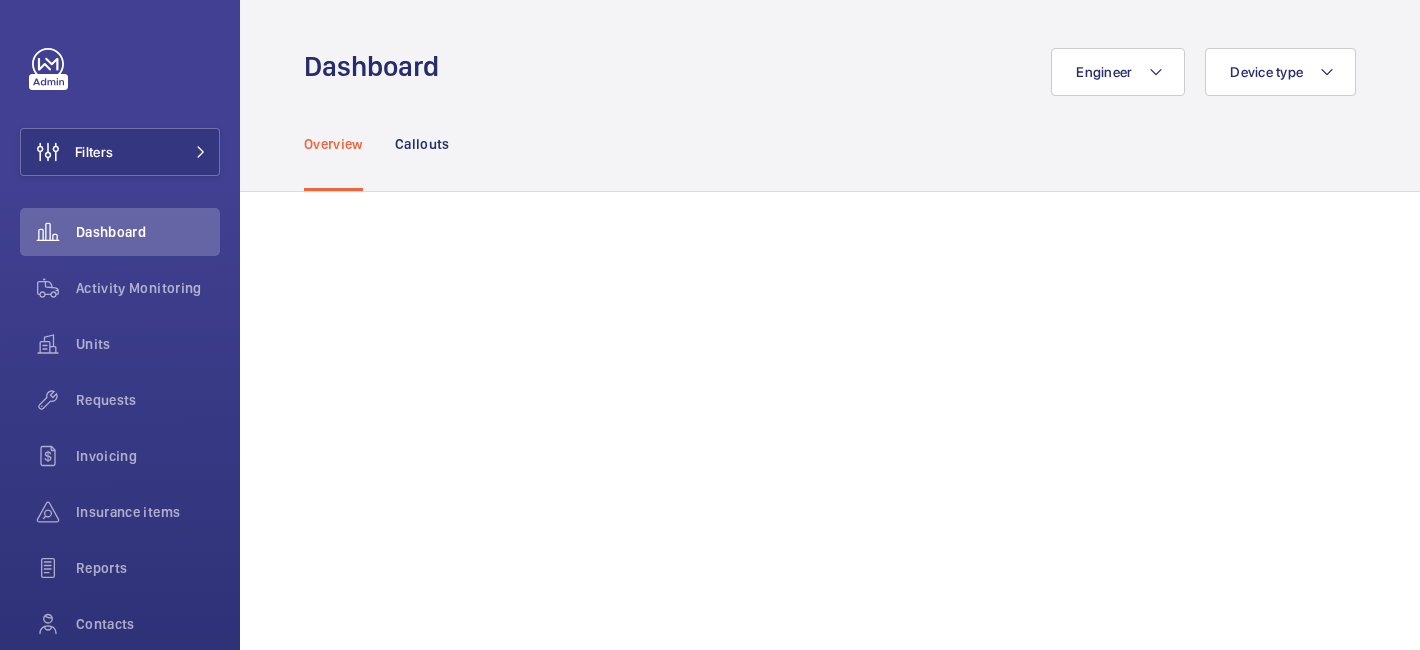 scroll, scrollTop: 0, scrollLeft: 0, axis: both 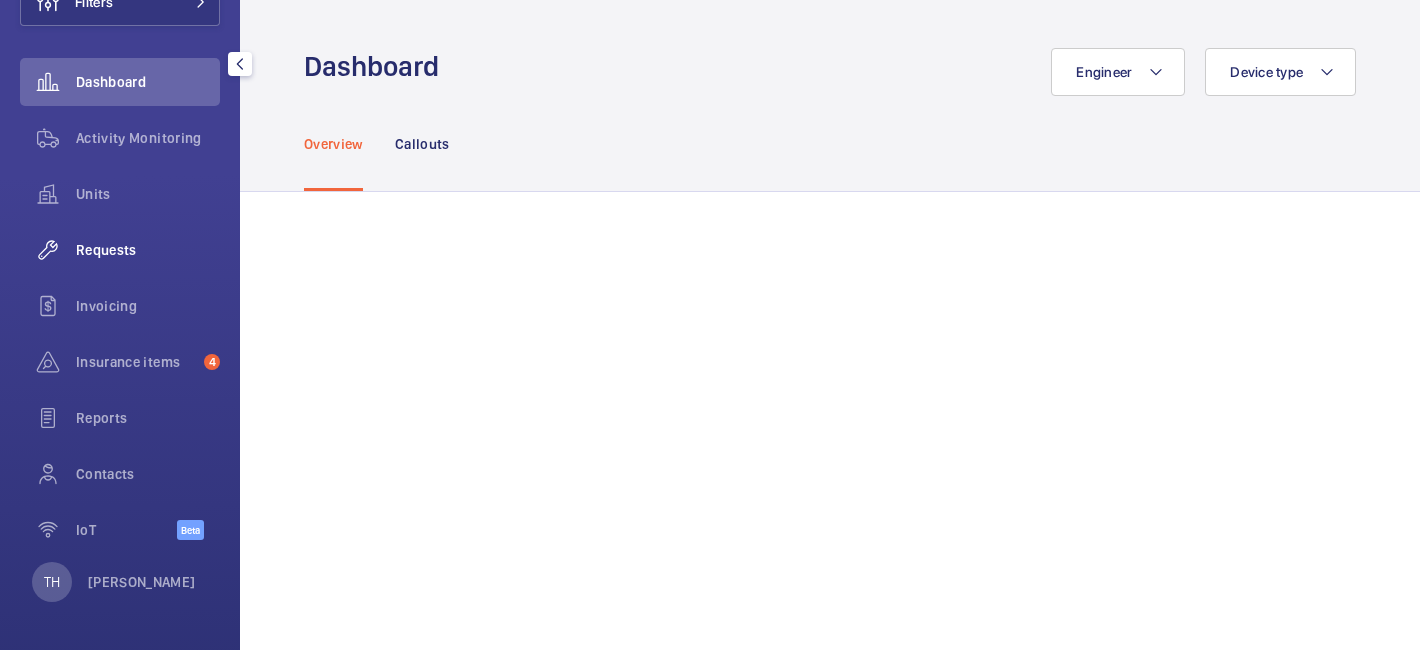 click on "Requests" 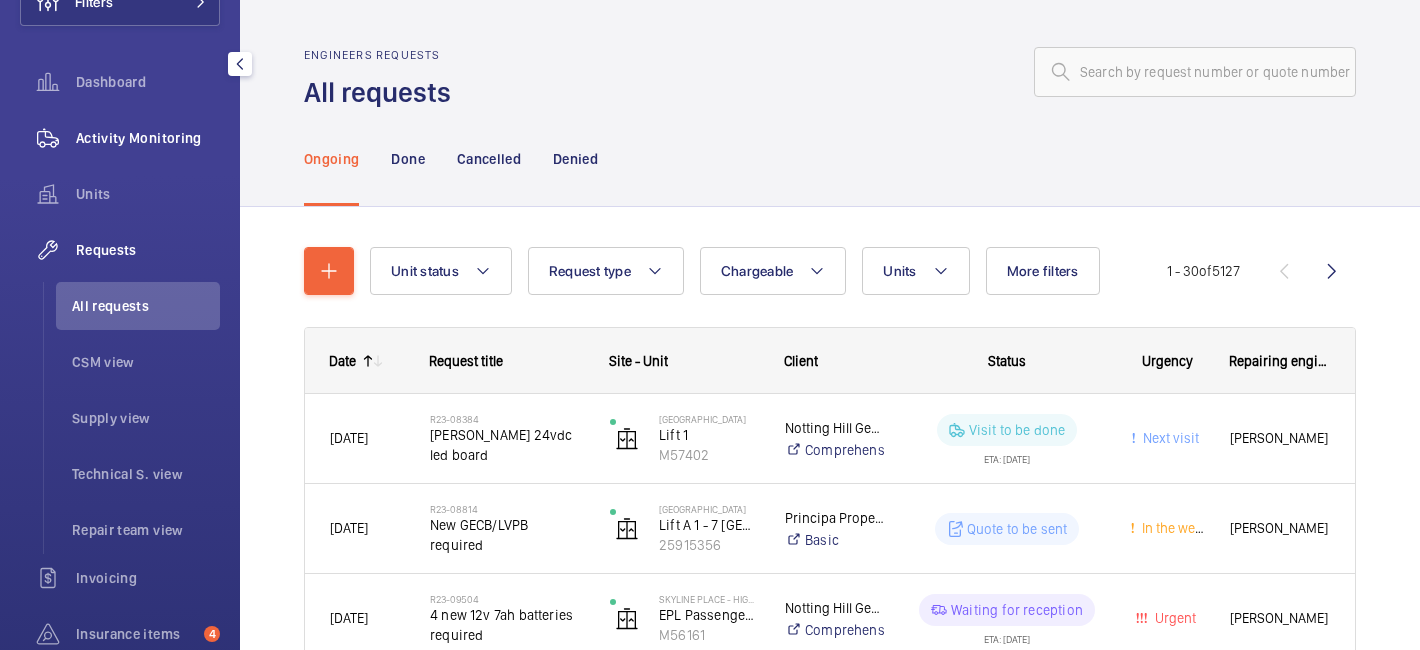 click on "Activity Monitoring" 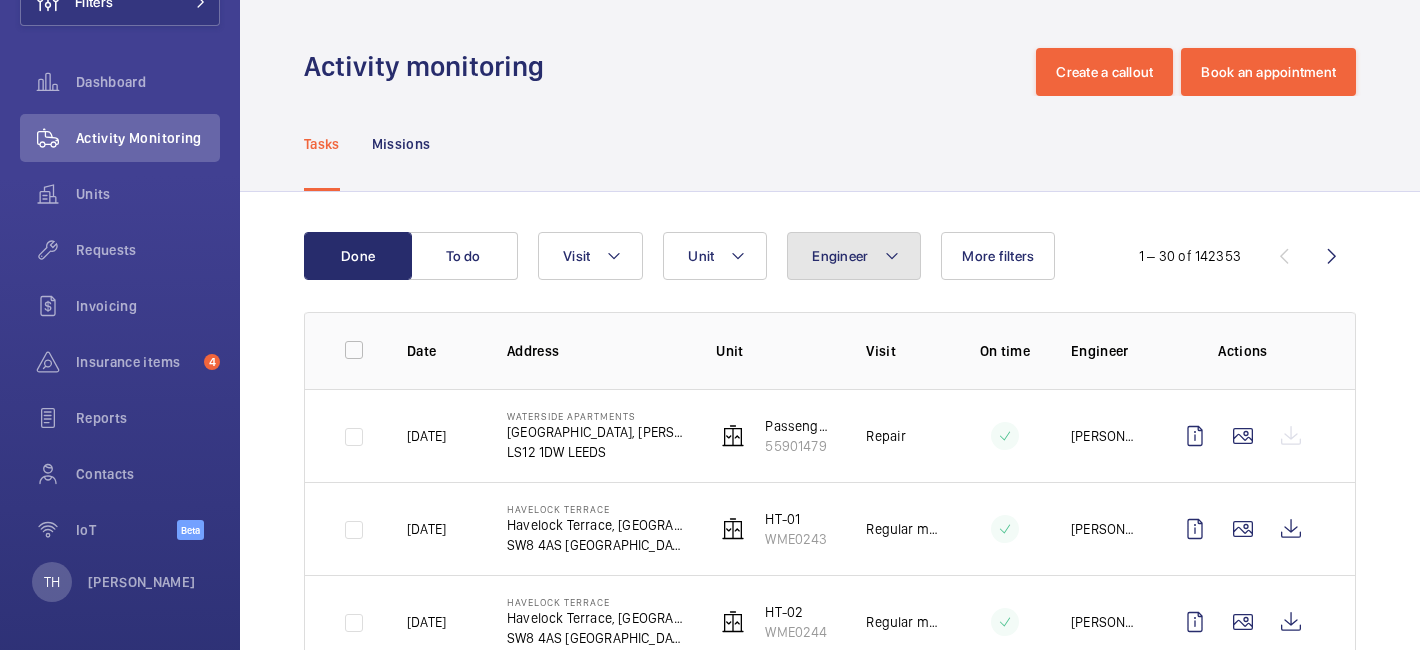 click 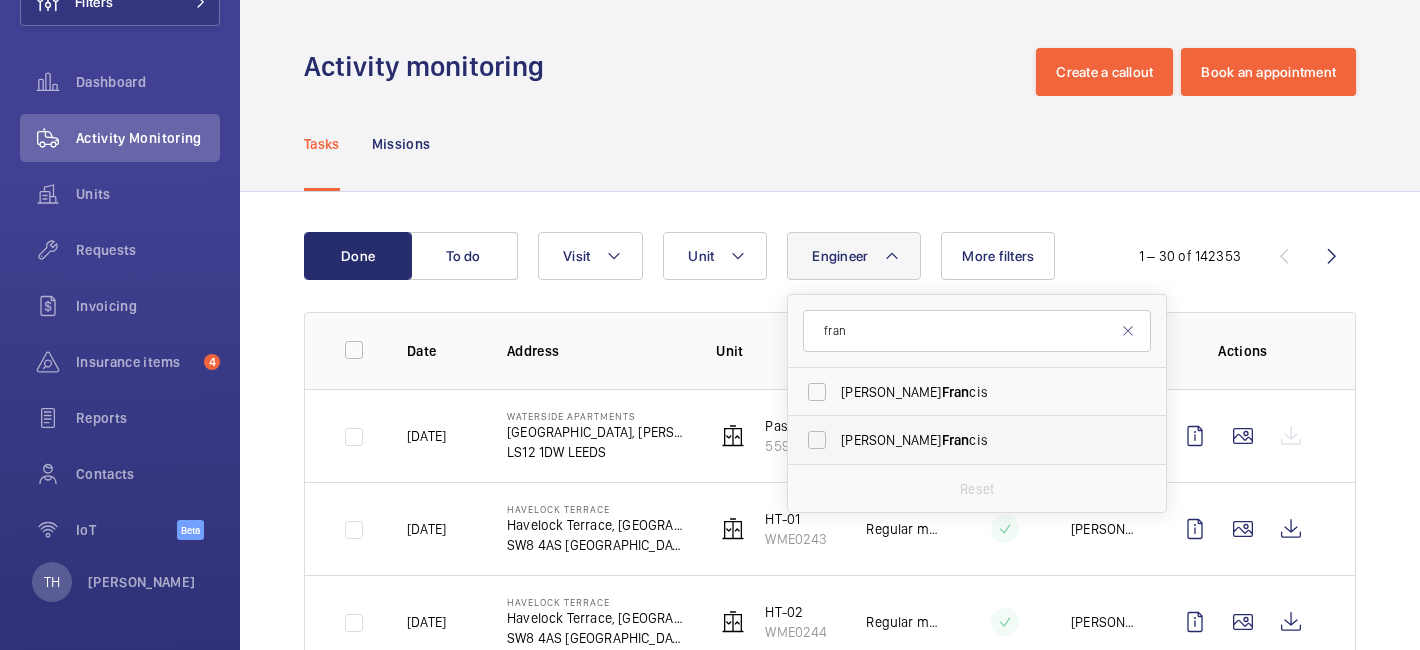 type on "fran" 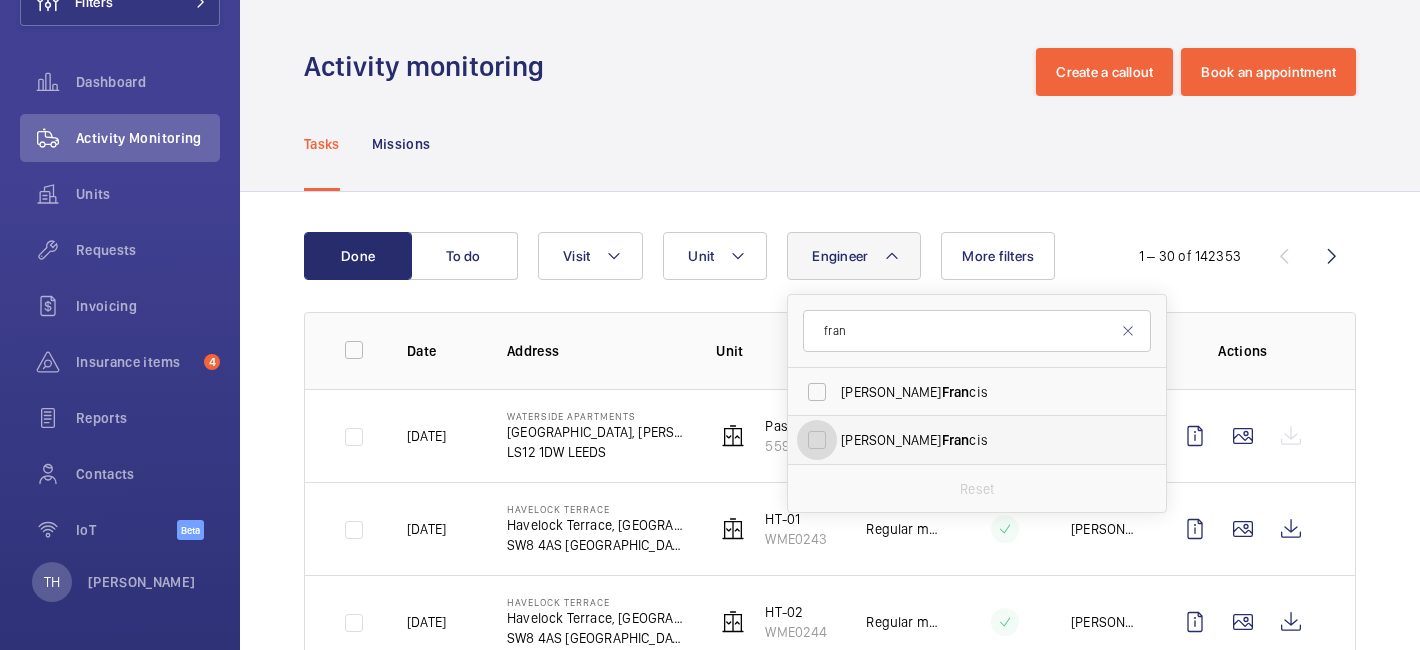 click on "Dan  Fran cis" at bounding box center (817, 440) 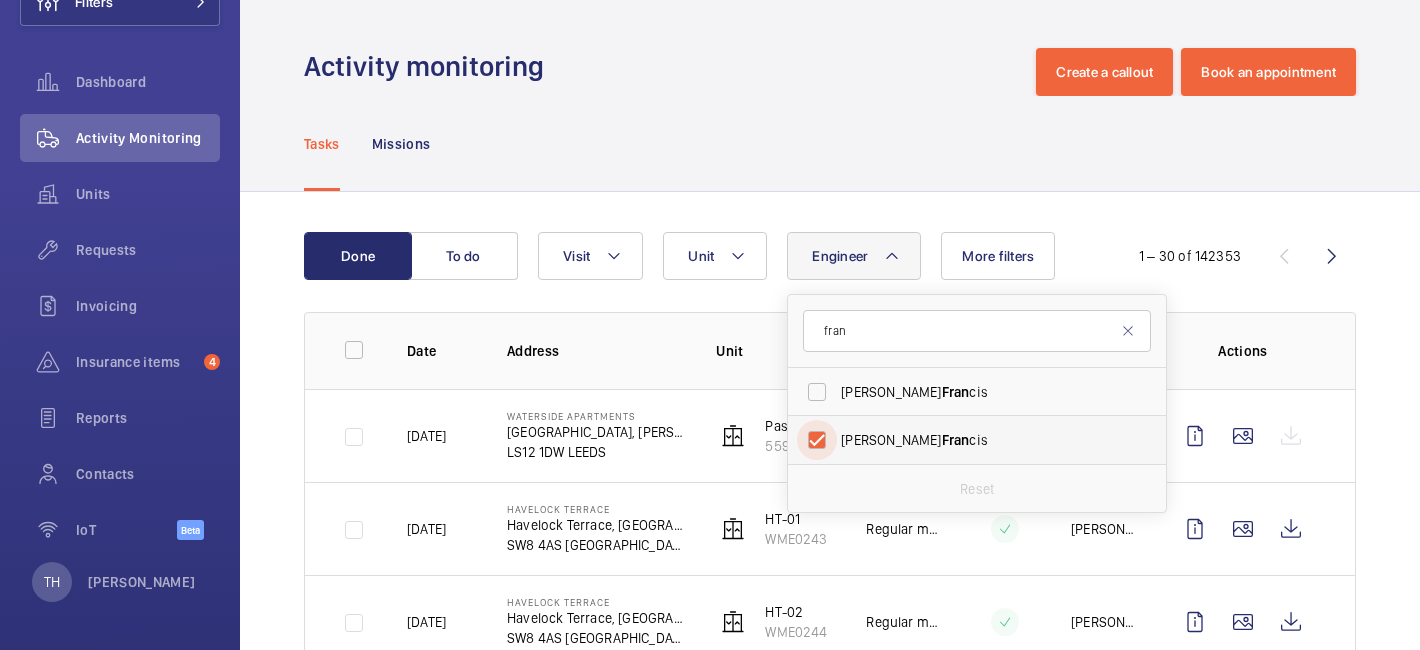 checkbox on "true" 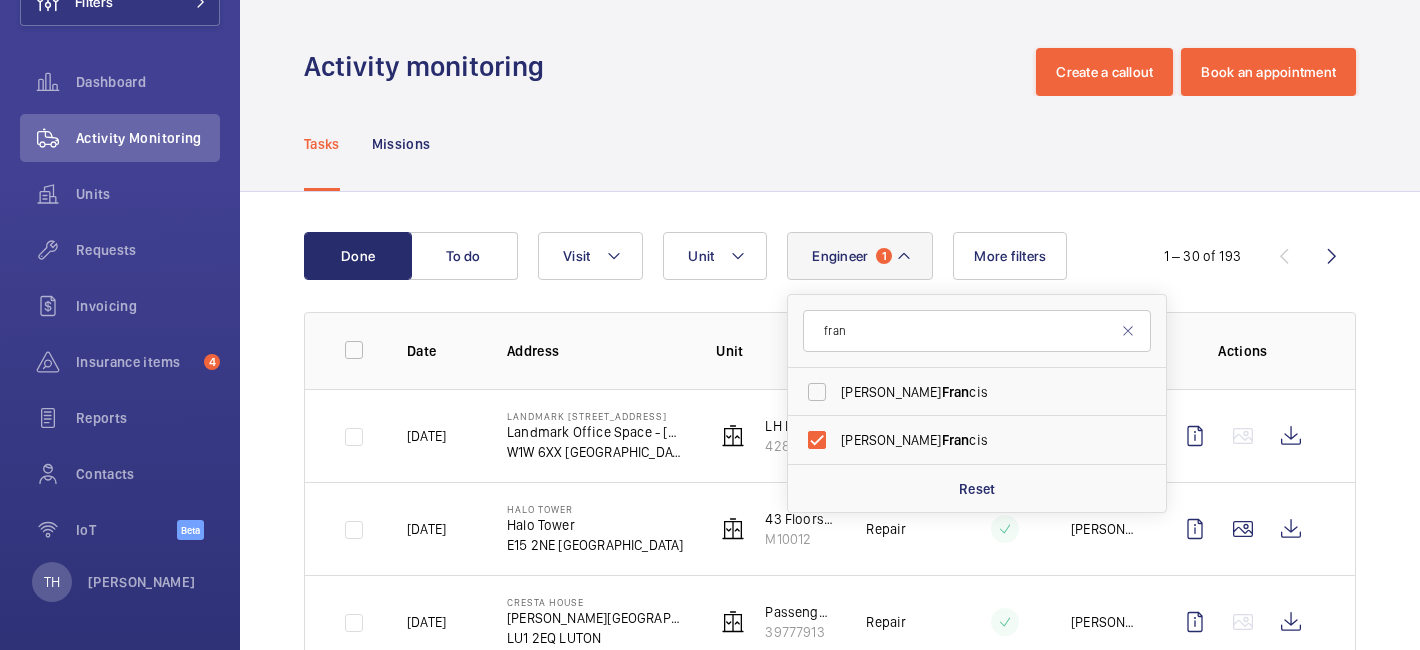 click on "Done To do Engineer 1 fran Solomon  Fran cis Dan  Fran cis Reset Unit Visit More filters  1 – 30 of 193  Date Address Unit Visit On time Engineer Actions Today  Landmark 120 Cavendish Street   Landmark Office Space - New Cavendish Street   W1W 6XX LONDON   LH Passenger   42867865   Repair  Dan Francis  Yesterday  Halo Tower   Halo Tower   E15 2NE LONDON   43 Floors machine room less. Left hand fire fighter   M10012   Repair  Dan Francis  18/07/2025  Cresta House   Alma Street   LU1 2EQ LUTON   Passenger Lift 1    39777913   Repair  Dan Francis  17/07/2025  St Mary Hospital   Praed Street   W2 1NY LONDON   Lift 21 Stanford Wing   28085734   Repair  Dan Francis  16/07/2025  15 LEMAN STREET   15 Leman St   E1 8EN LONDON   Passenger RH   27745995   Repair  Dan Francis  16/07/2025  Schroders London Wall   1 London Wall Place   EC2Y 5AU LONDON   Lift D/7 (G-5)   66831852   Repair  Dan Francis  15/07/2025  Sunborn Yacht Hotel- Royal Victoria Dock   Sunborn London   E16 1AA LONDON   Passenger Lift RH   34661193" 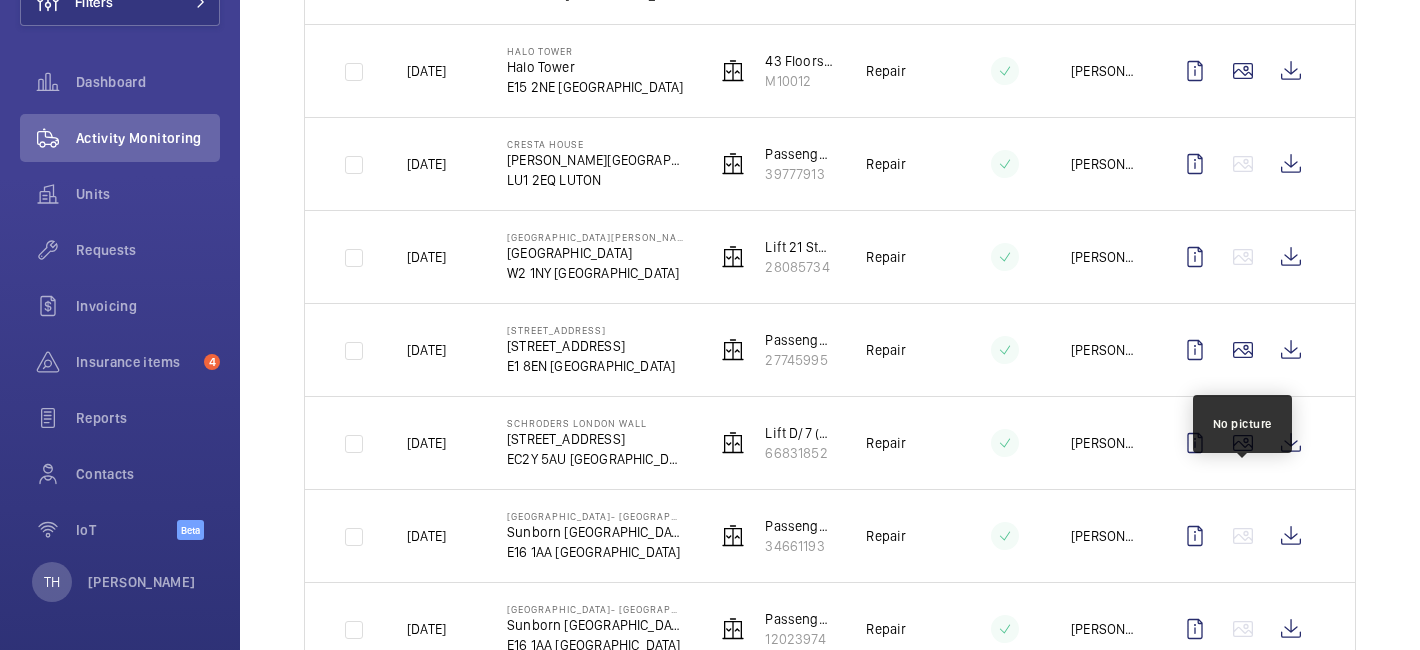 scroll, scrollTop: 447, scrollLeft: 0, axis: vertical 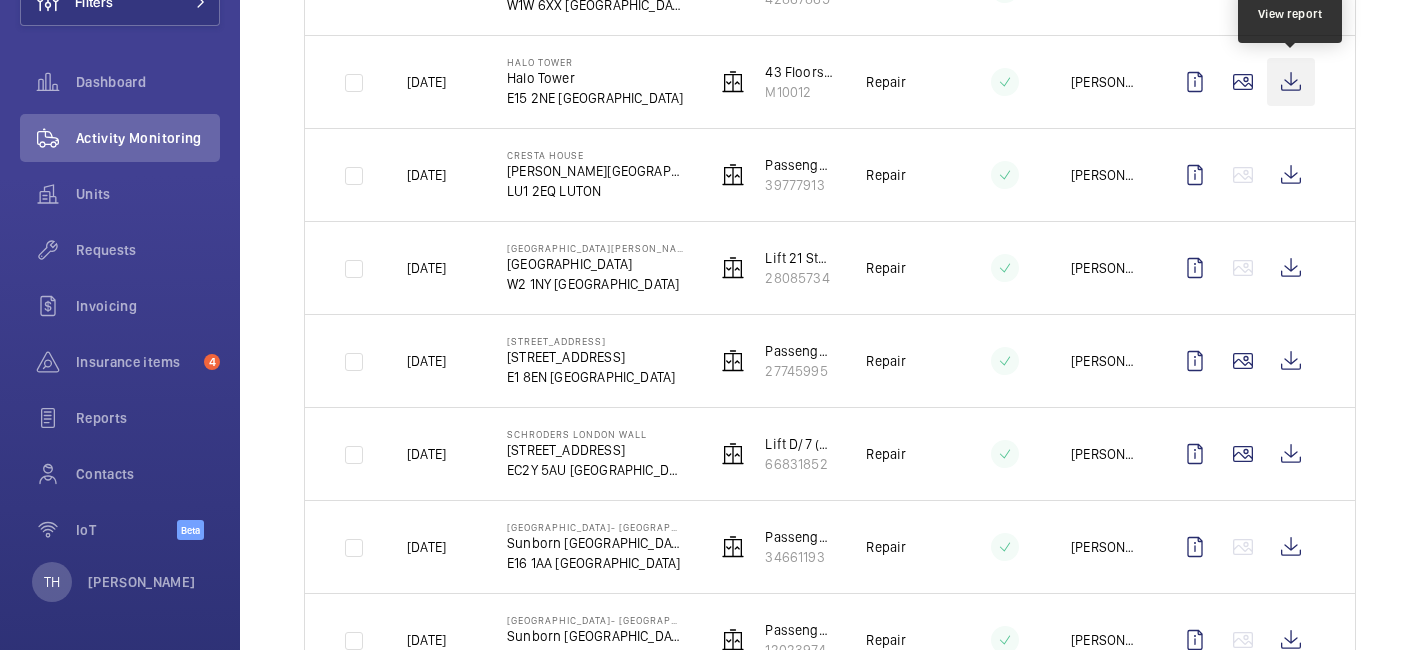 click 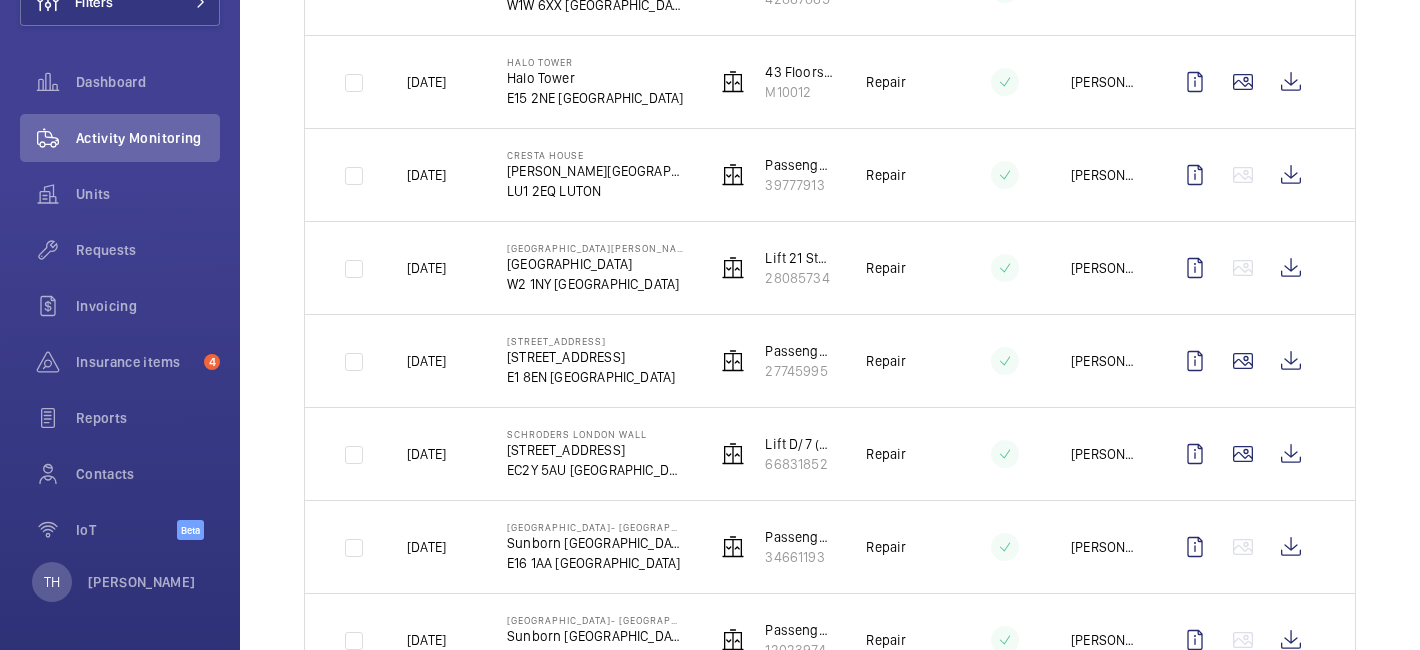 scroll, scrollTop: 0, scrollLeft: 0, axis: both 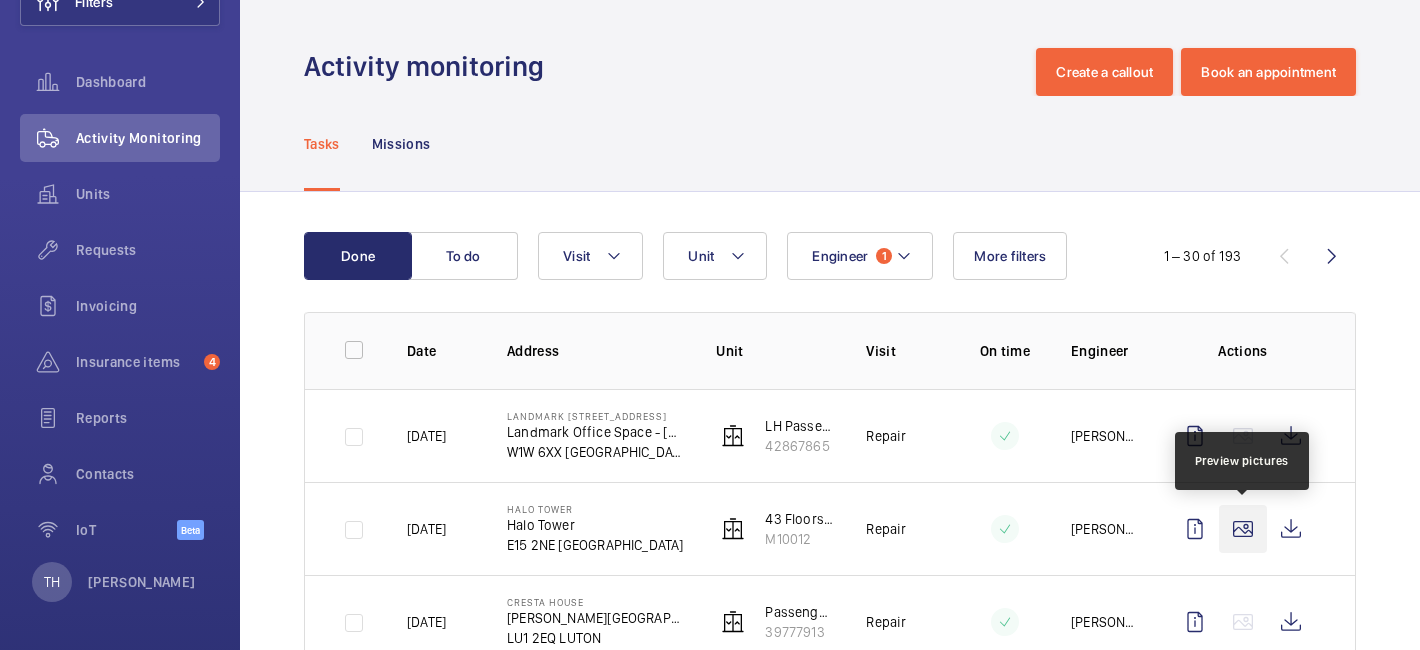 click 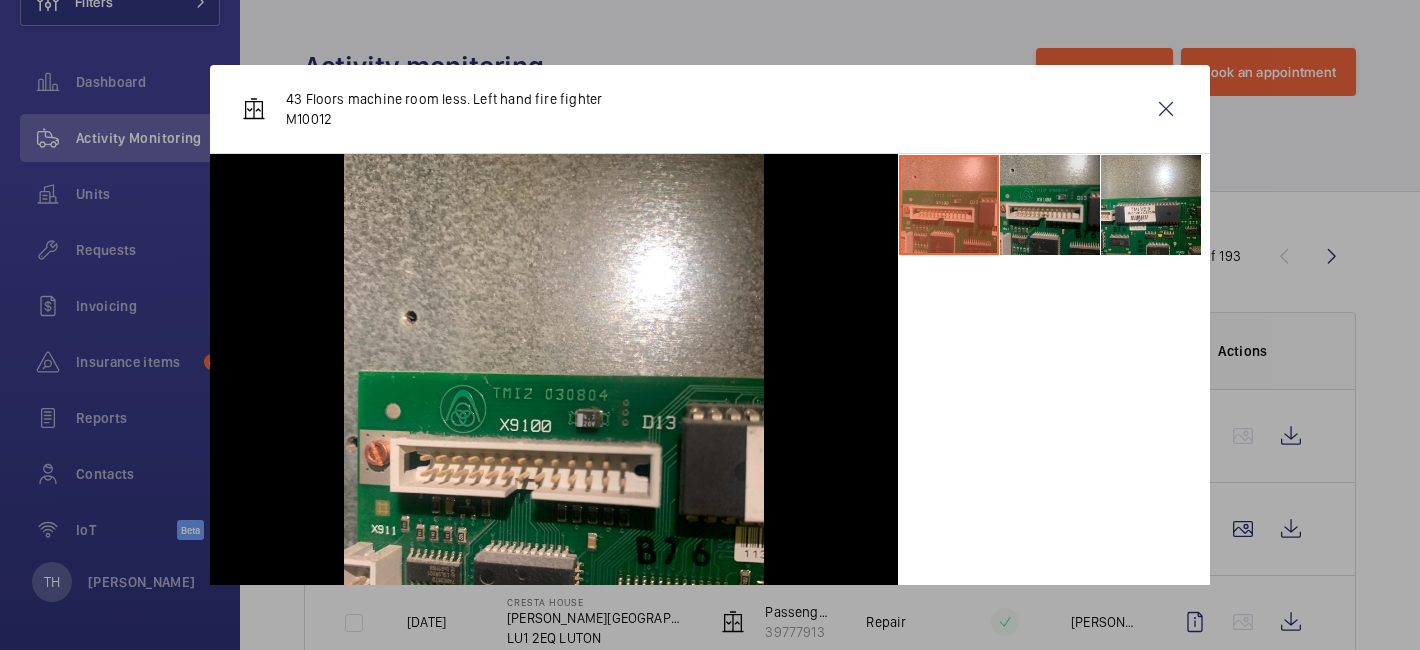 click at bounding box center (1050, 205) 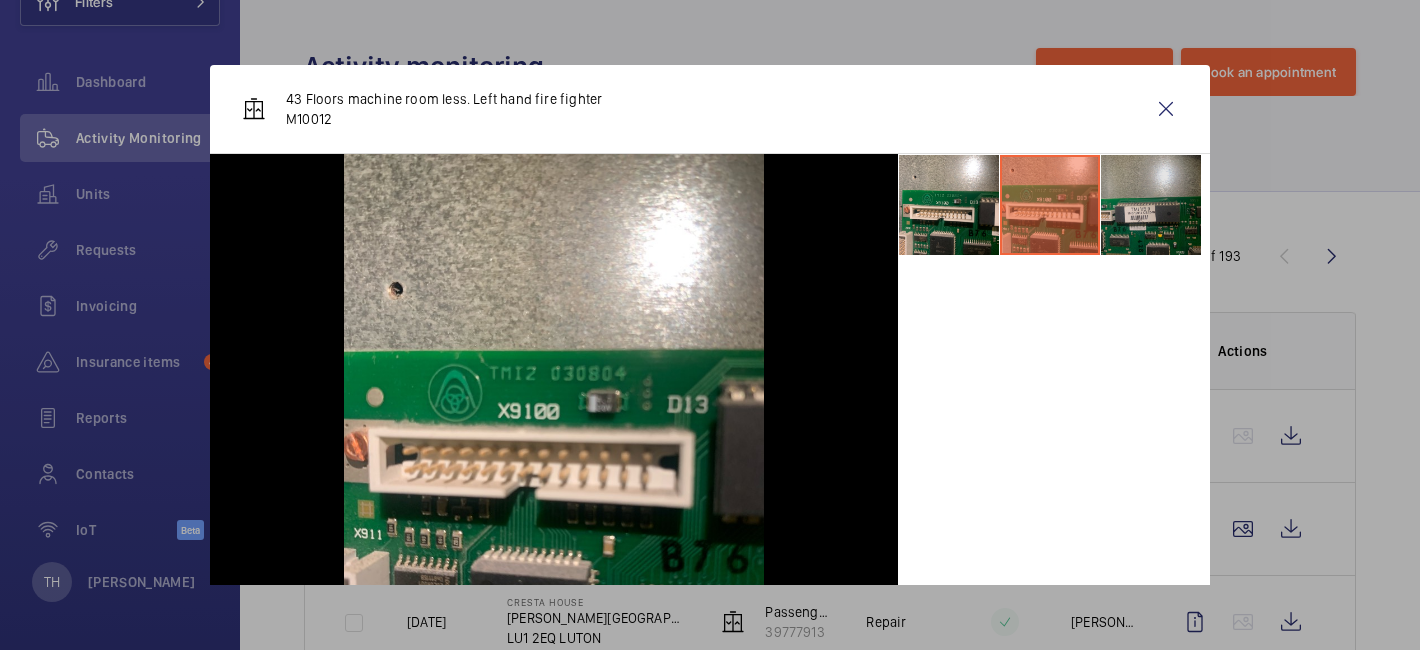 click at bounding box center [1151, 205] 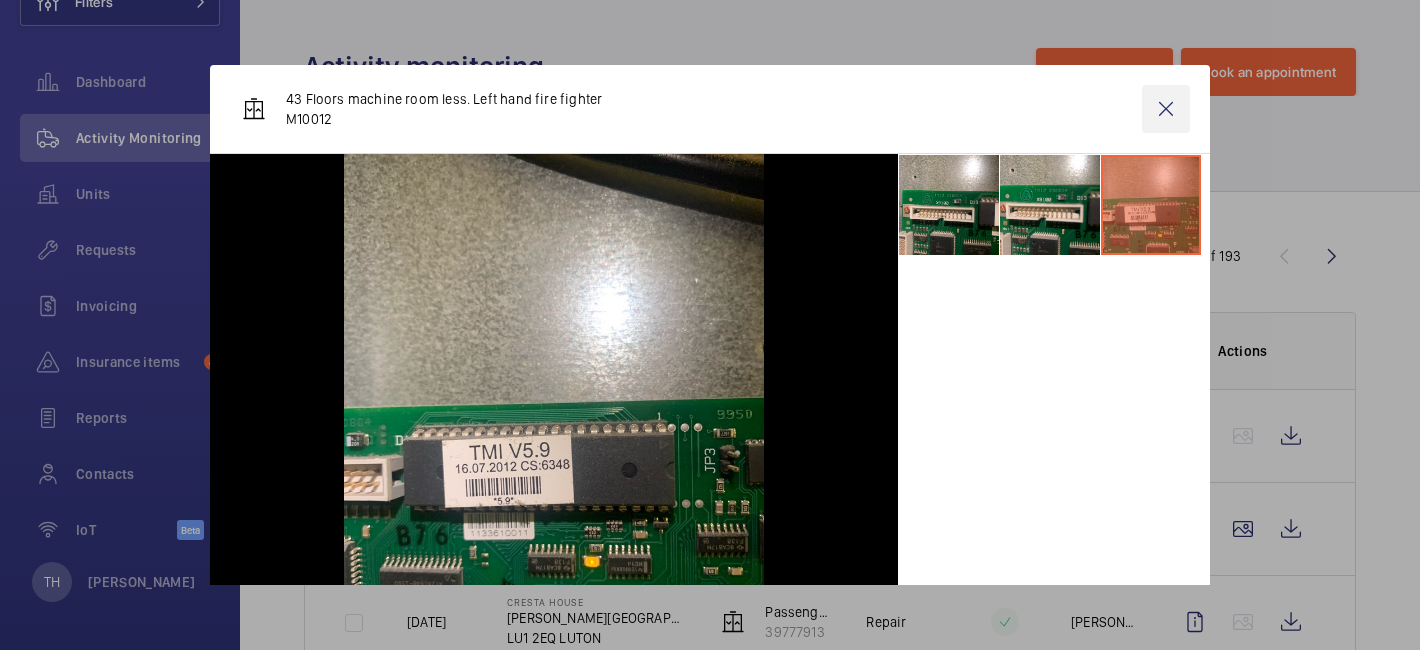 click at bounding box center [1166, 109] 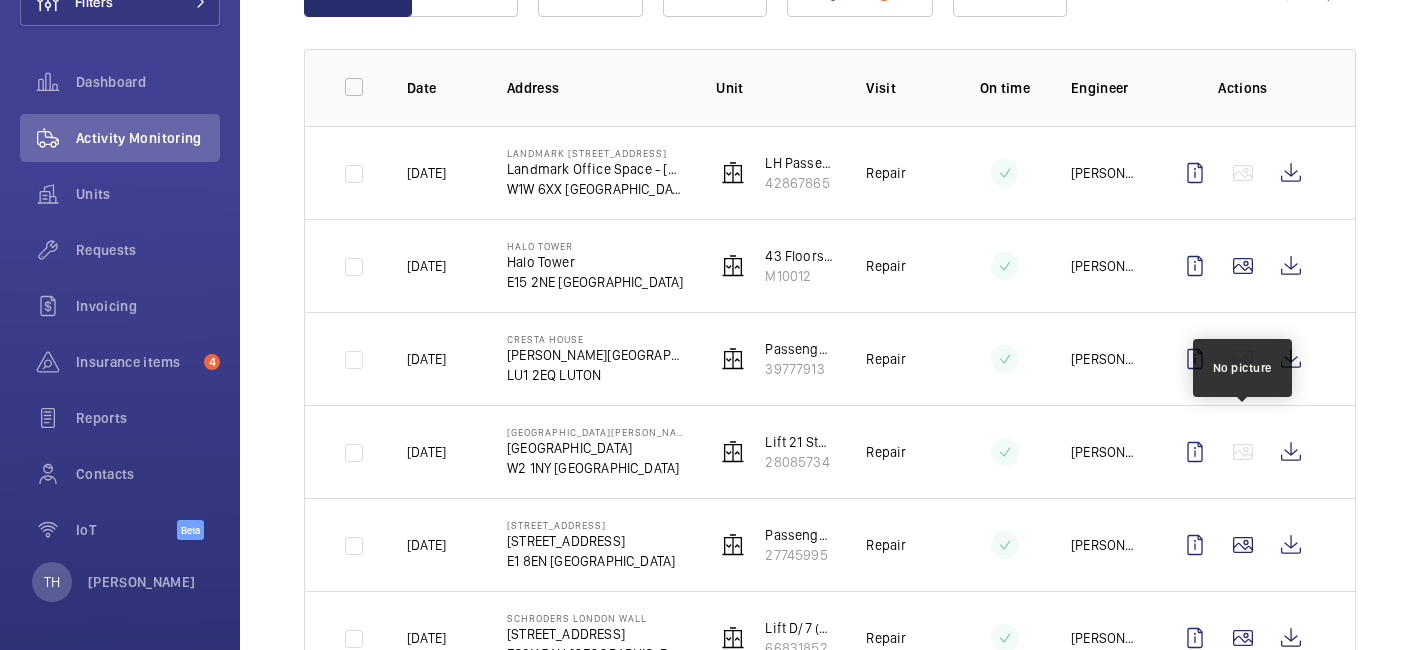 scroll, scrollTop: 357, scrollLeft: 0, axis: vertical 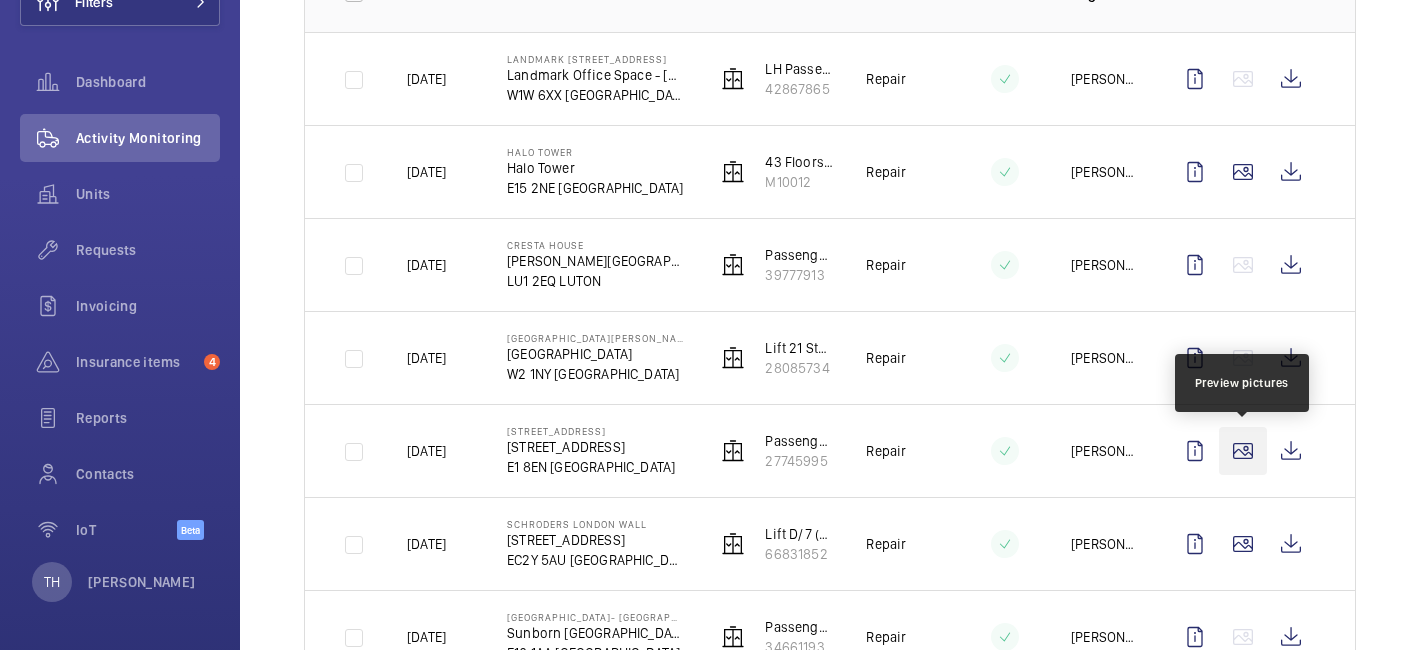 click 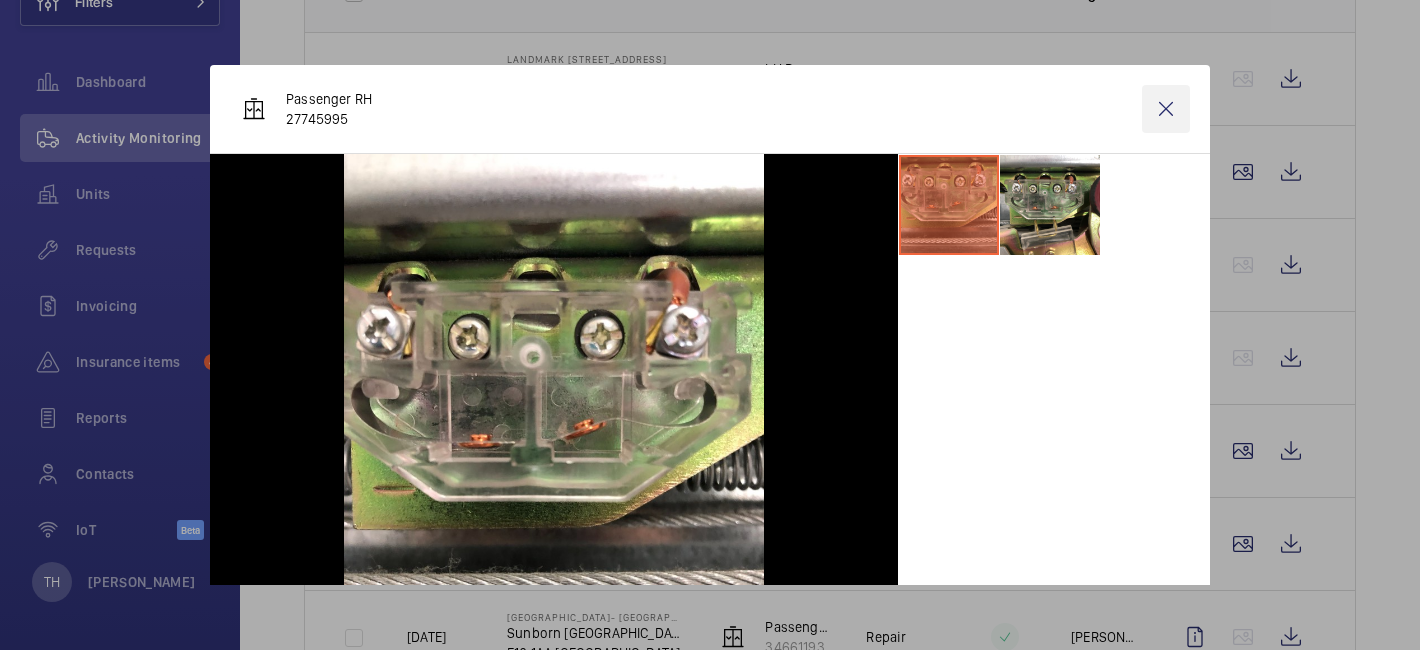 click at bounding box center (1166, 109) 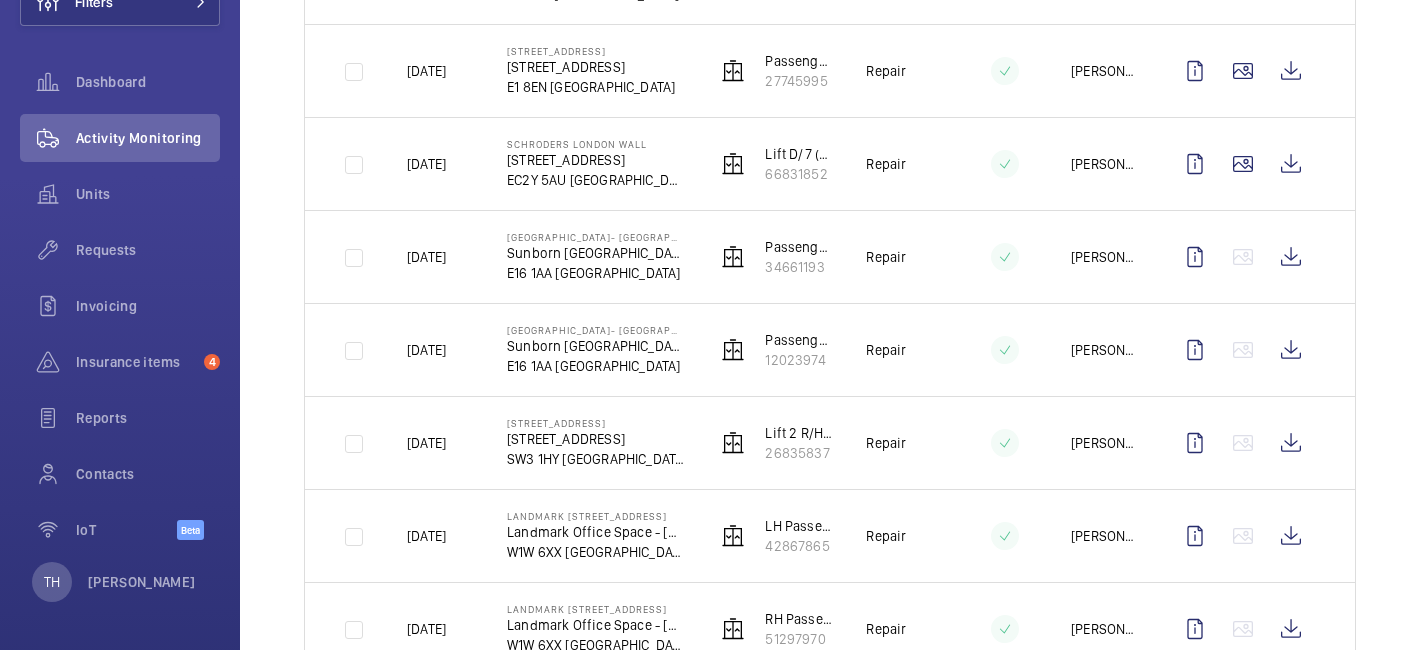 scroll, scrollTop: 885, scrollLeft: 0, axis: vertical 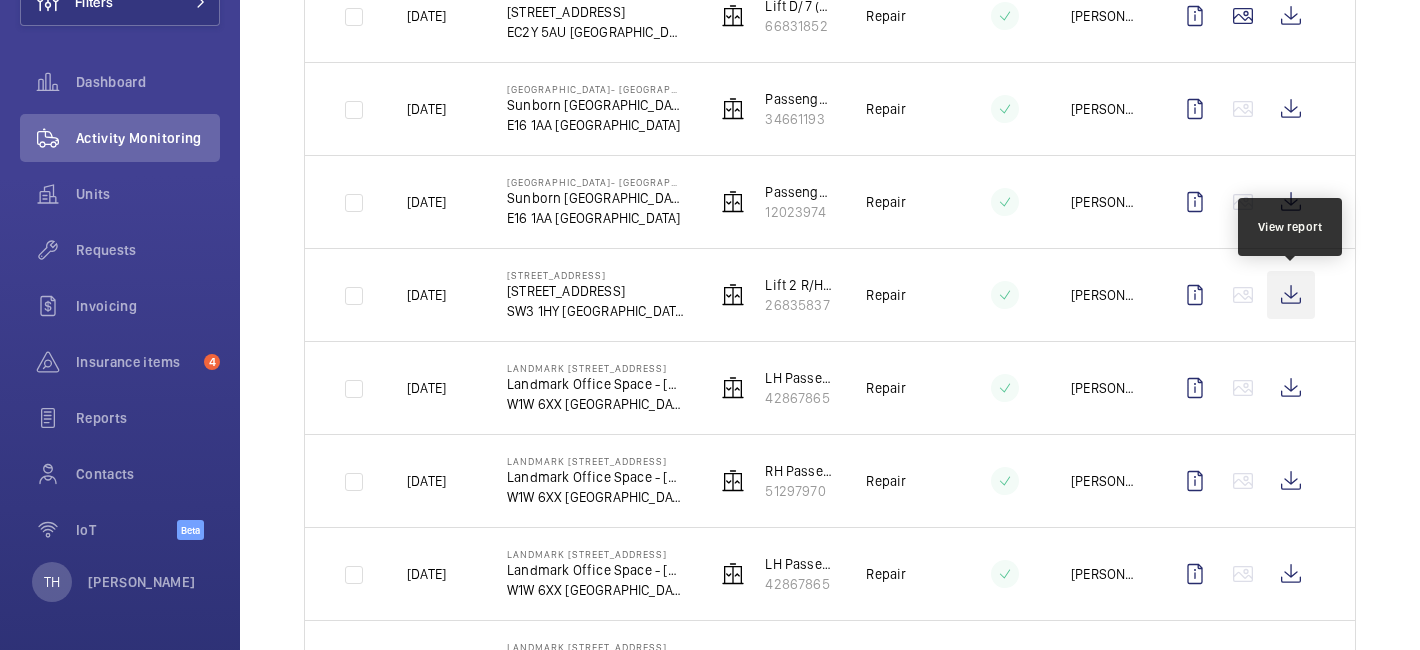 click 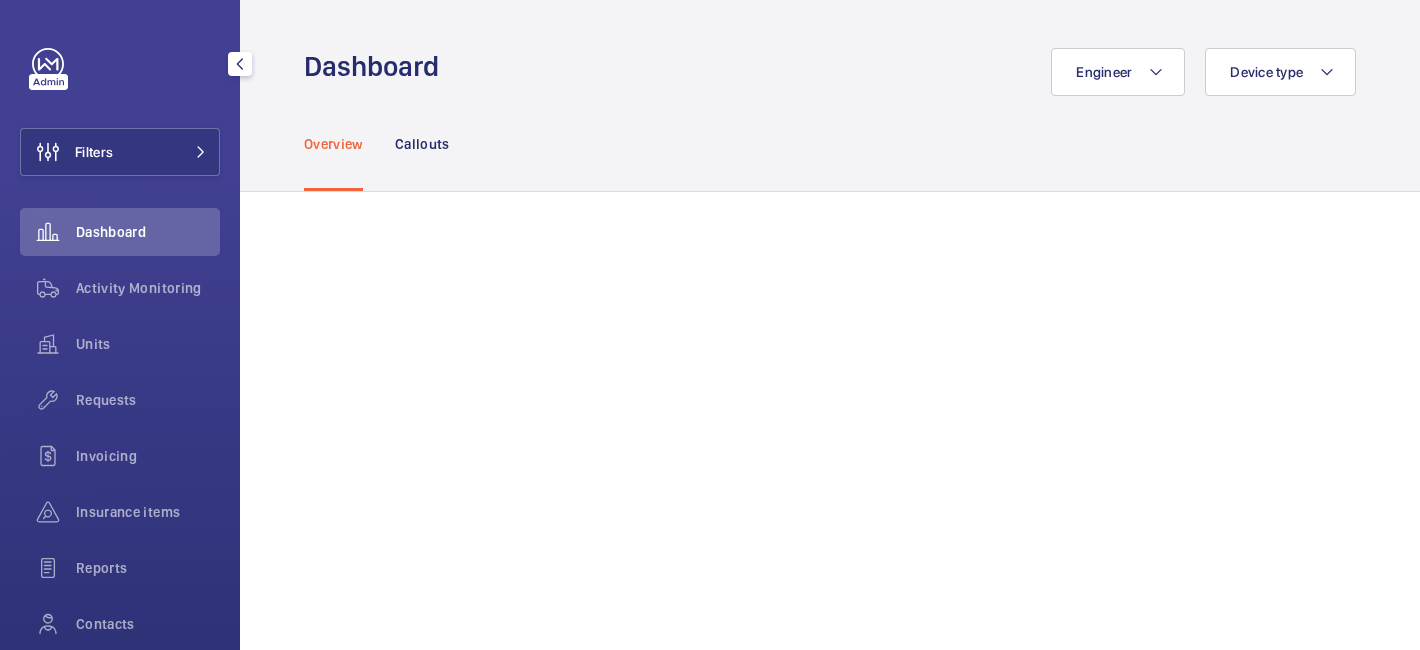 scroll, scrollTop: 0, scrollLeft: 0, axis: both 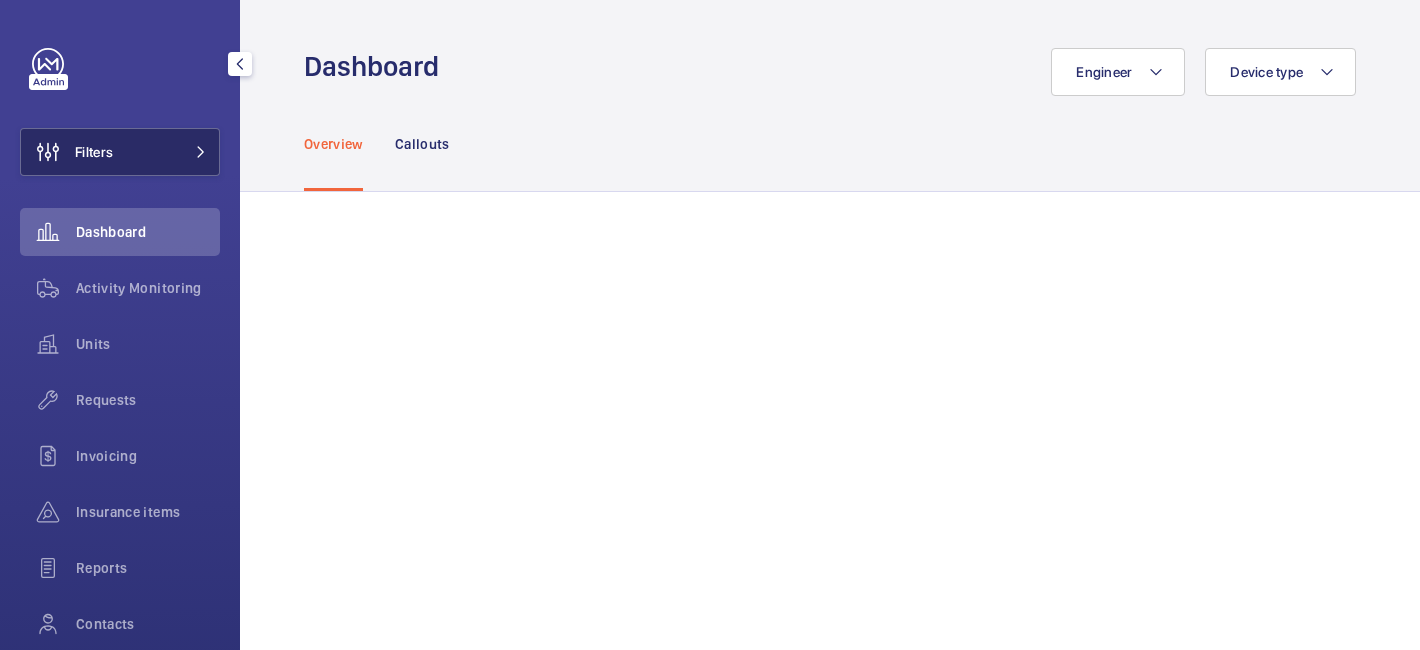 click 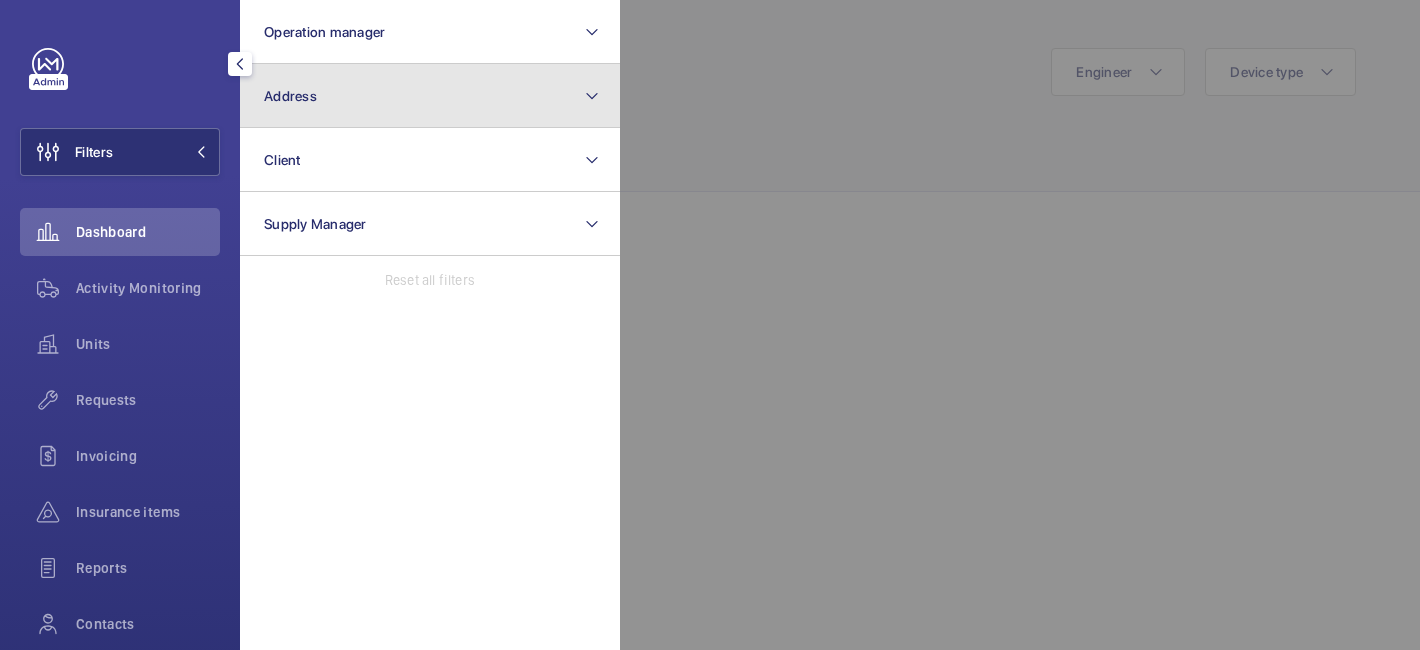 click on "Address" 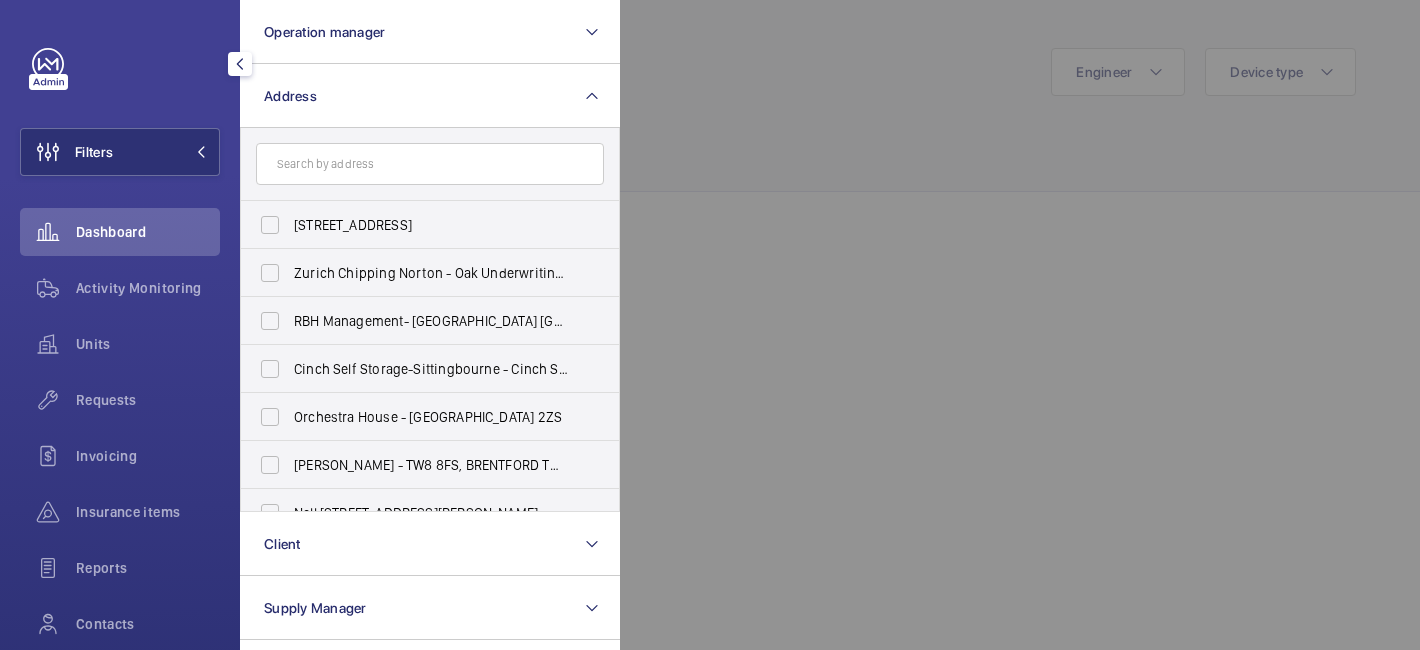 click 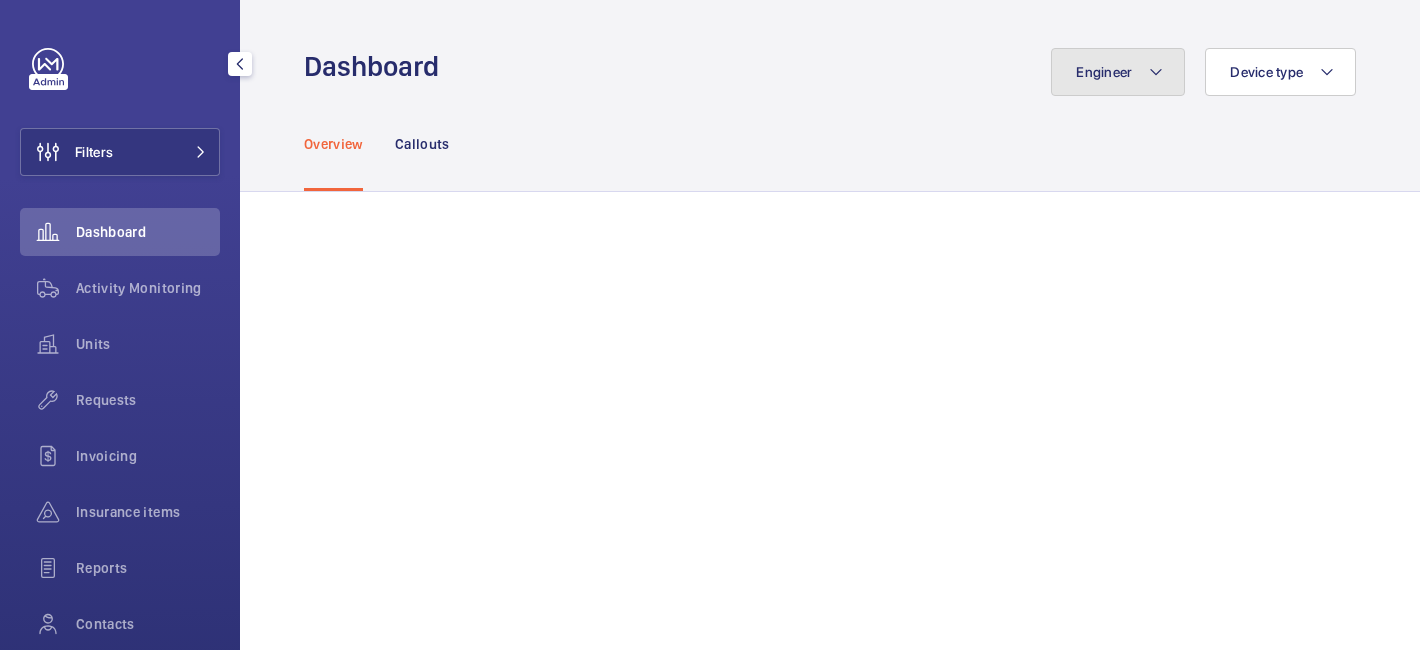 click on "Engineer" 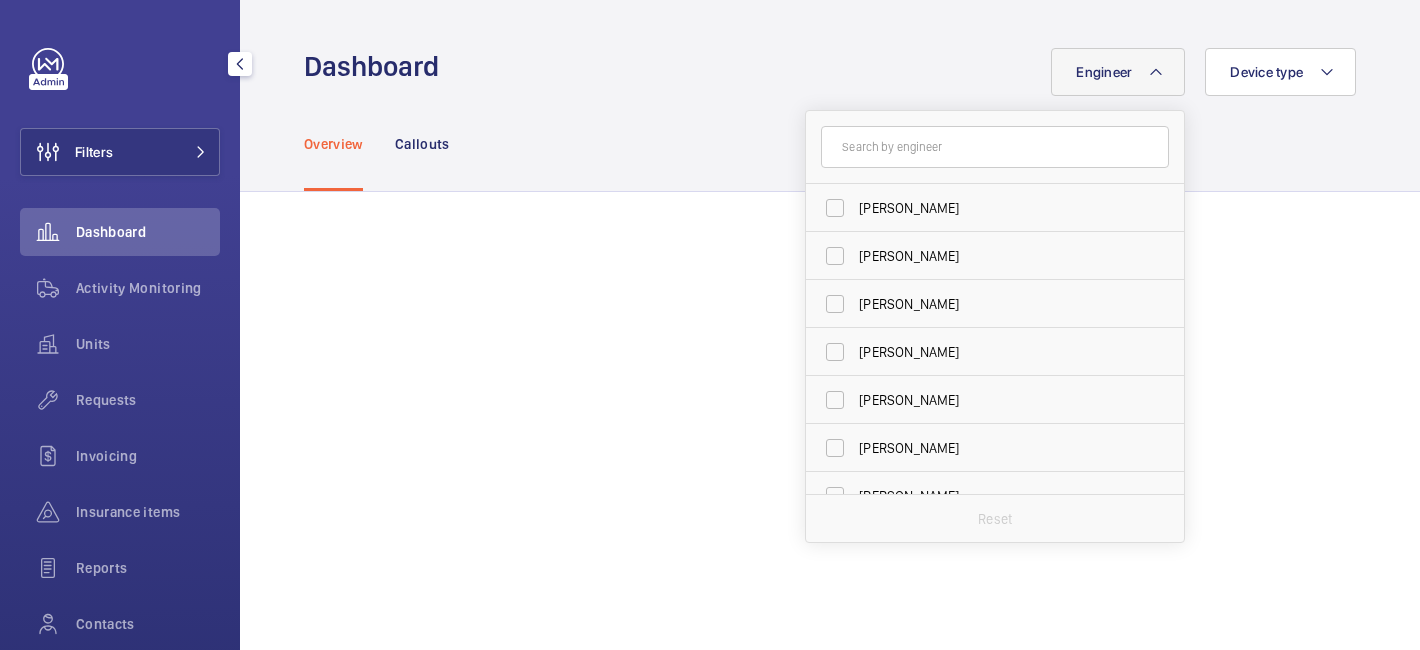 click 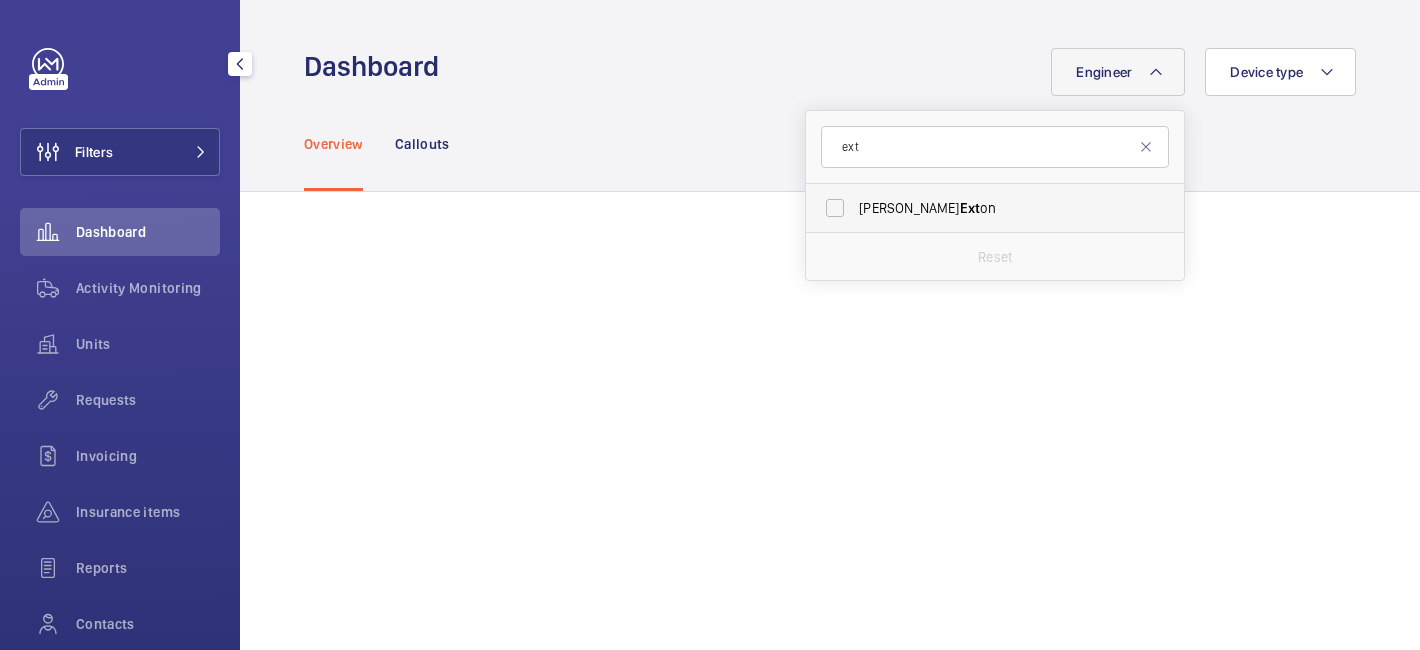 type on "ext" 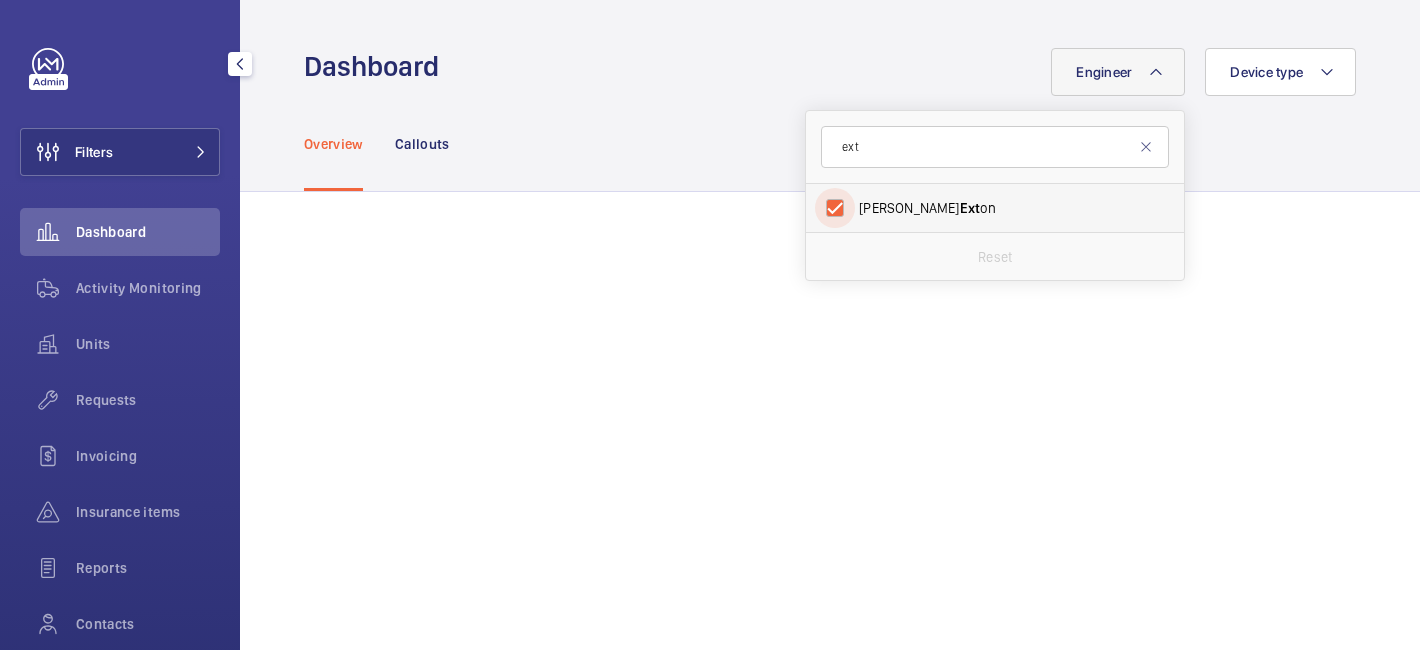checkbox on "true" 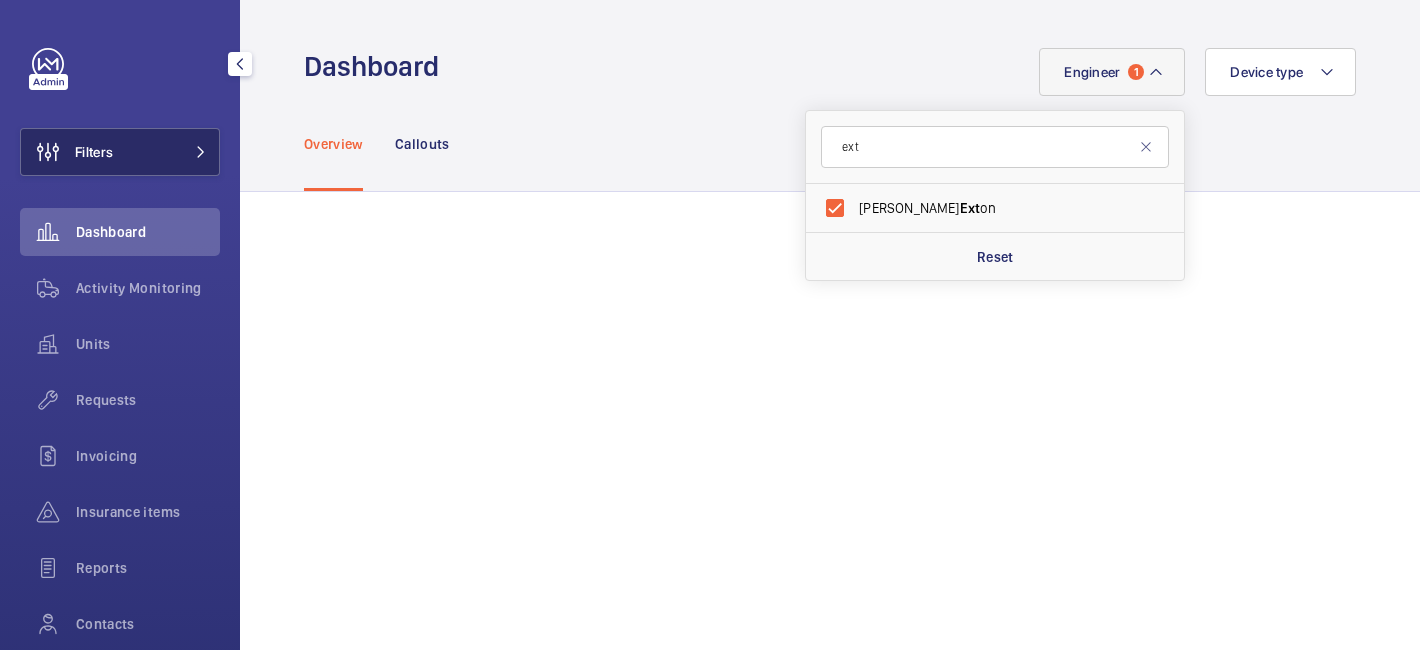 click on "Filters" 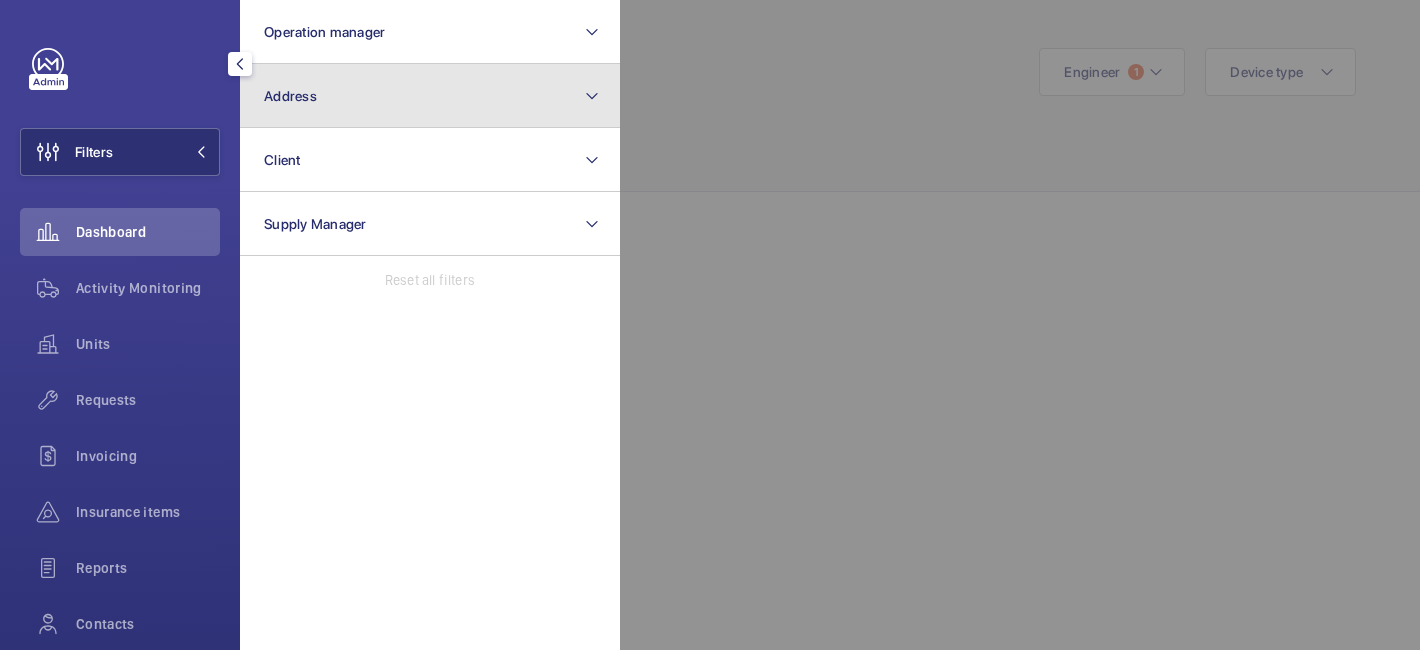 click on "Address" 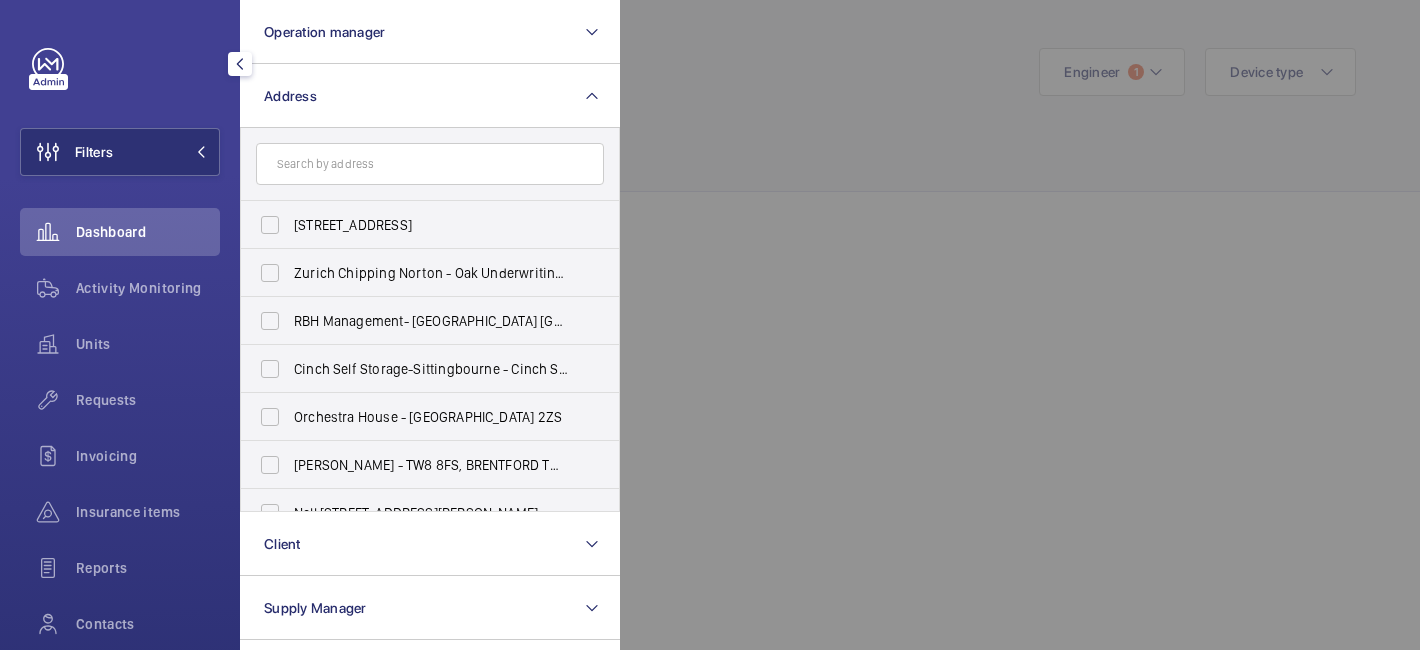click 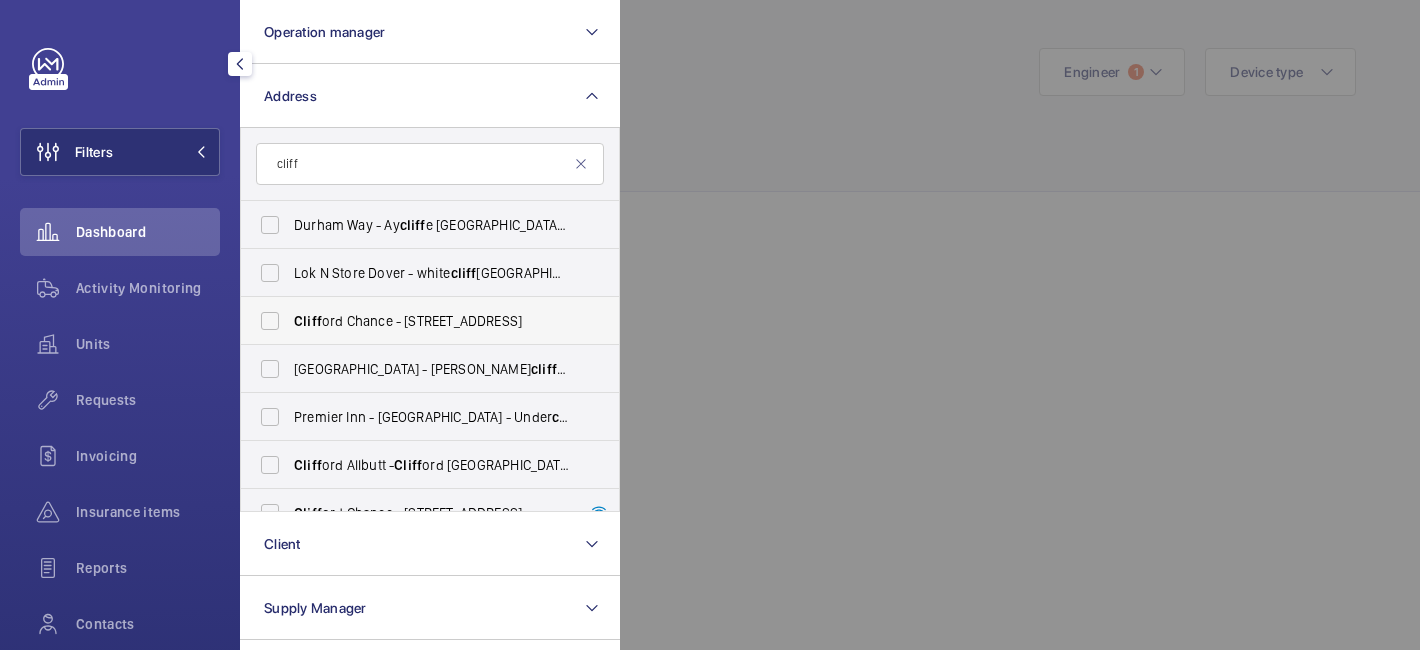 type on "cliff" 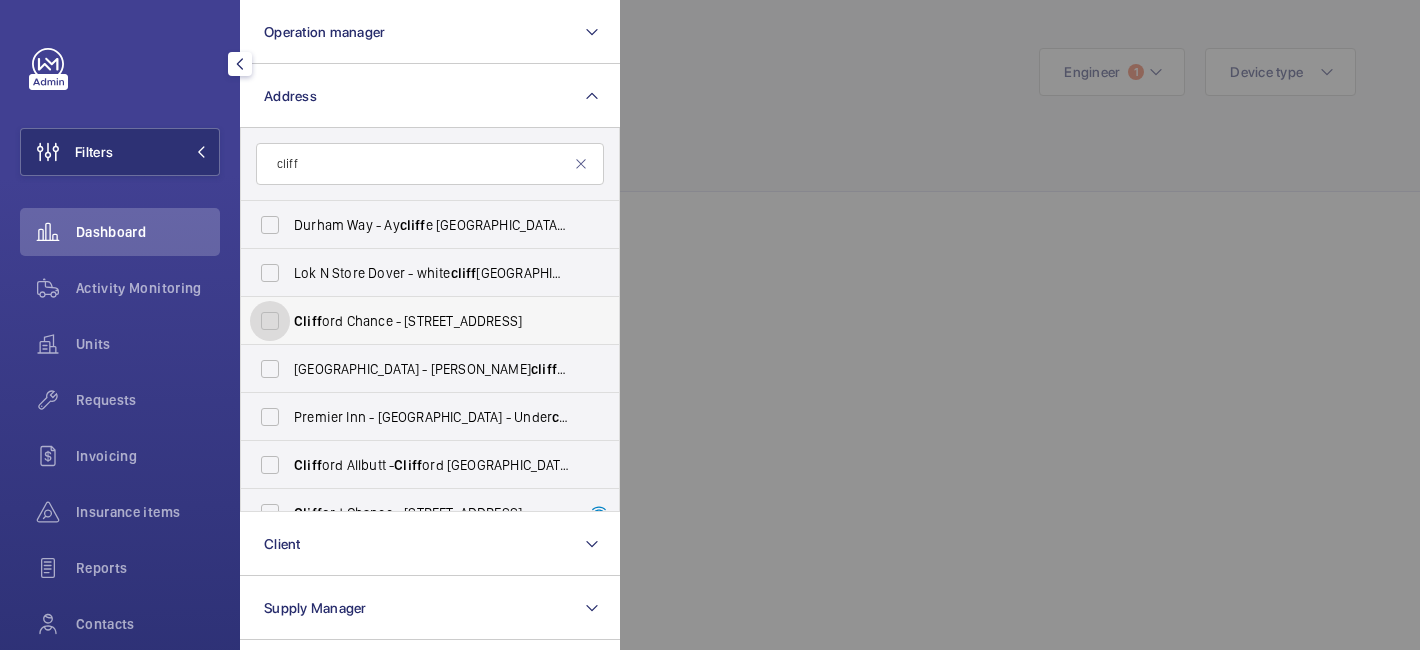 click on "[PERSON_NAME] Chance - [STREET_ADDRESS]" at bounding box center (270, 321) 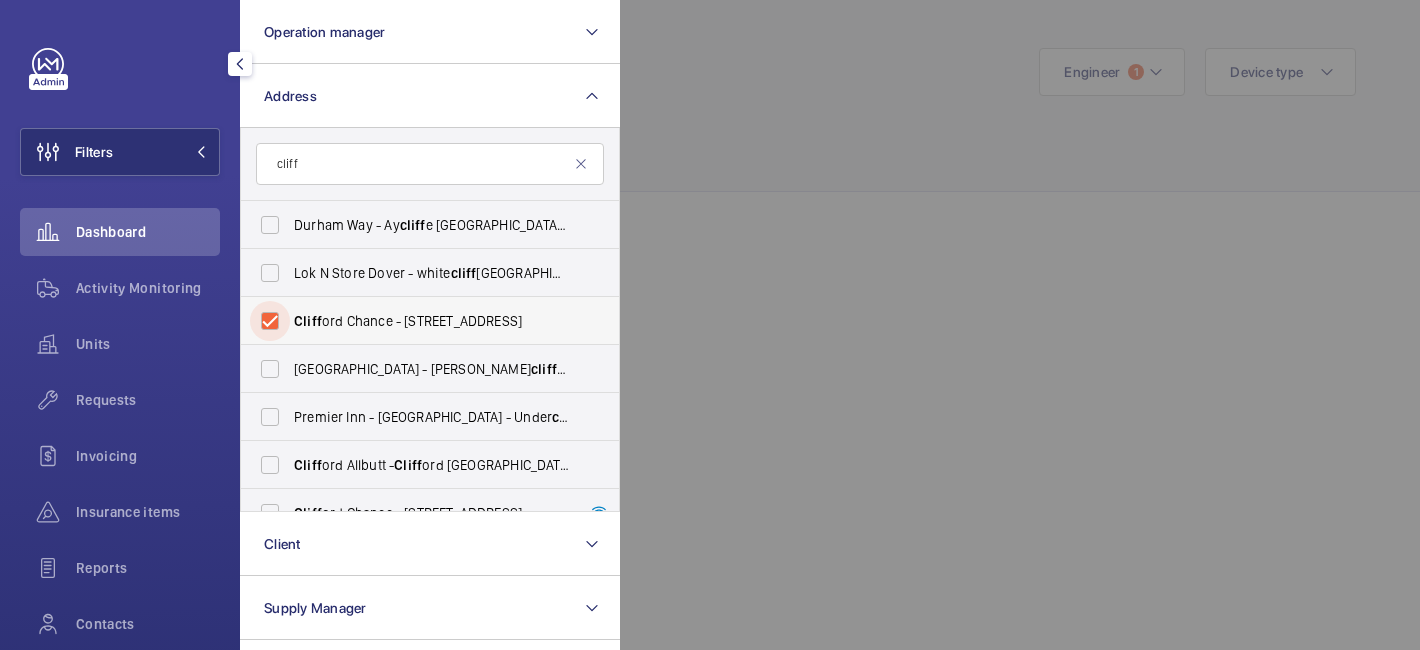checkbox on "true" 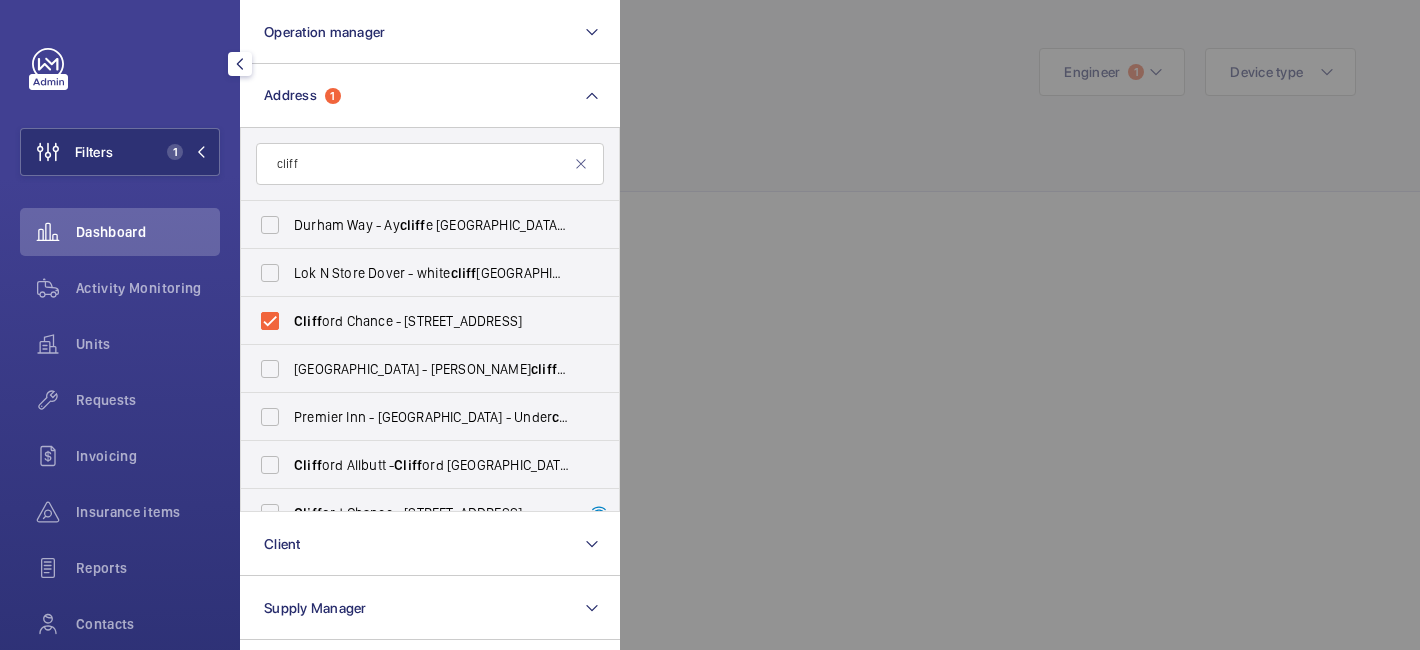 click 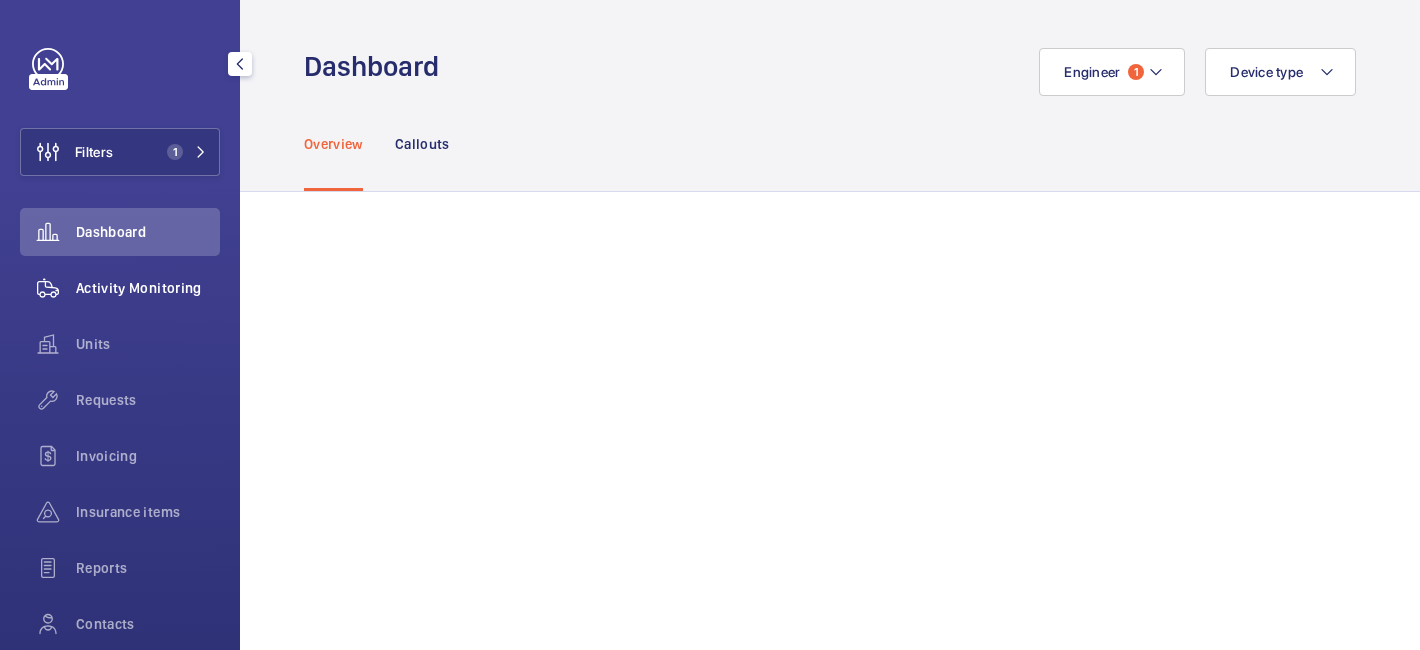 click on "Activity Monitoring" 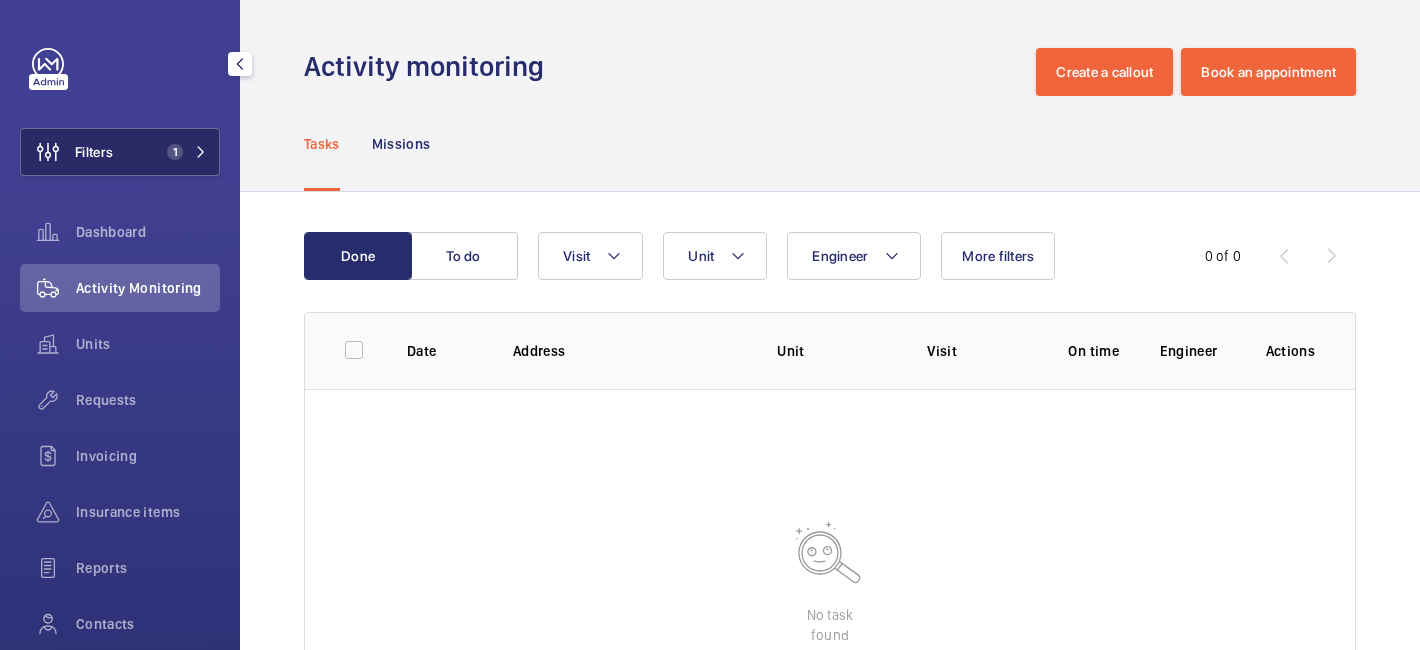 click on "Filters 1" 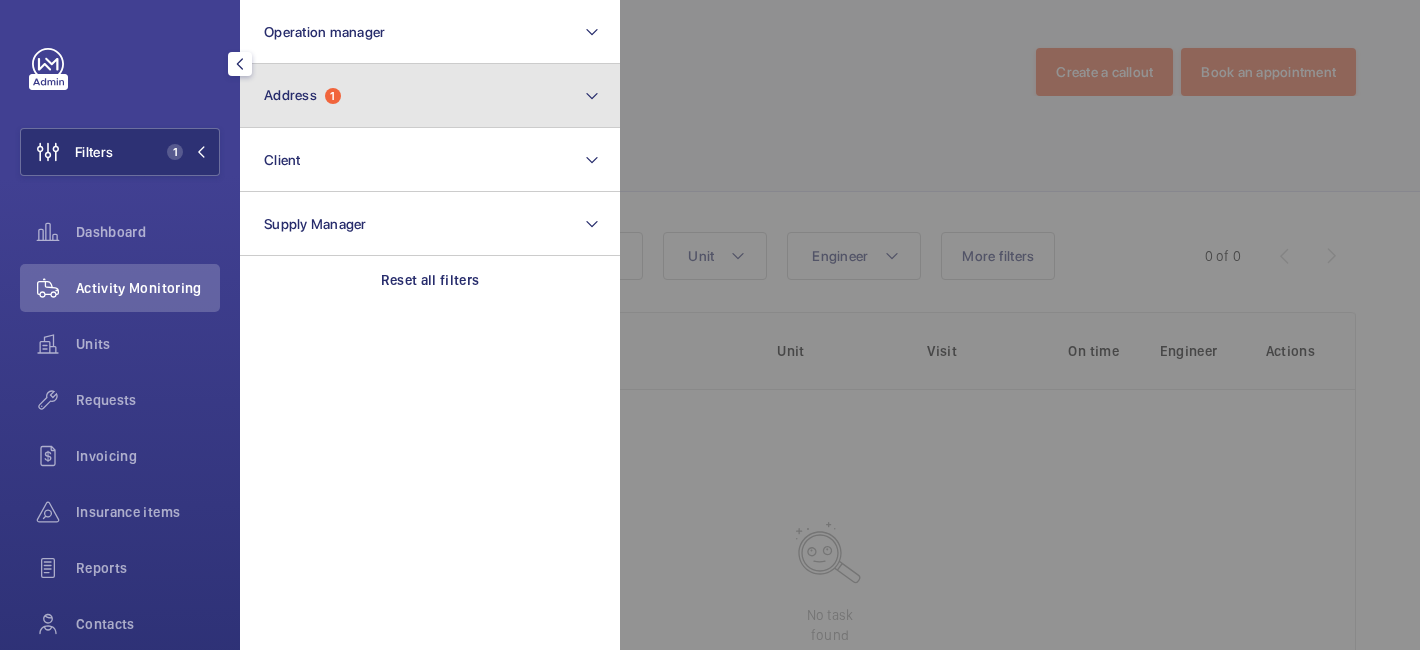 click on "Address  1" 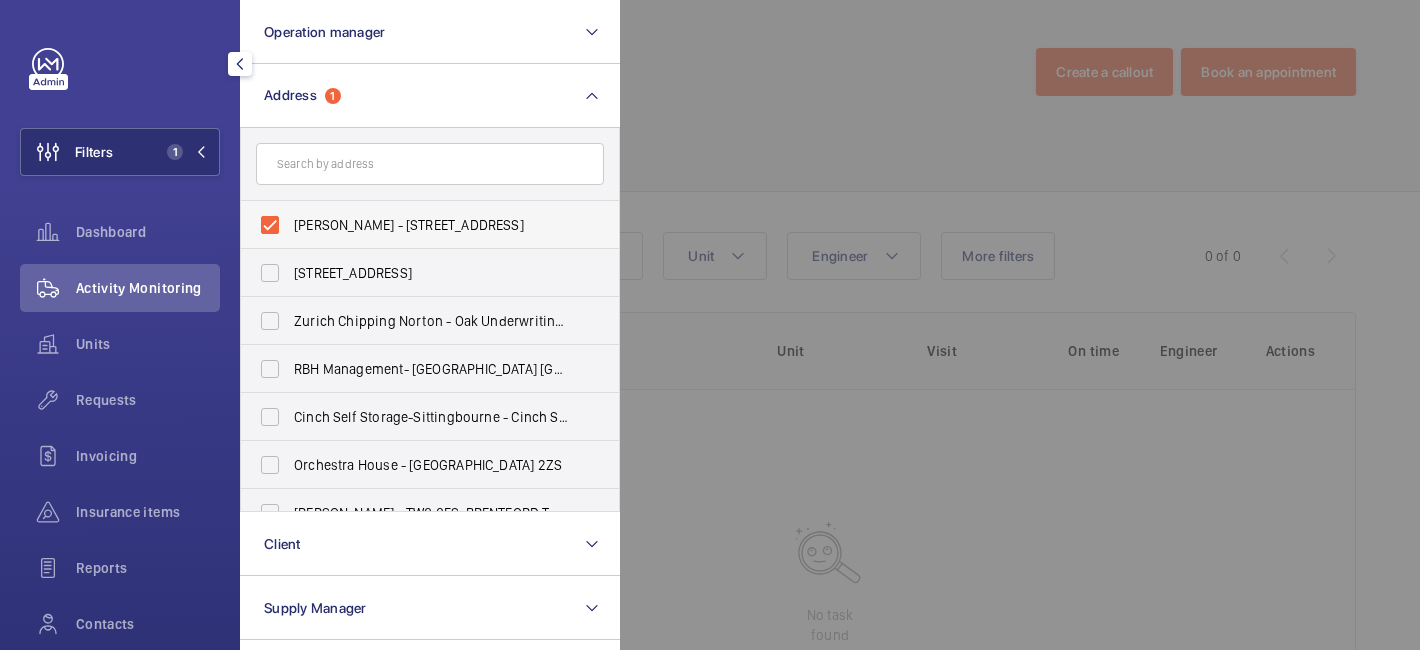 click on "[PERSON_NAME] - [STREET_ADDRESS]" at bounding box center (415, 225) 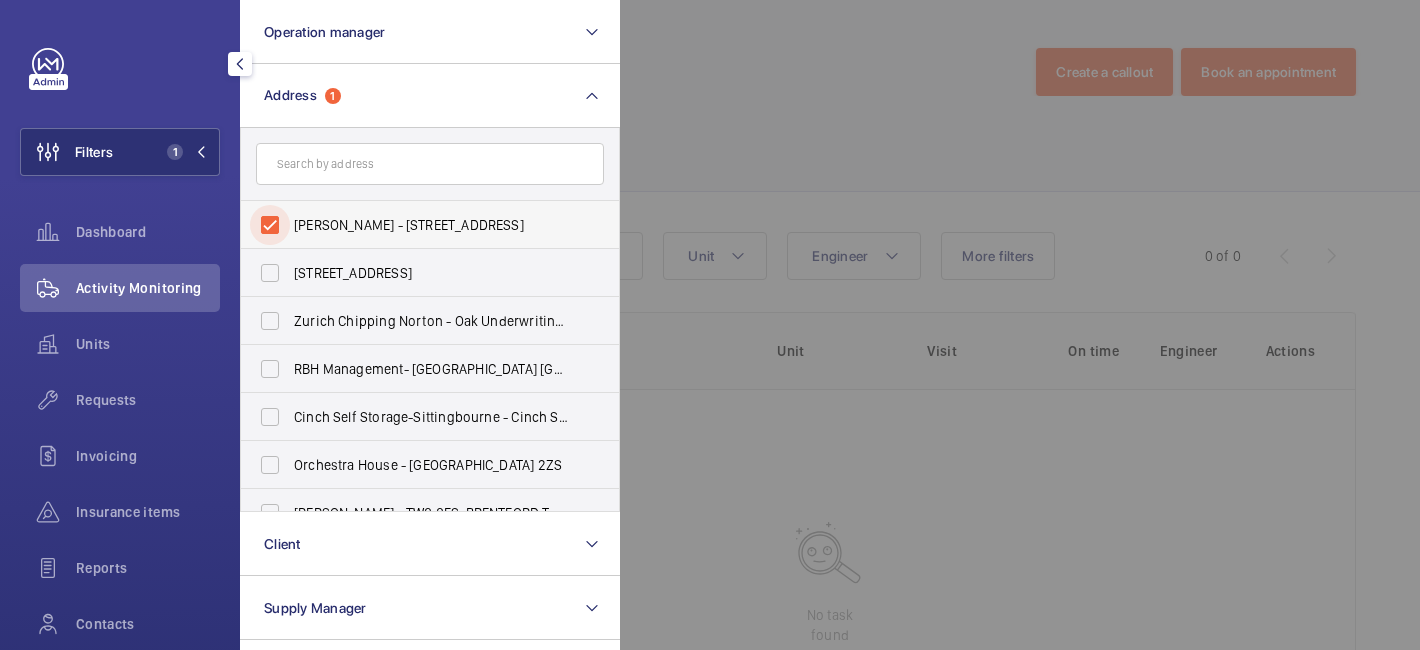 click on "[PERSON_NAME] - [STREET_ADDRESS]" at bounding box center (270, 225) 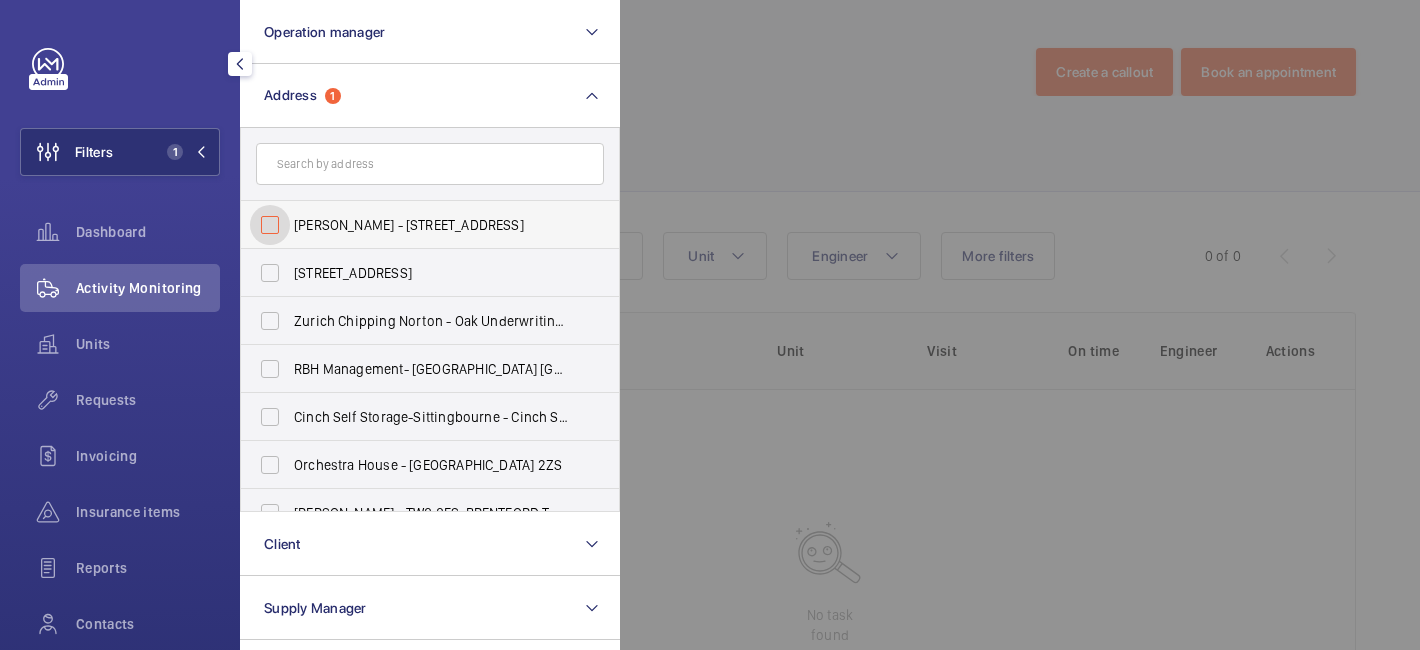 checkbox on "false" 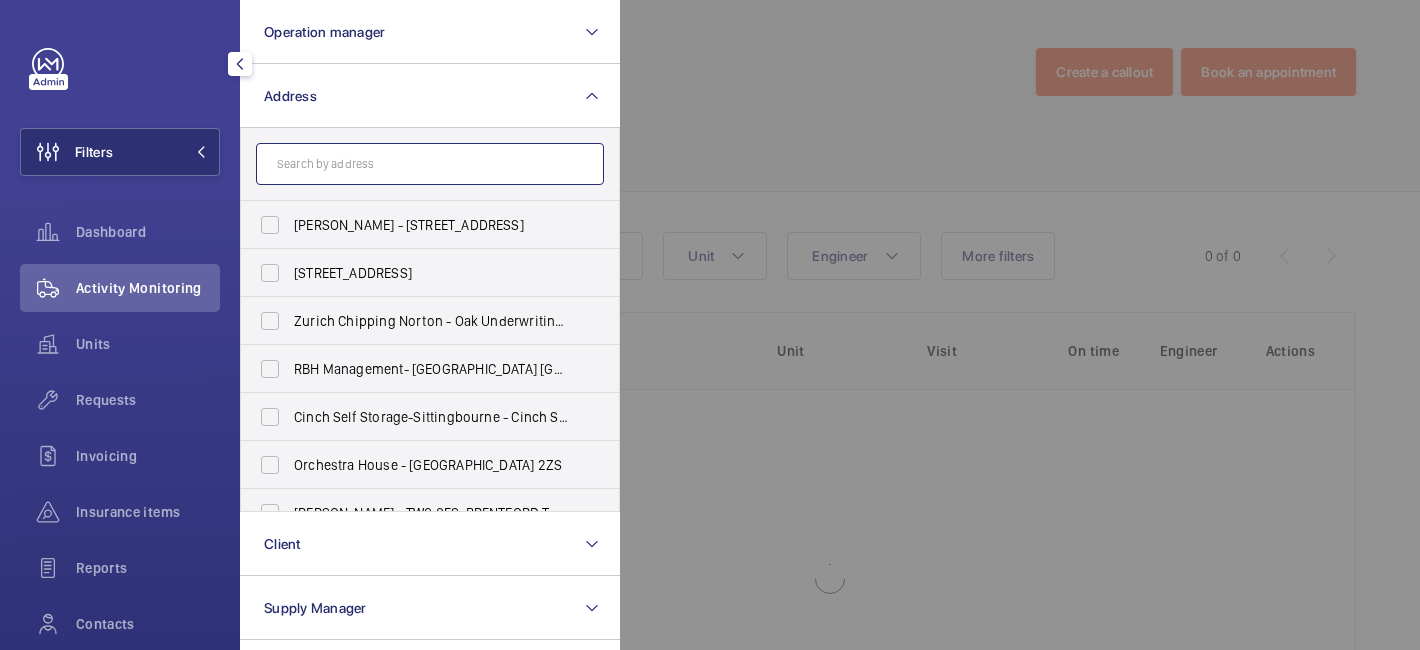 click 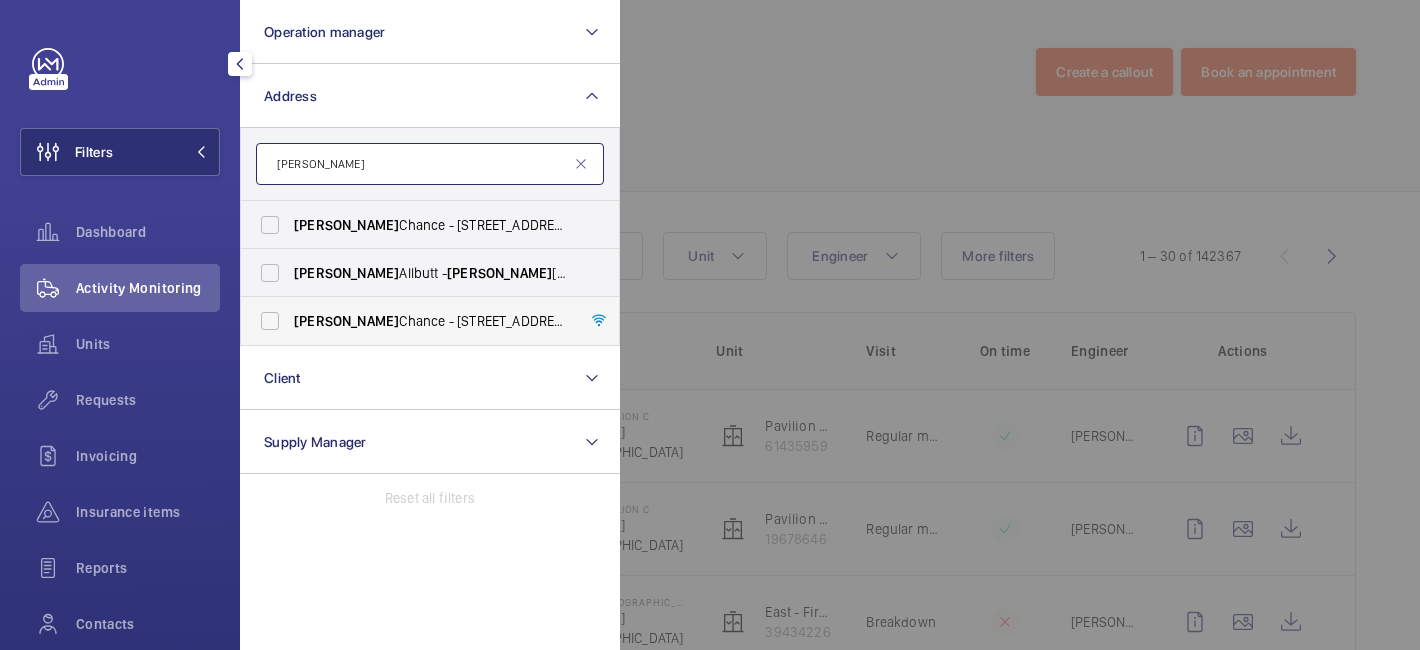type on "[PERSON_NAME]" 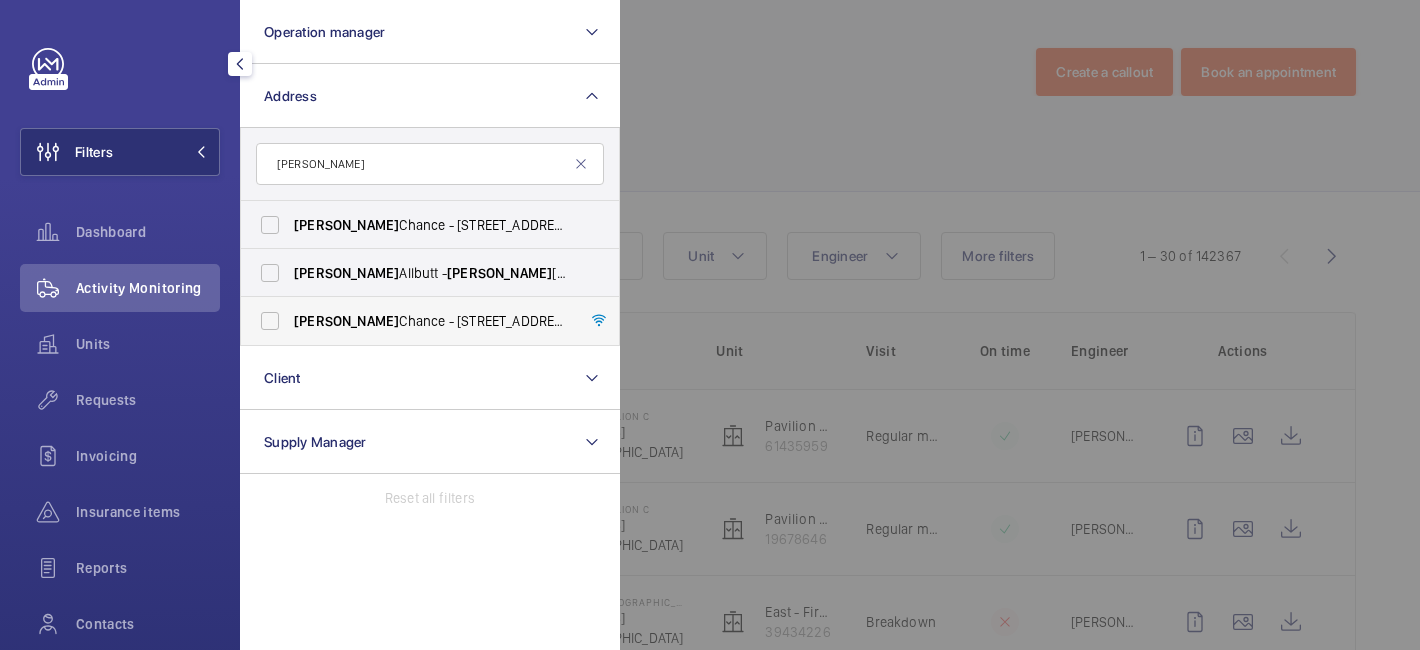 click on "[PERSON_NAME]" at bounding box center [346, 321] 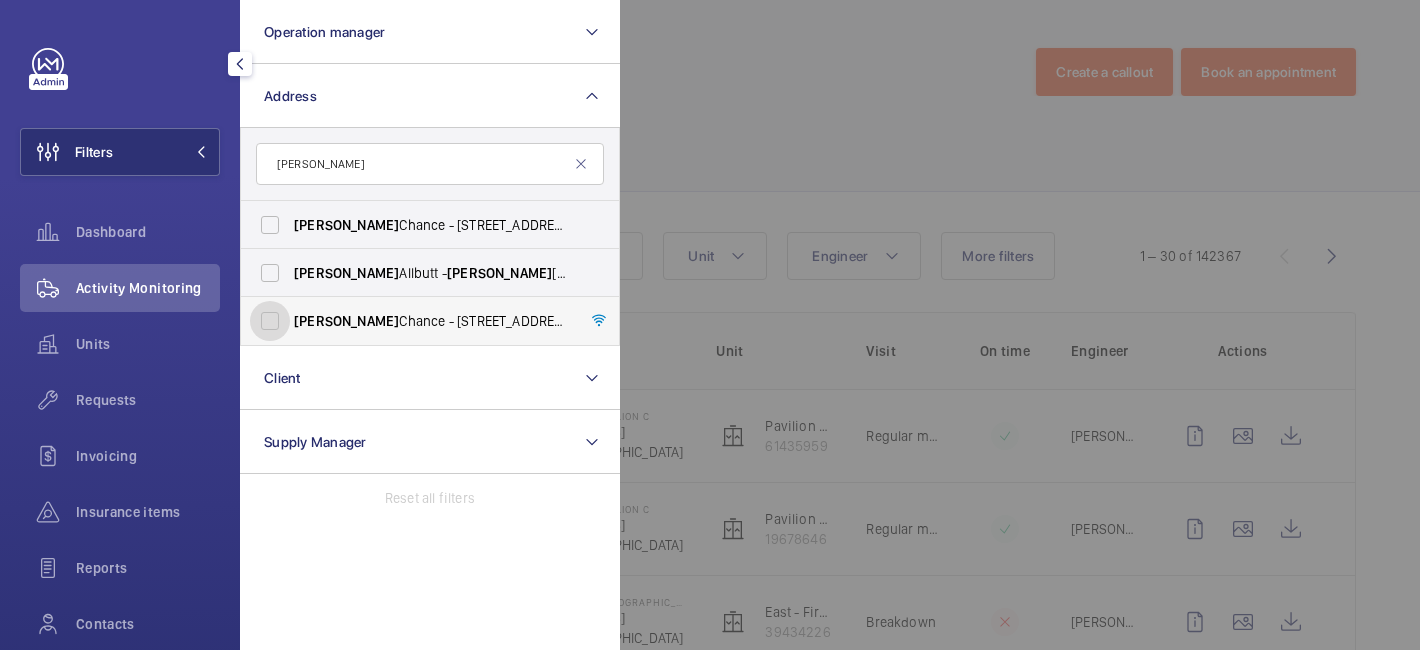 click on "[PERSON_NAME] - [STREET_ADDRESS]" at bounding box center [270, 321] 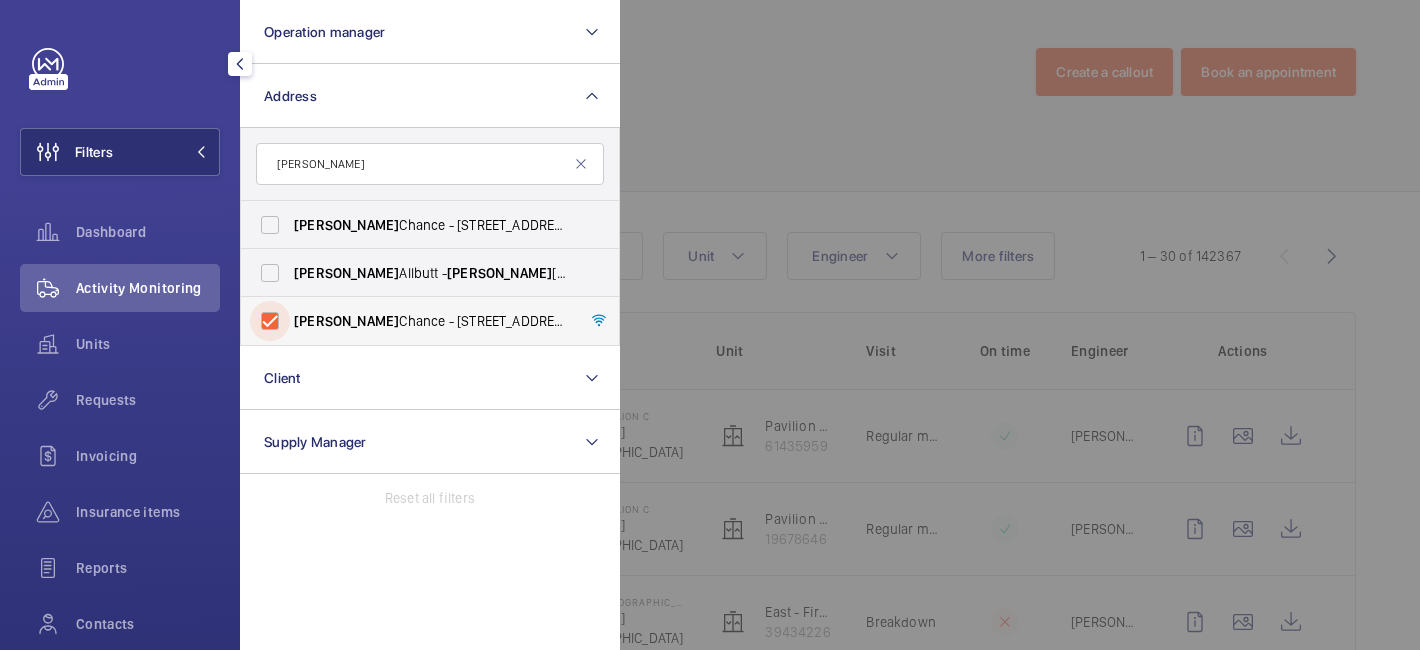 checkbox on "true" 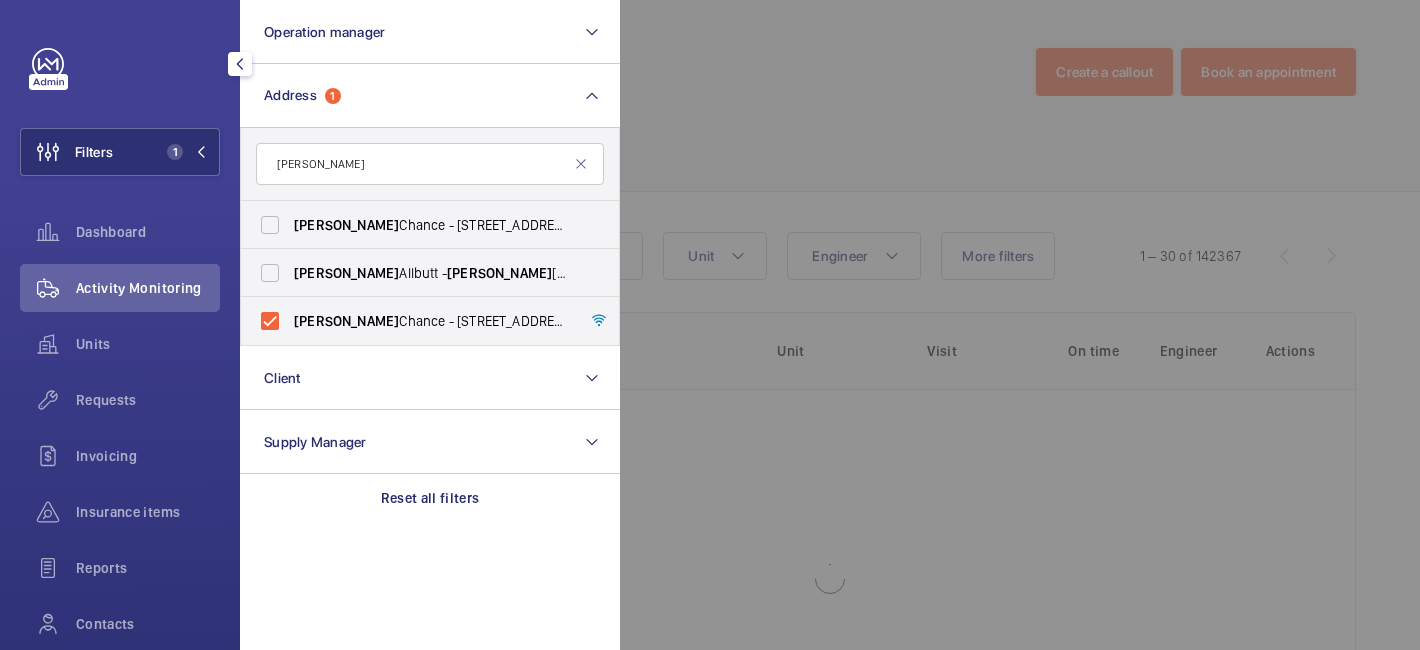 click 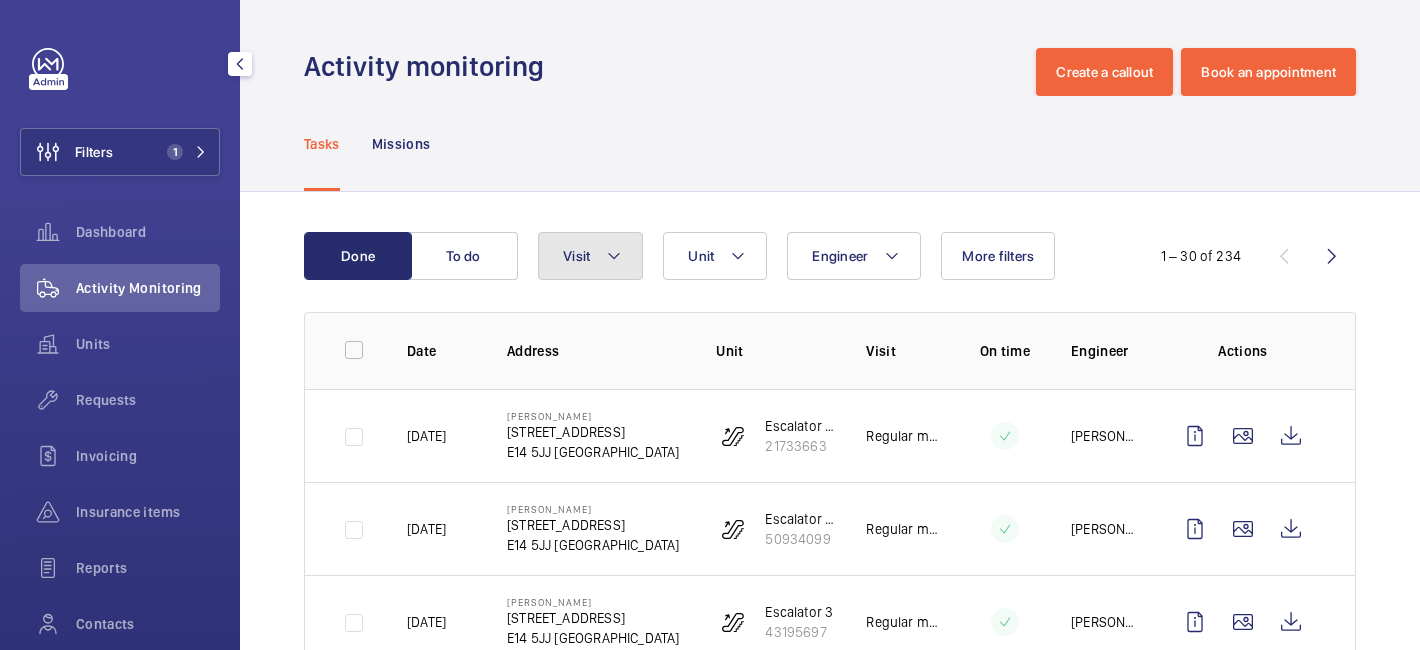 click 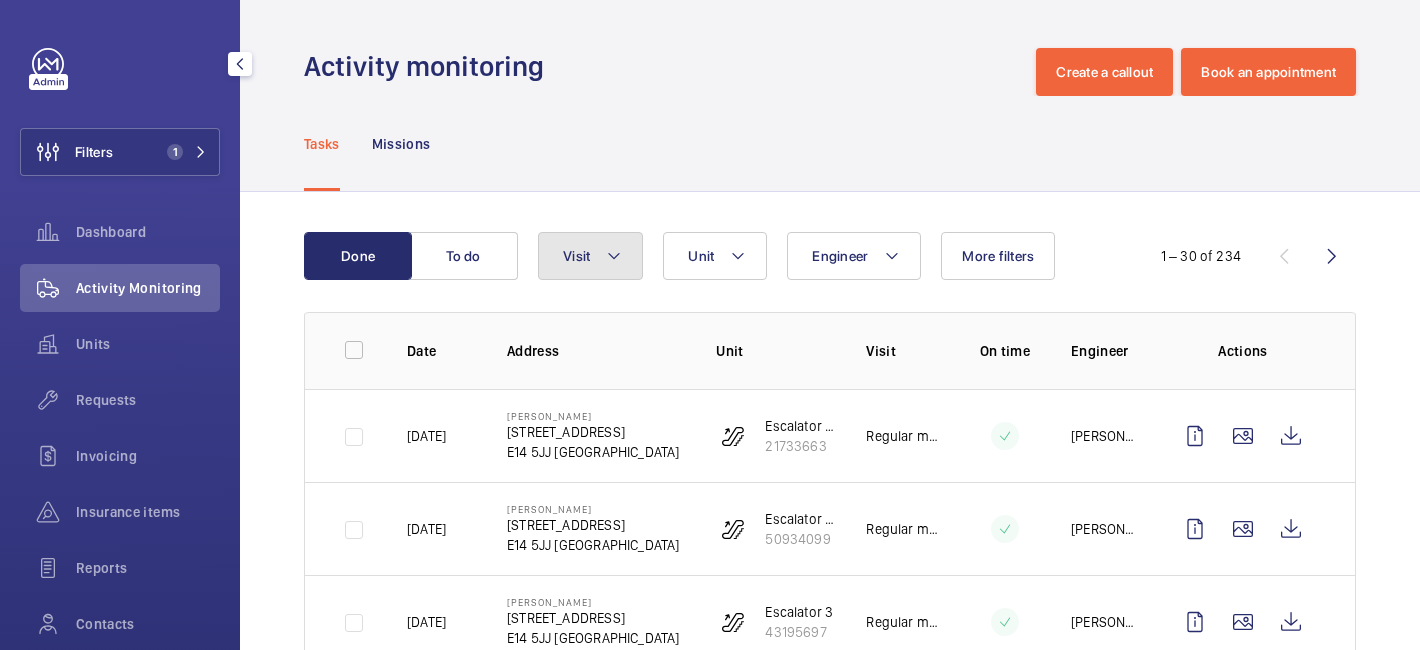 click 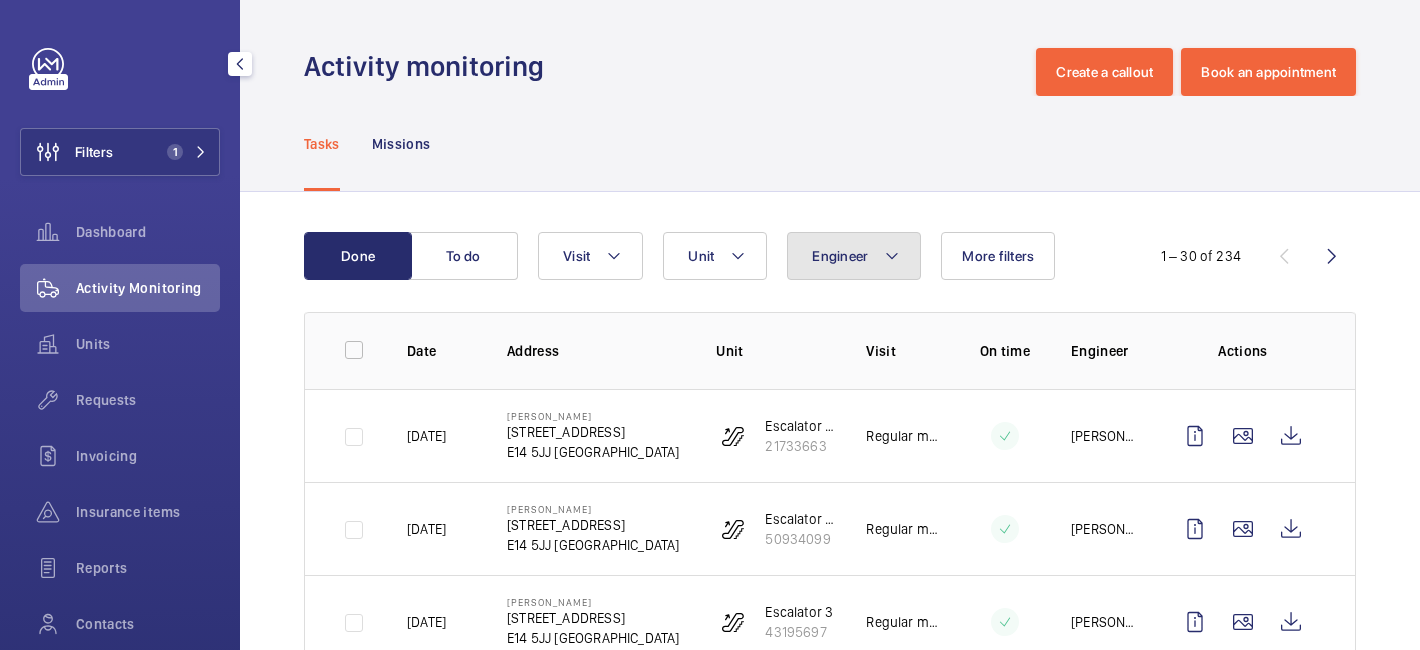 click on "Engineer" 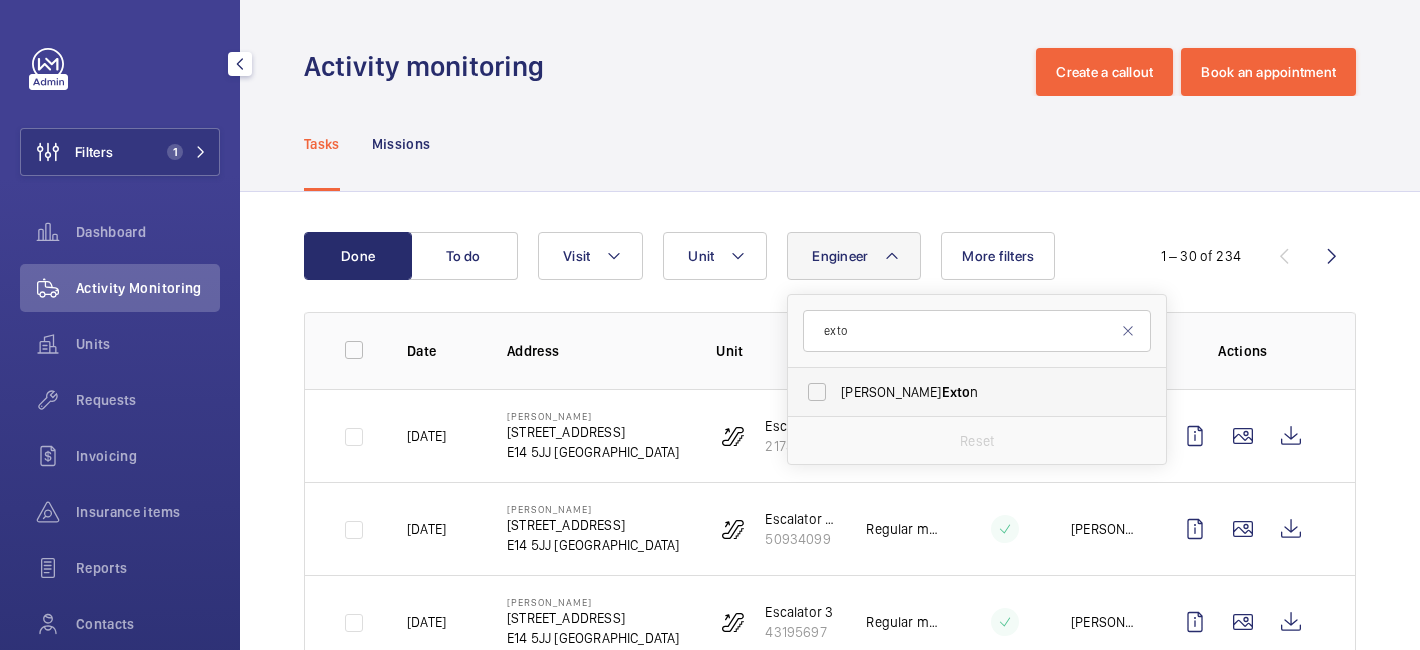 type on "exto" 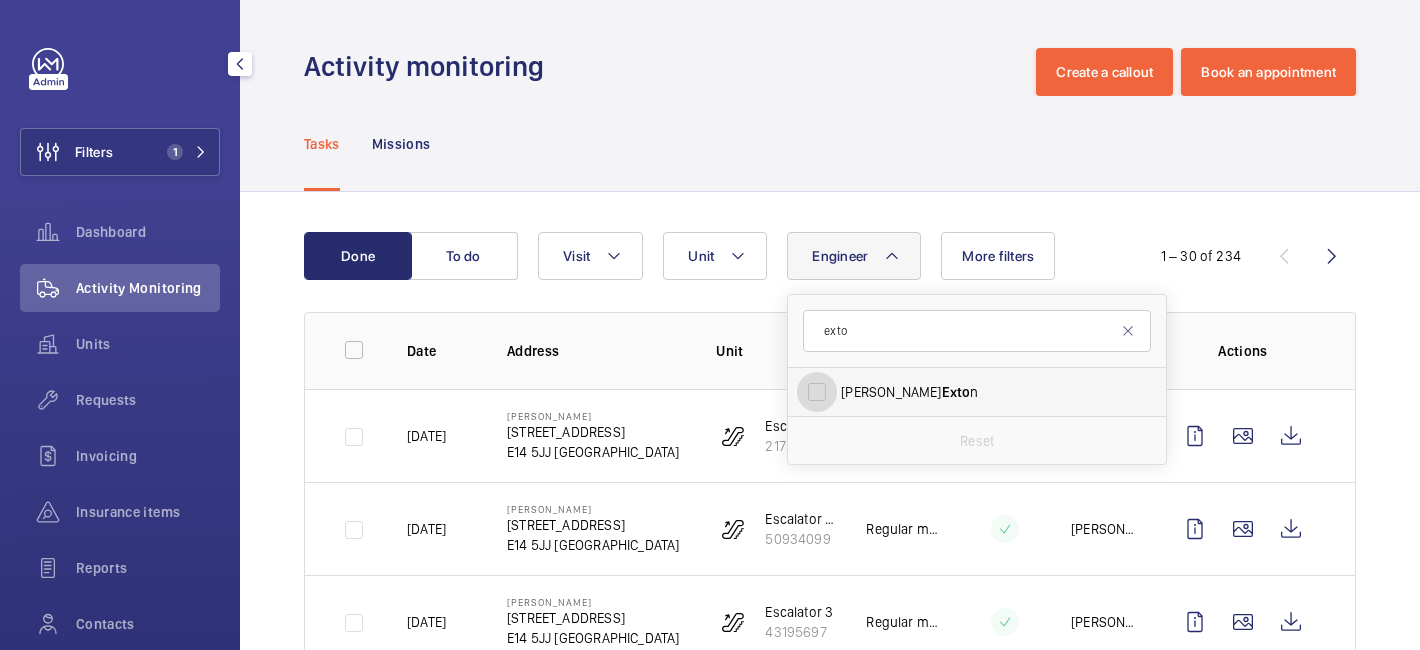 click on "[PERSON_NAME]  Exto n" at bounding box center [817, 392] 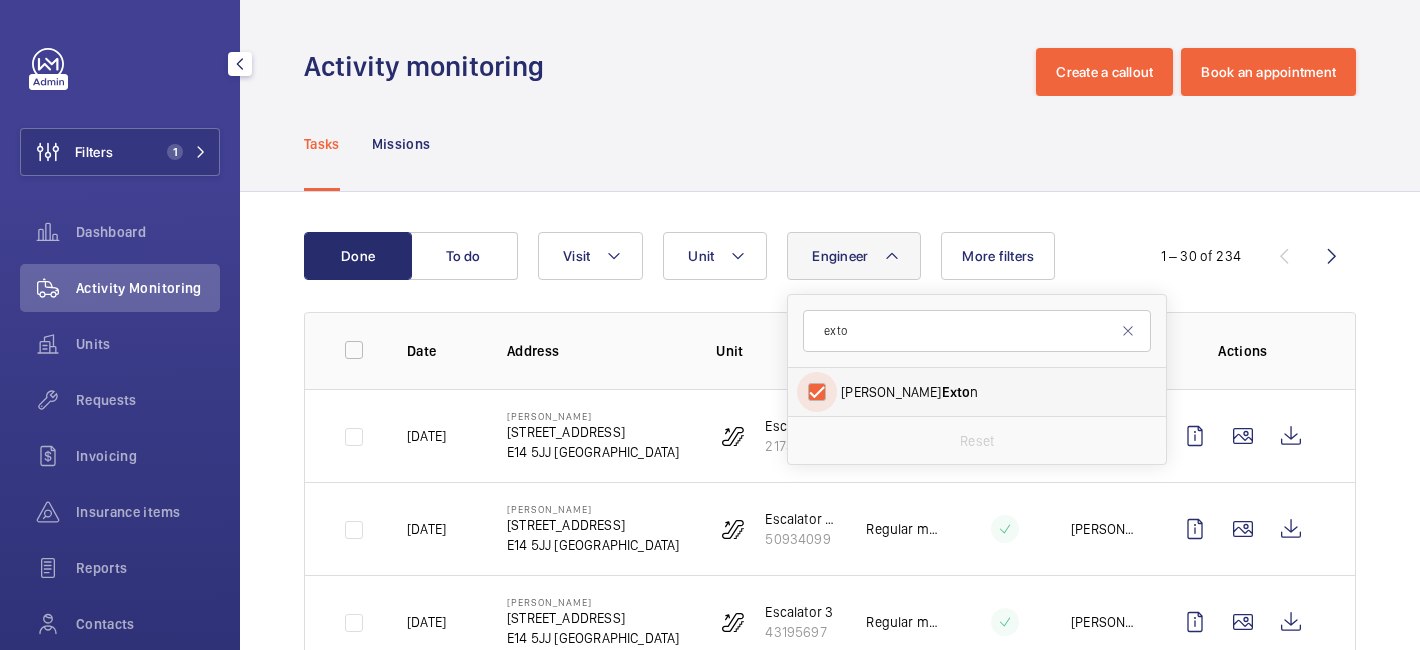 checkbox on "true" 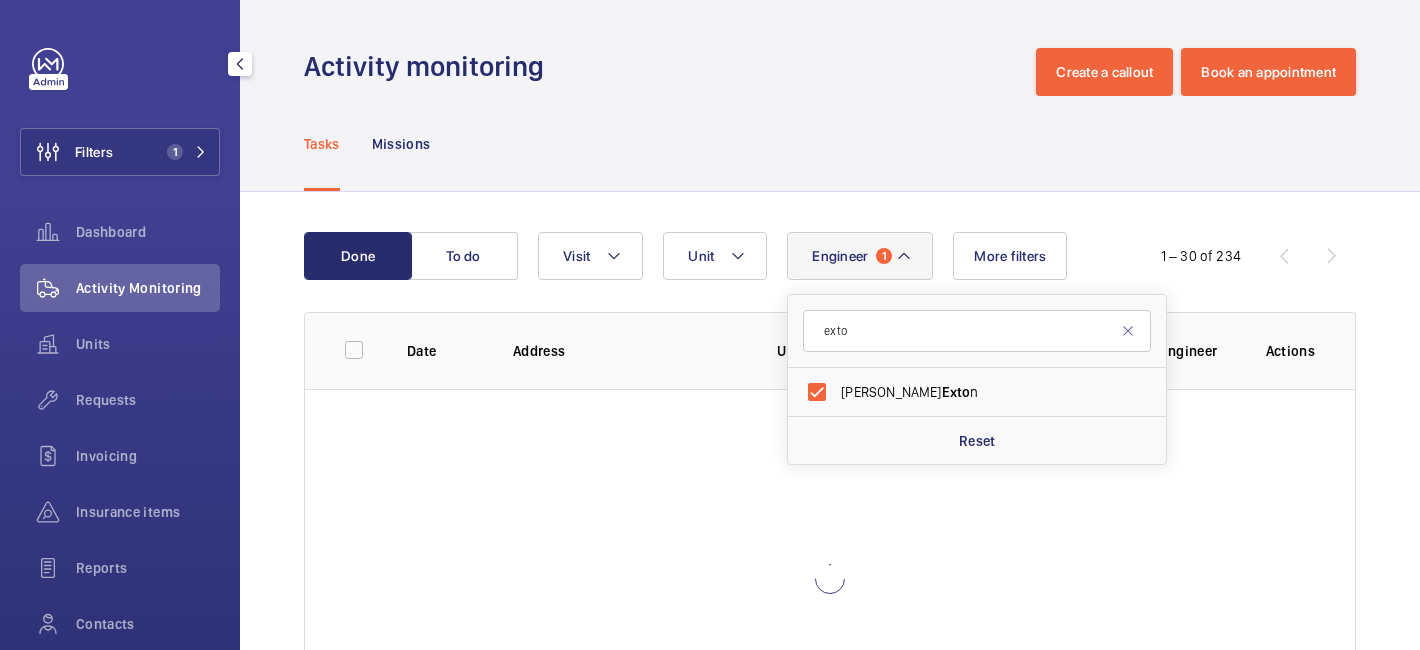click on "Done To do Engineer 1 exto [PERSON_NAME]  Exto n Reset Unit Visit More filters  1 – 30 of 234  Date Address Unit Visit On time Engineer Actions" 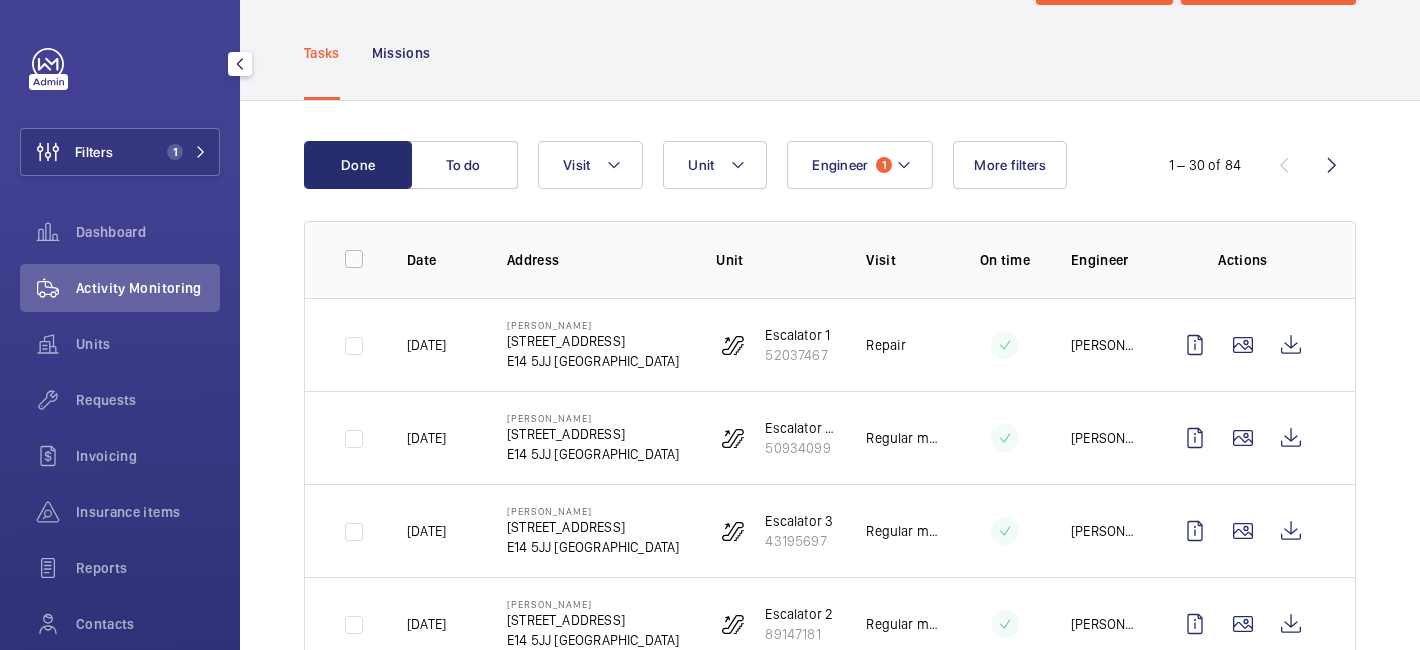 scroll, scrollTop: 92, scrollLeft: 0, axis: vertical 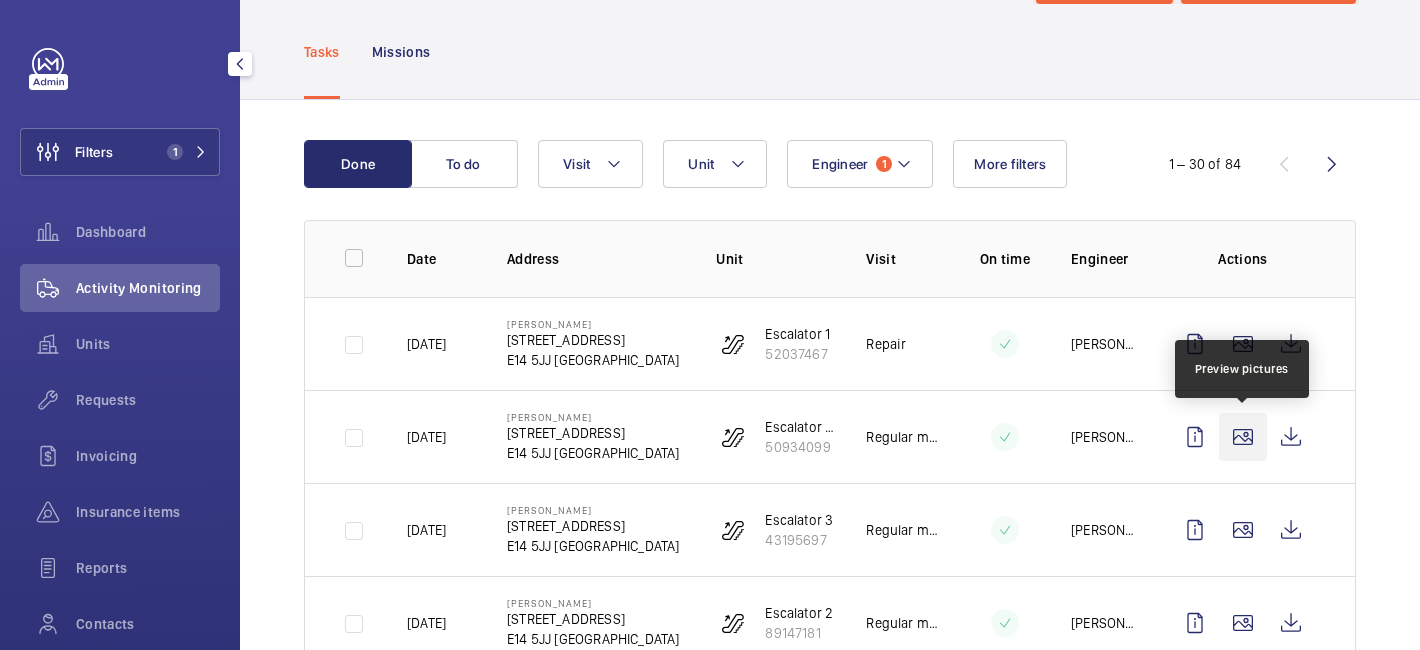 click 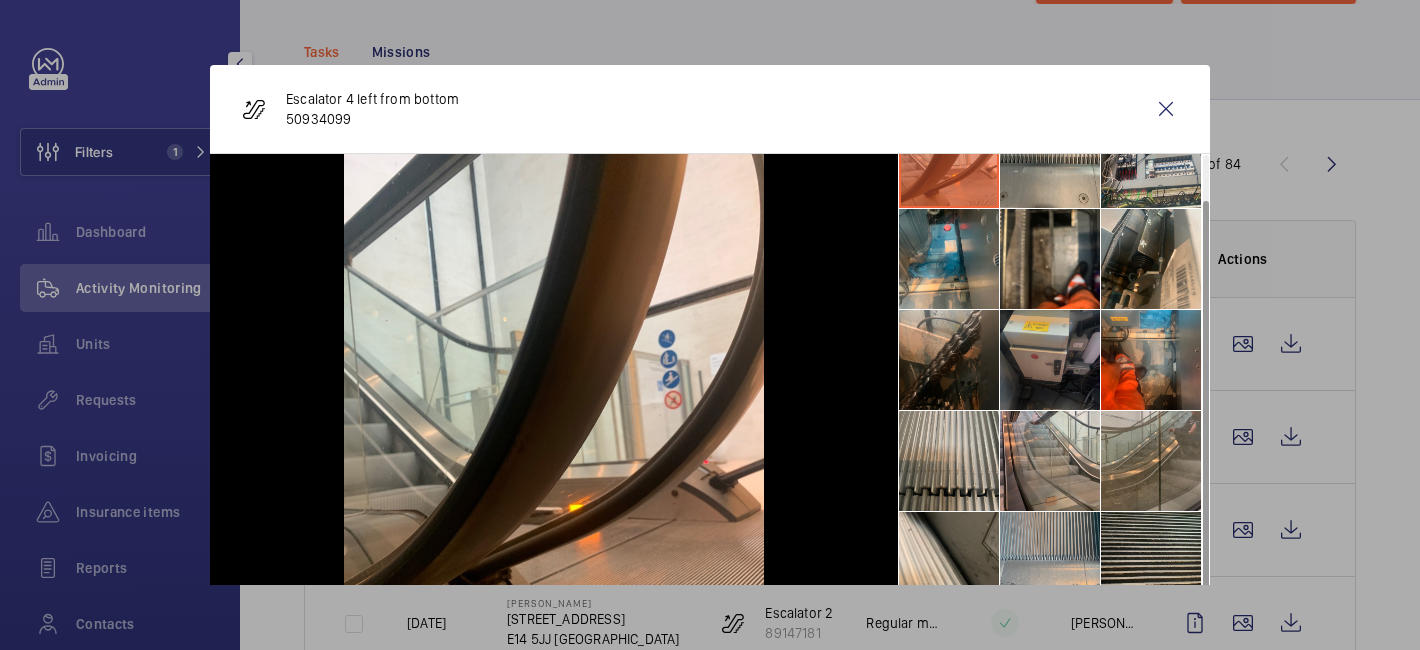 scroll, scrollTop: 0, scrollLeft: 0, axis: both 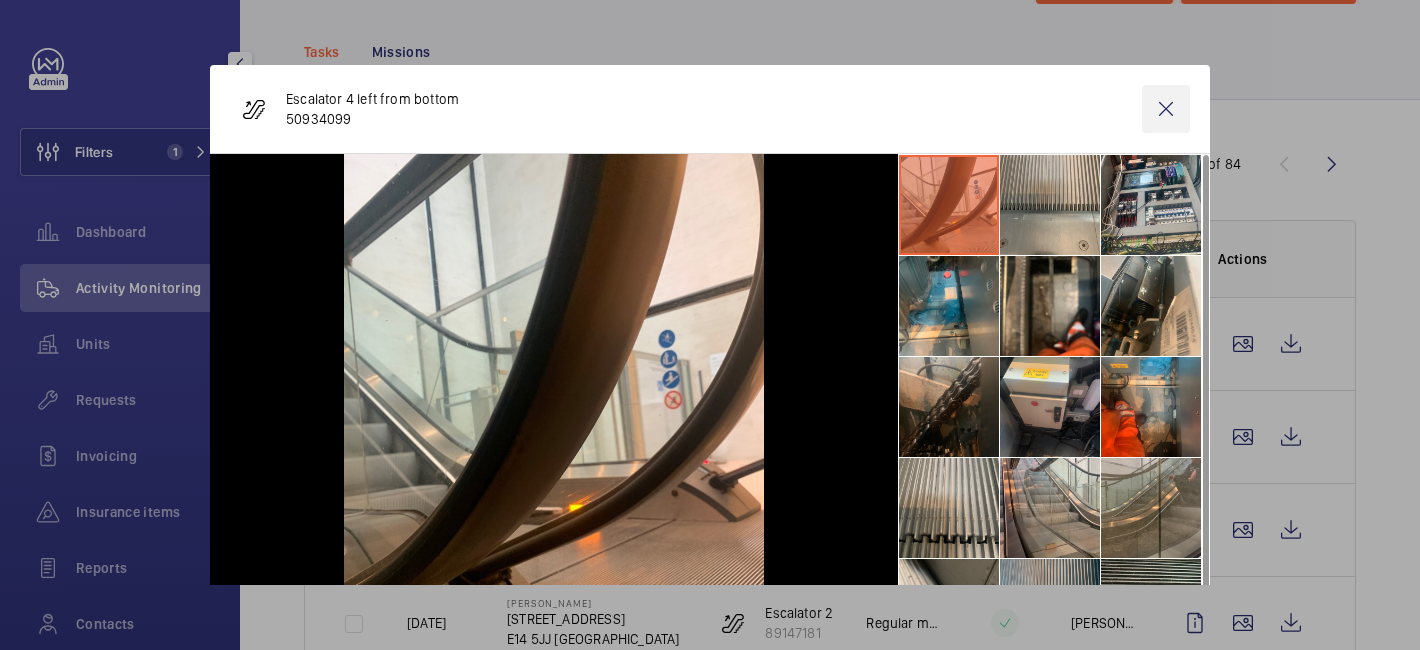 click at bounding box center (1166, 109) 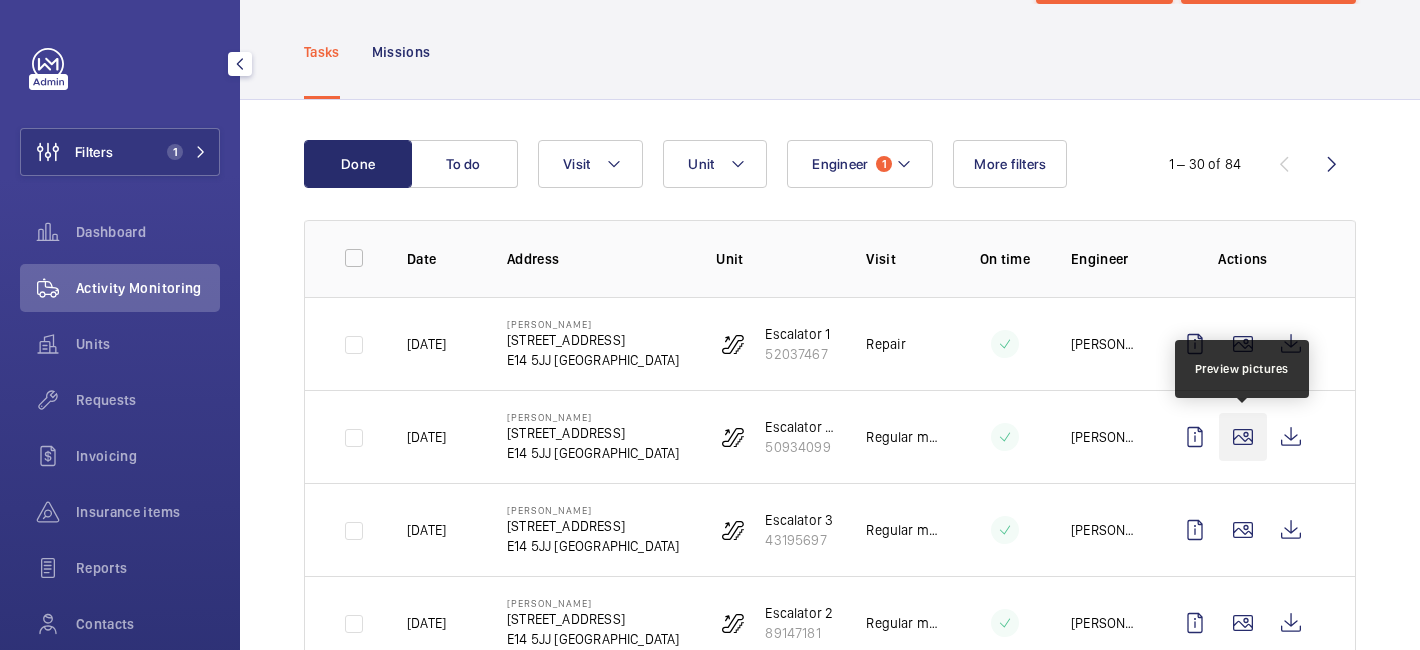 click 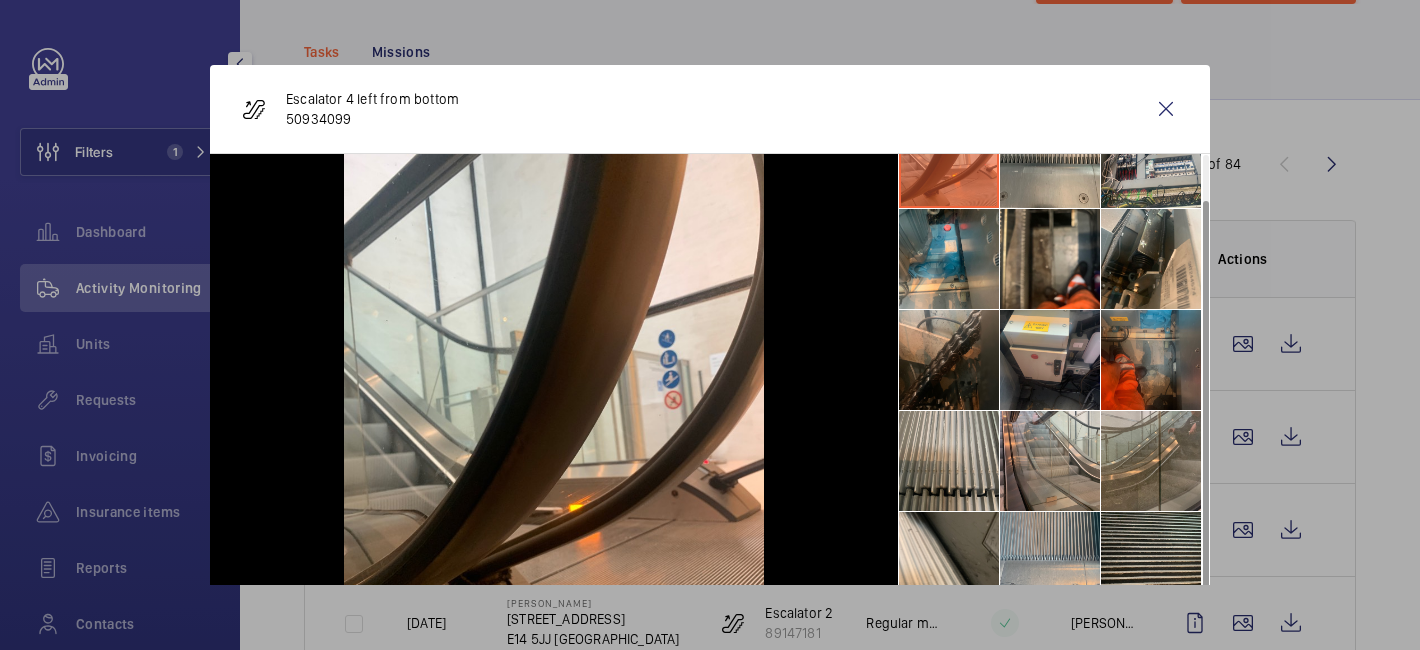 scroll, scrollTop: 0, scrollLeft: 0, axis: both 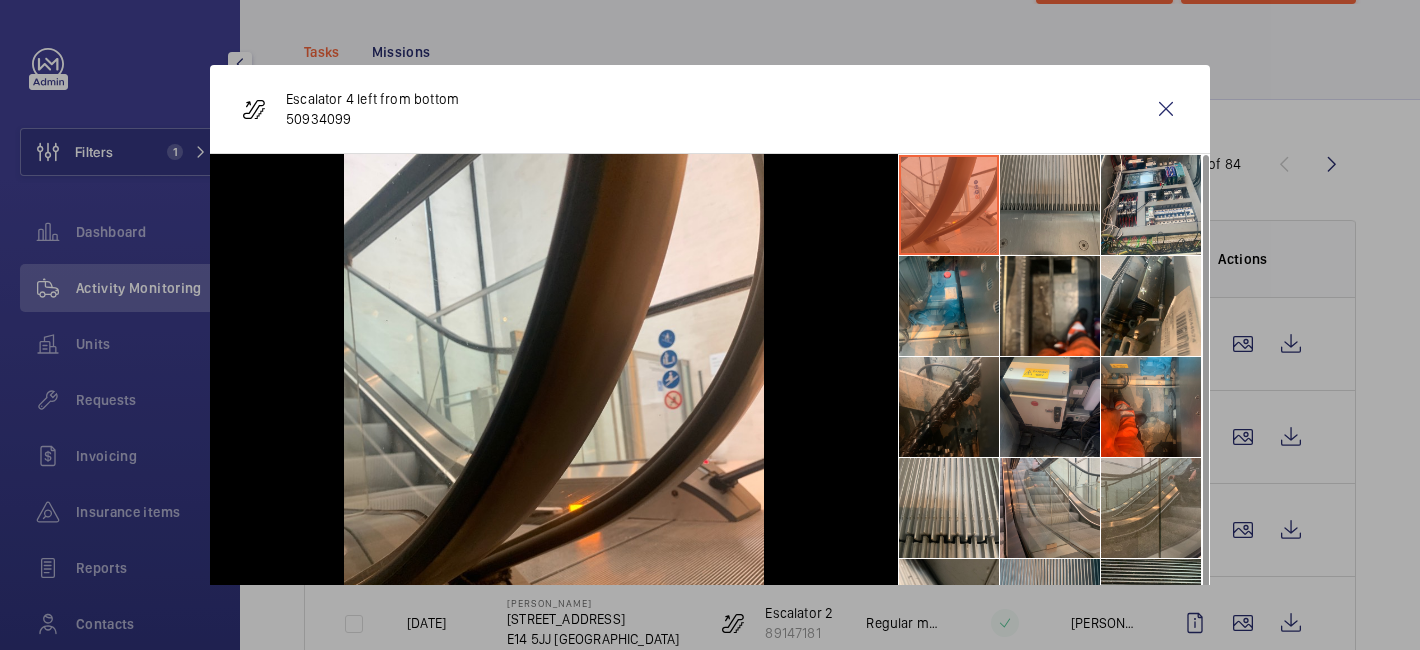 click at bounding box center (1050, 205) 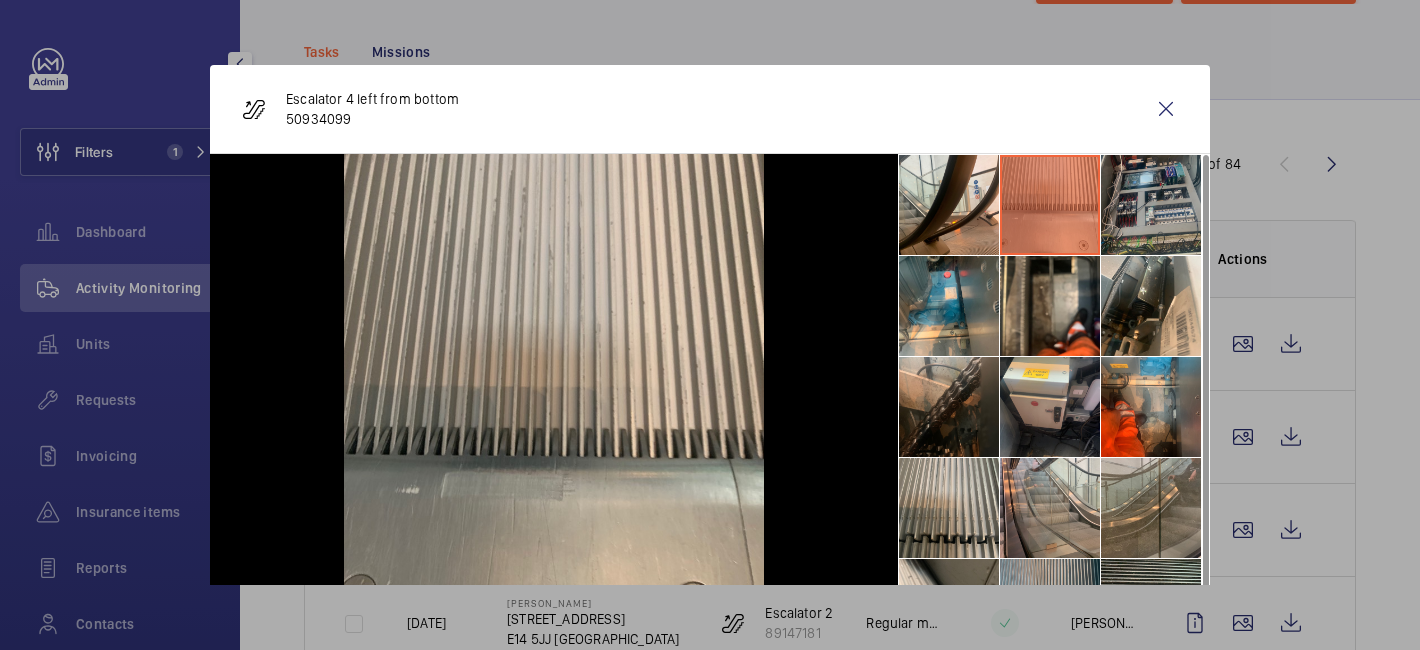 click at bounding box center [1151, 205] 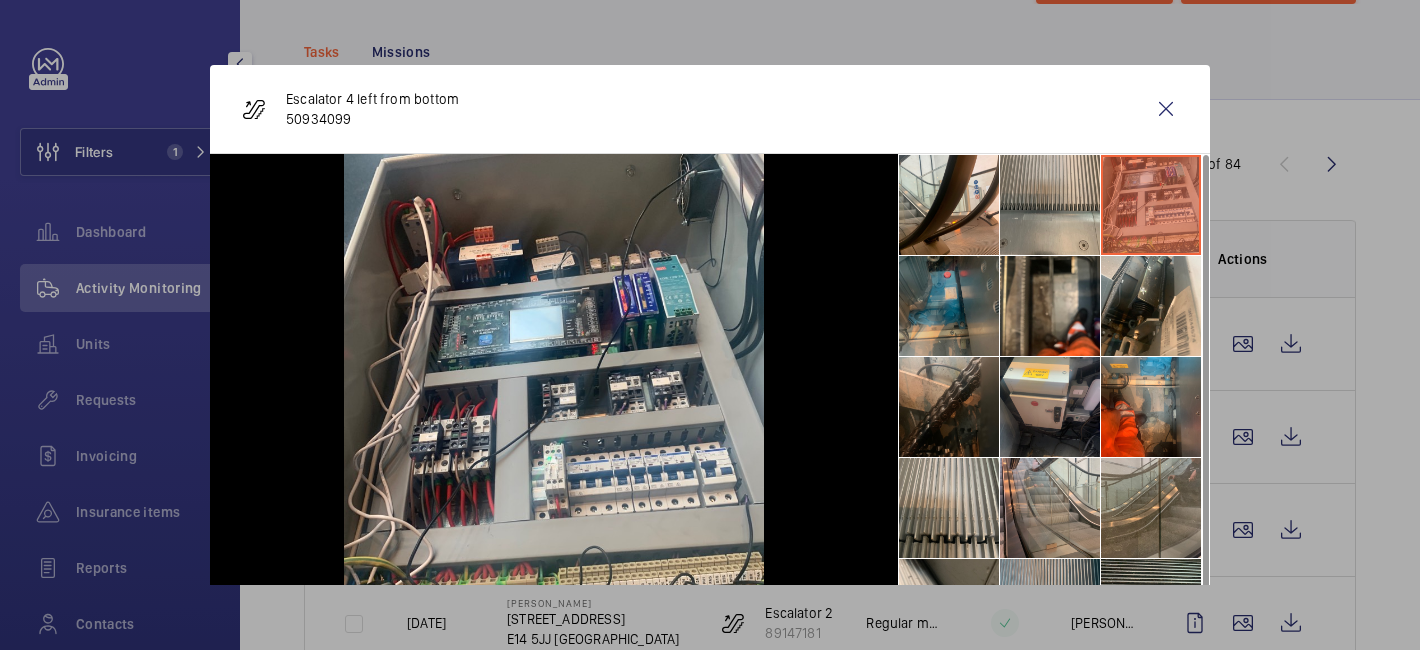 click at bounding box center (949, 306) 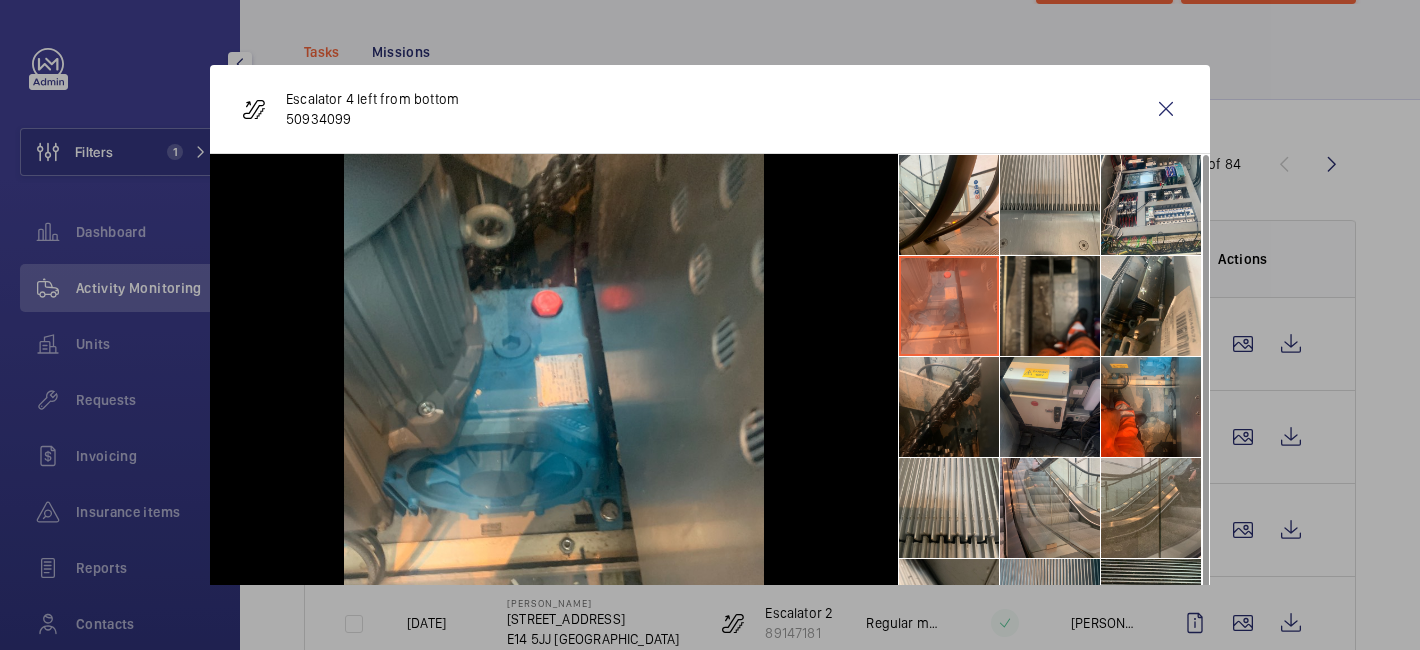 click at bounding box center [1050, 306] 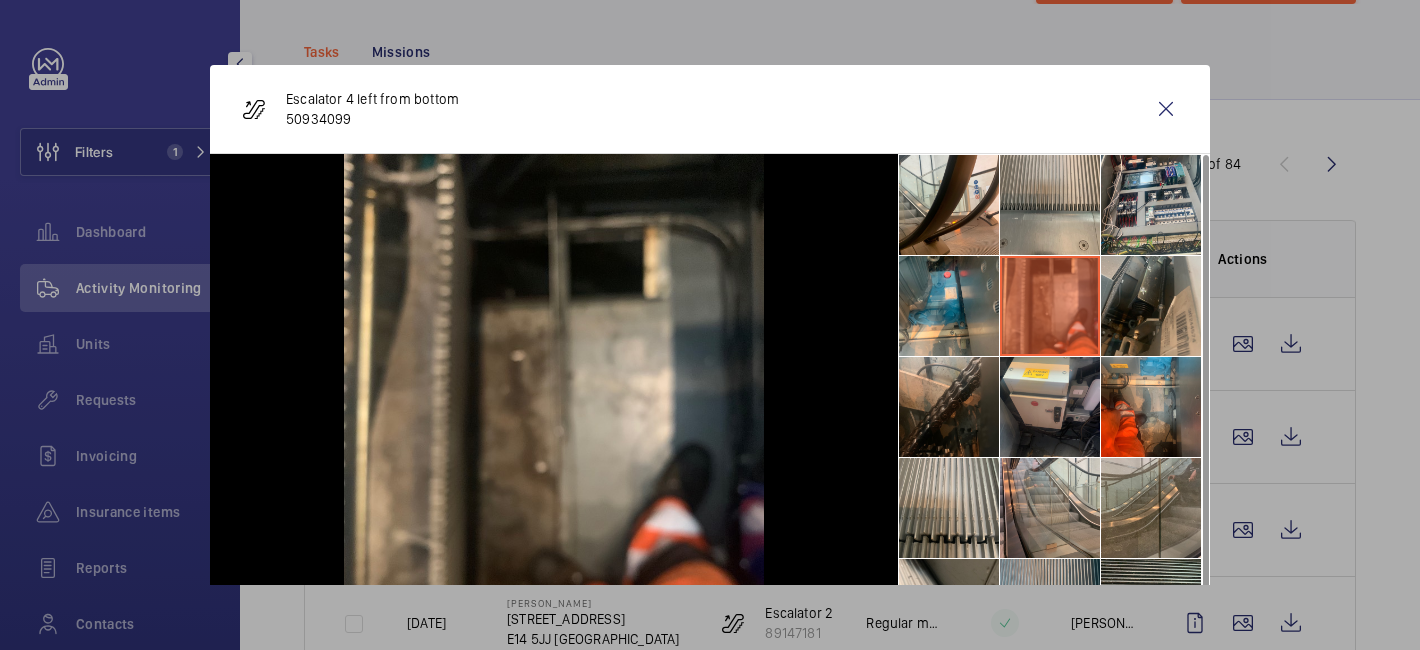 click at bounding box center (1151, 306) 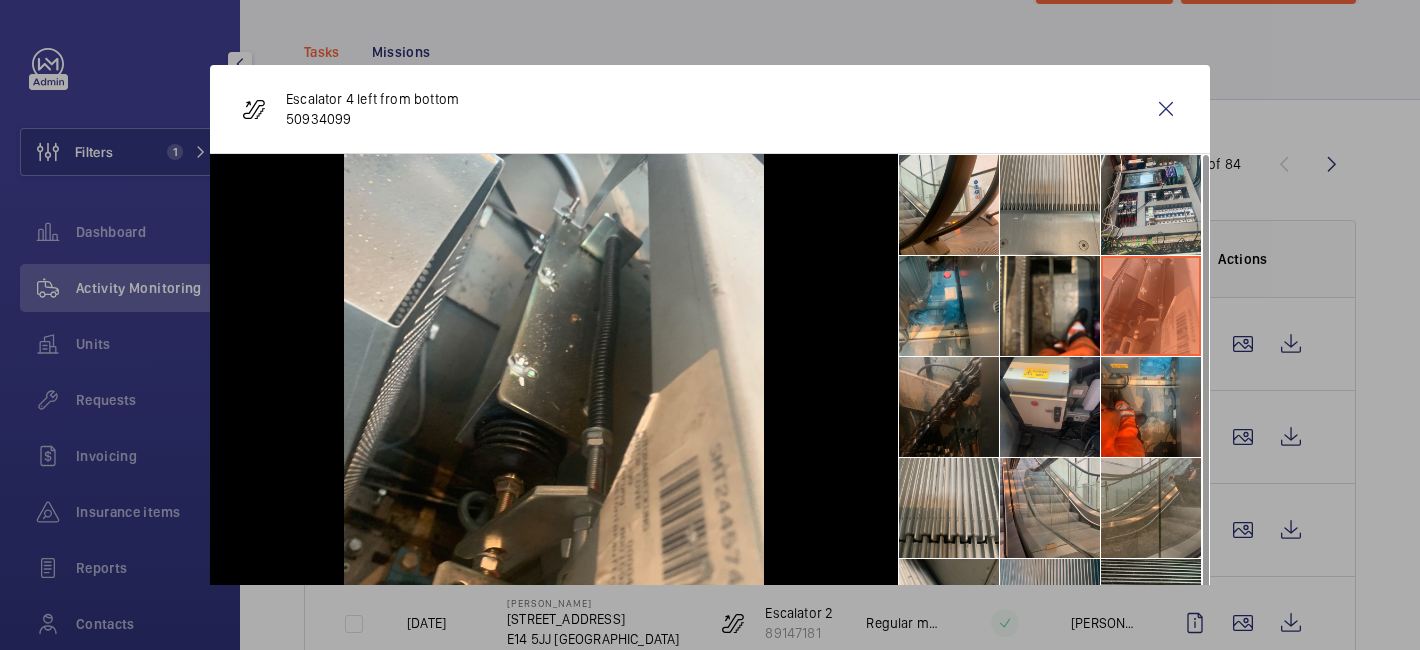 click at bounding box center (949, 407) 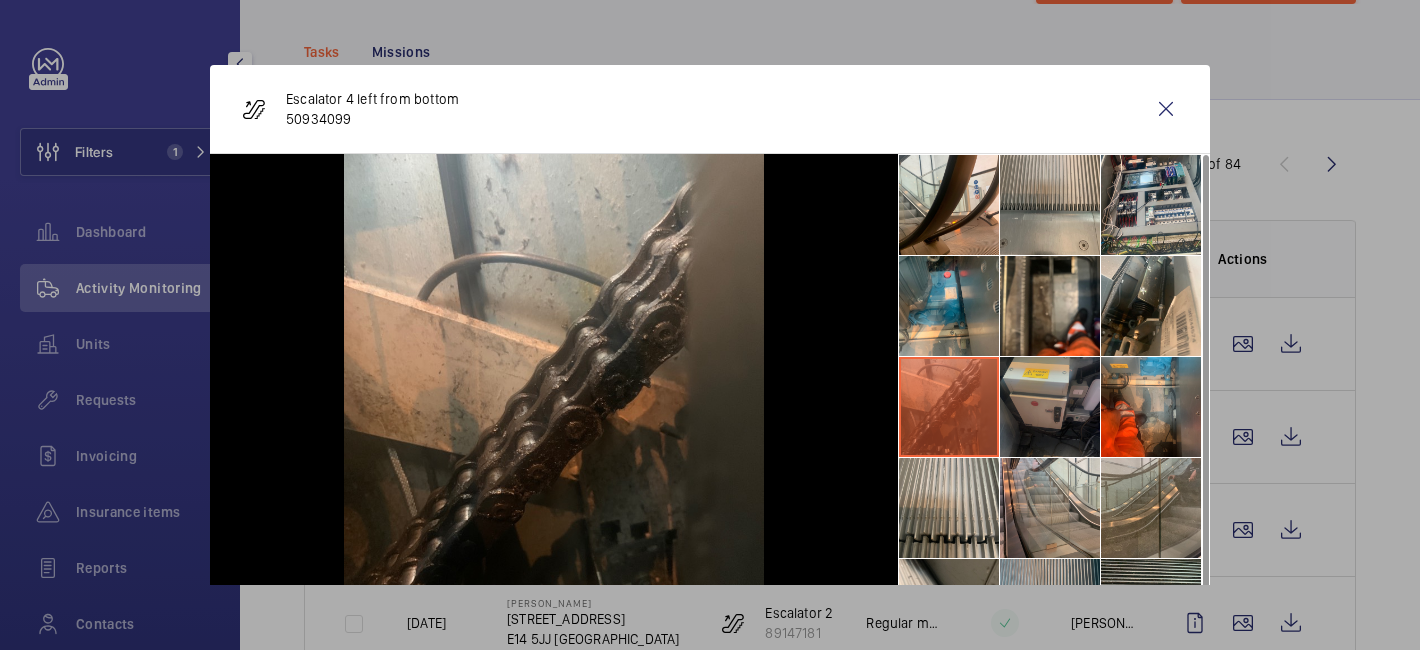 click at bounding box center [1050, 407] 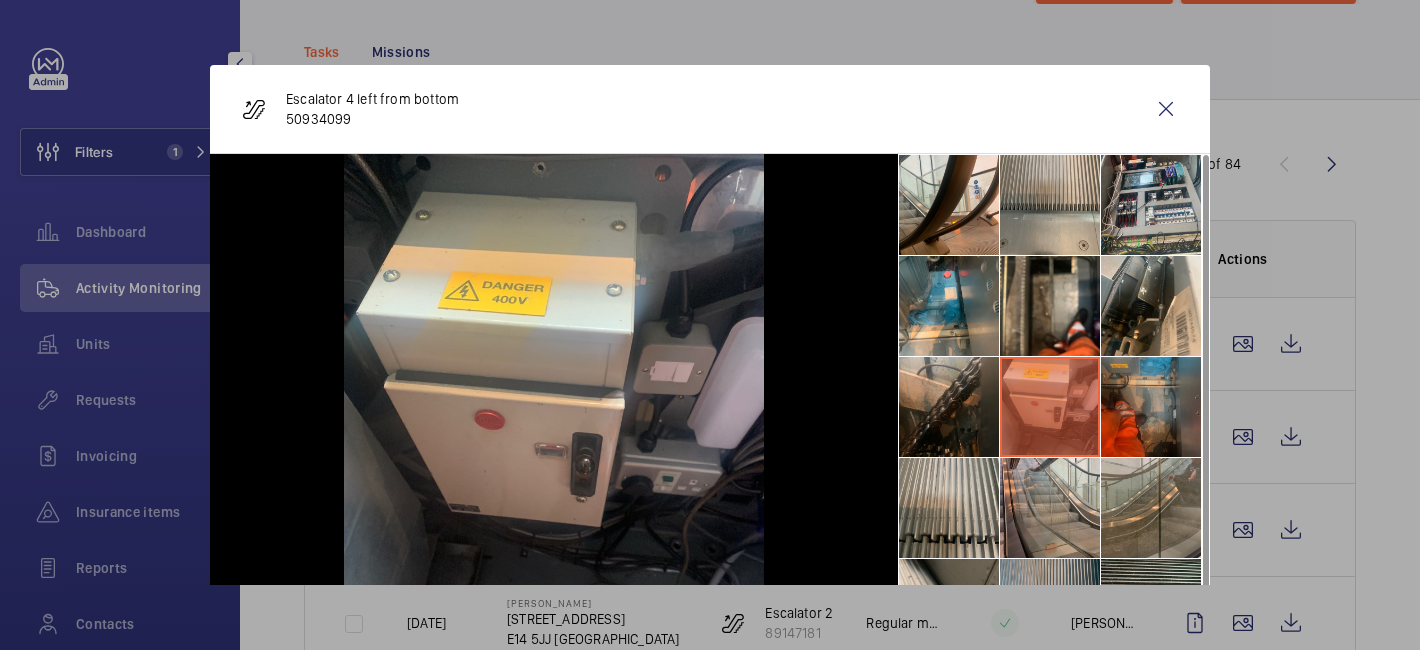 click at bounding box center [1151, 407] 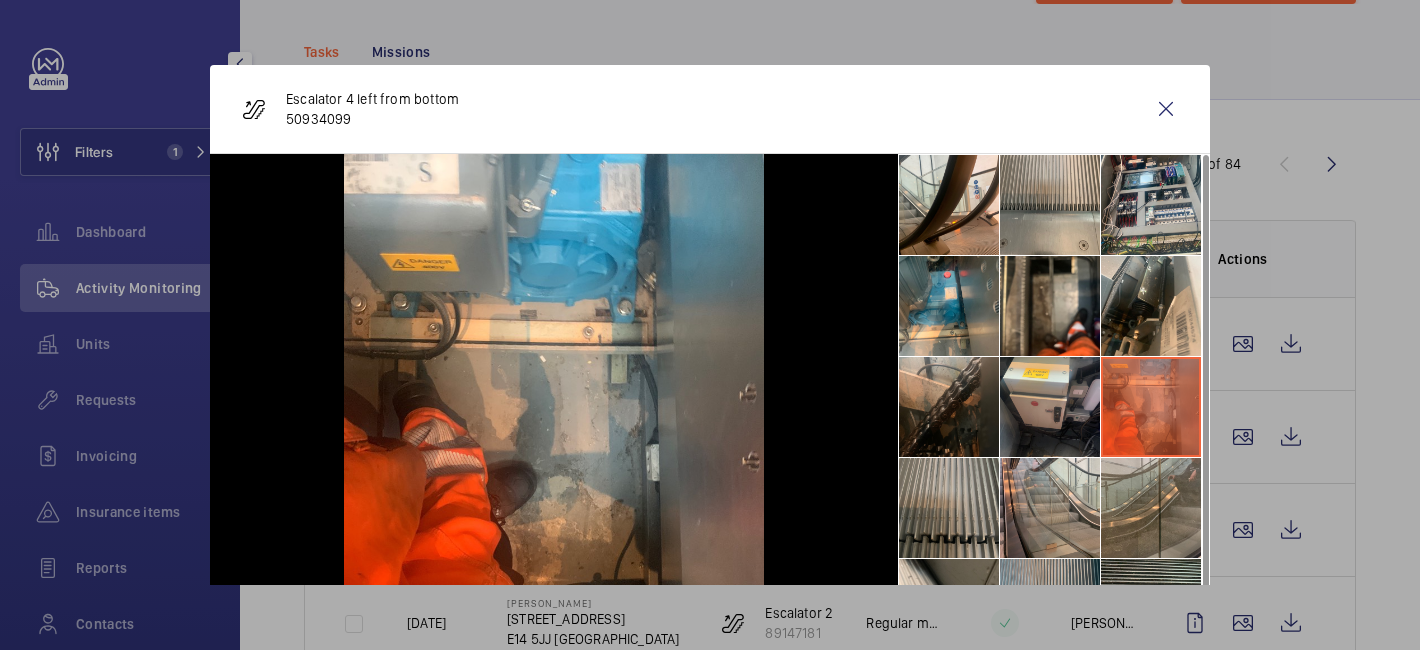click at bounding box center (949, 508) 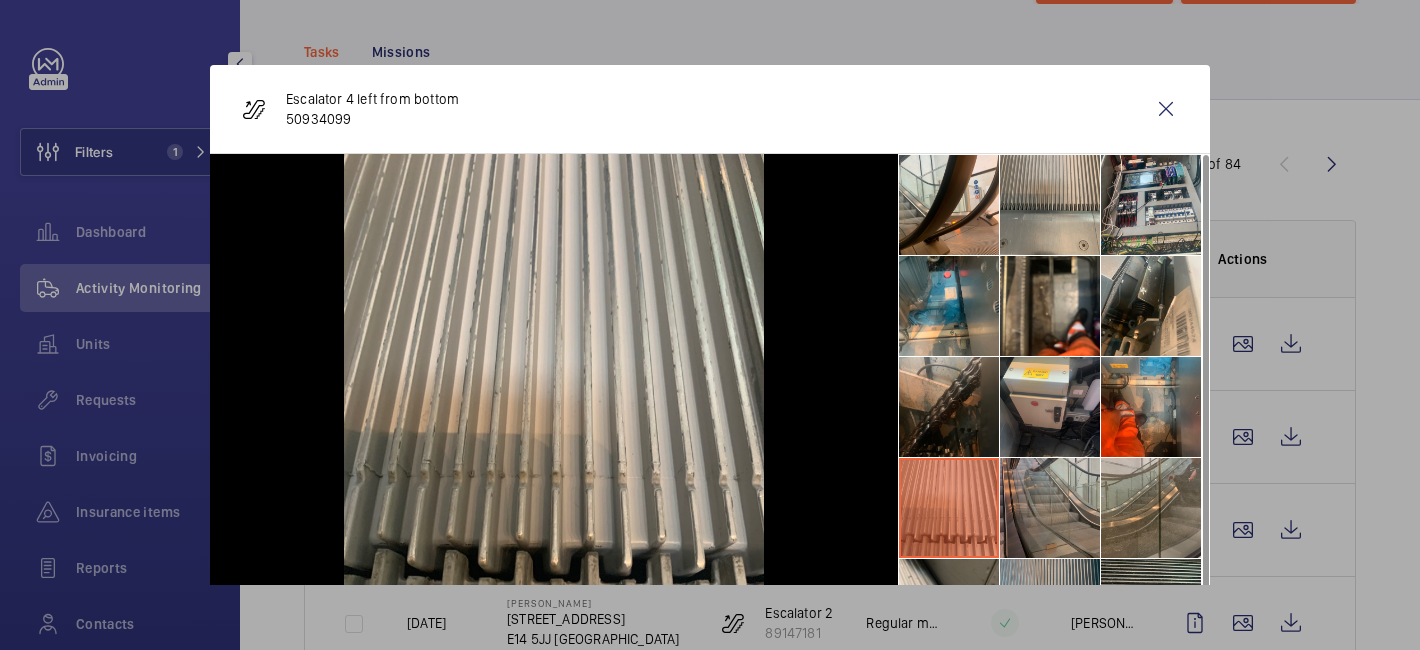 click at bounding box center (1050, 508) 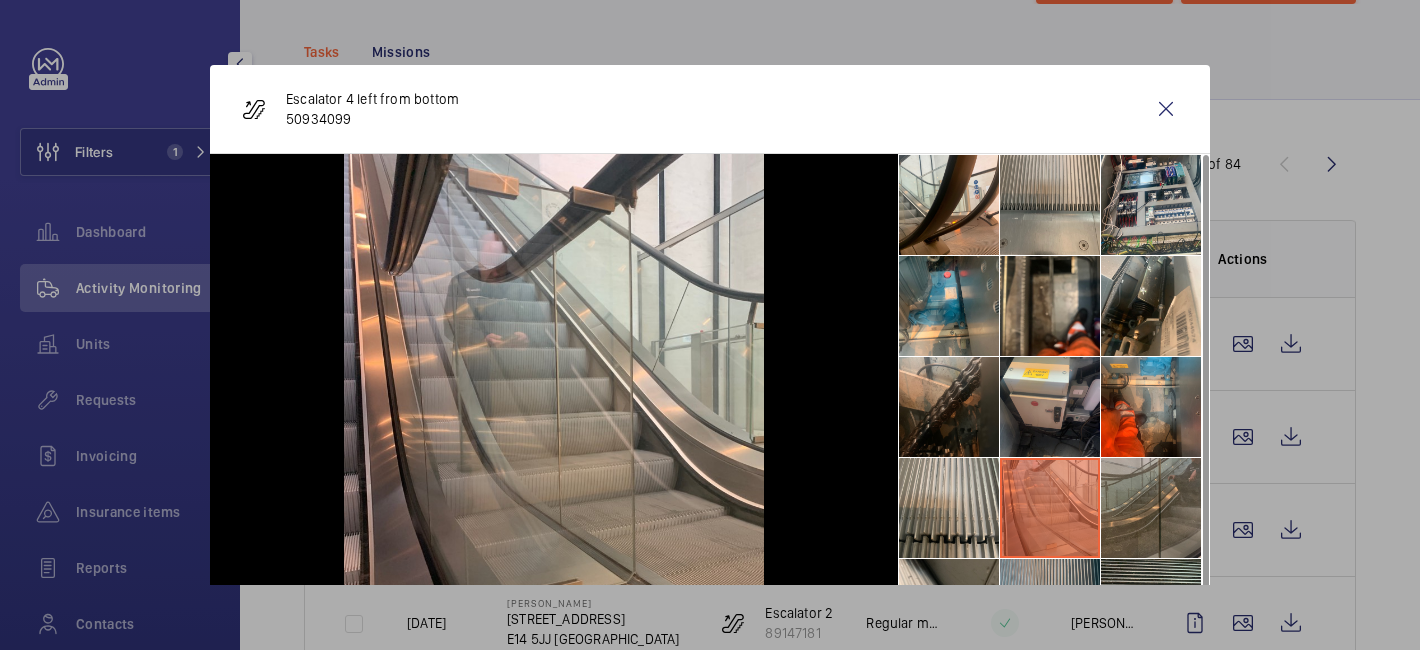 click at bounding box center (1151, 508) 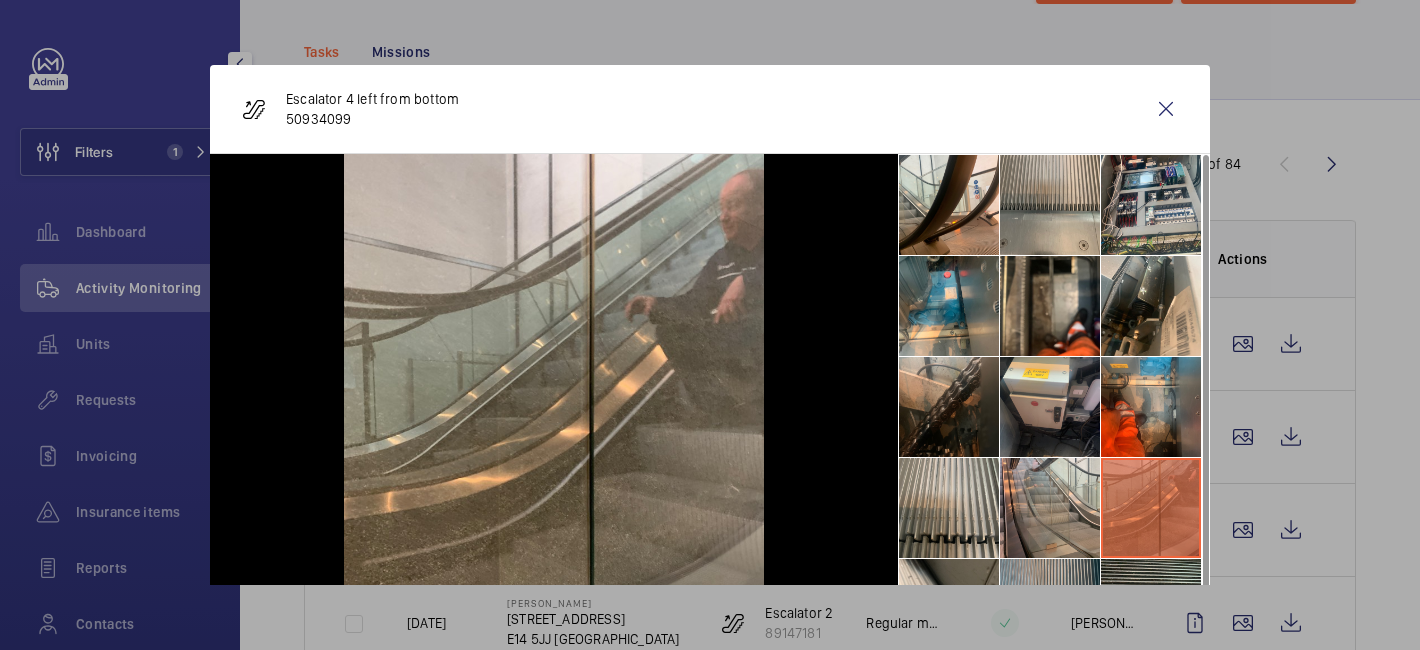 scroll, scrollTop: 47, scrollLeft: 0, axis: vertical 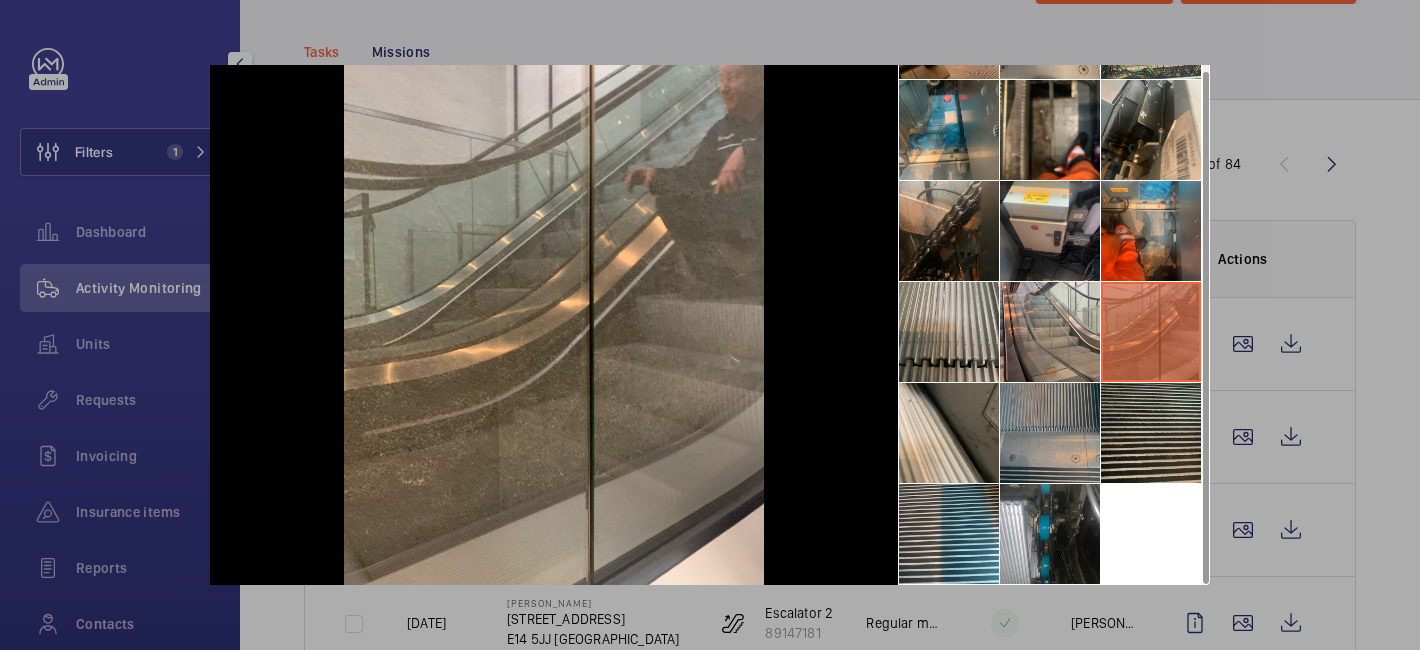 click at bounding box center (1050, 433) 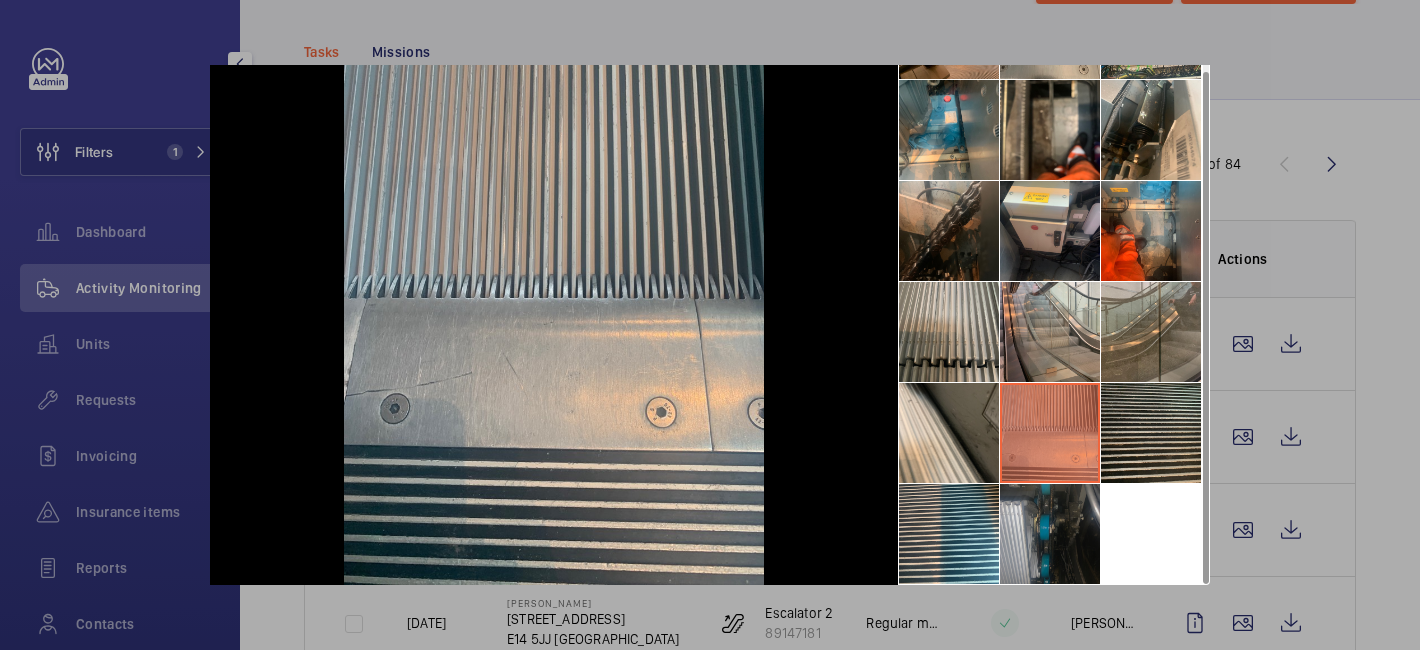 click at bounding box center [1050, 534] 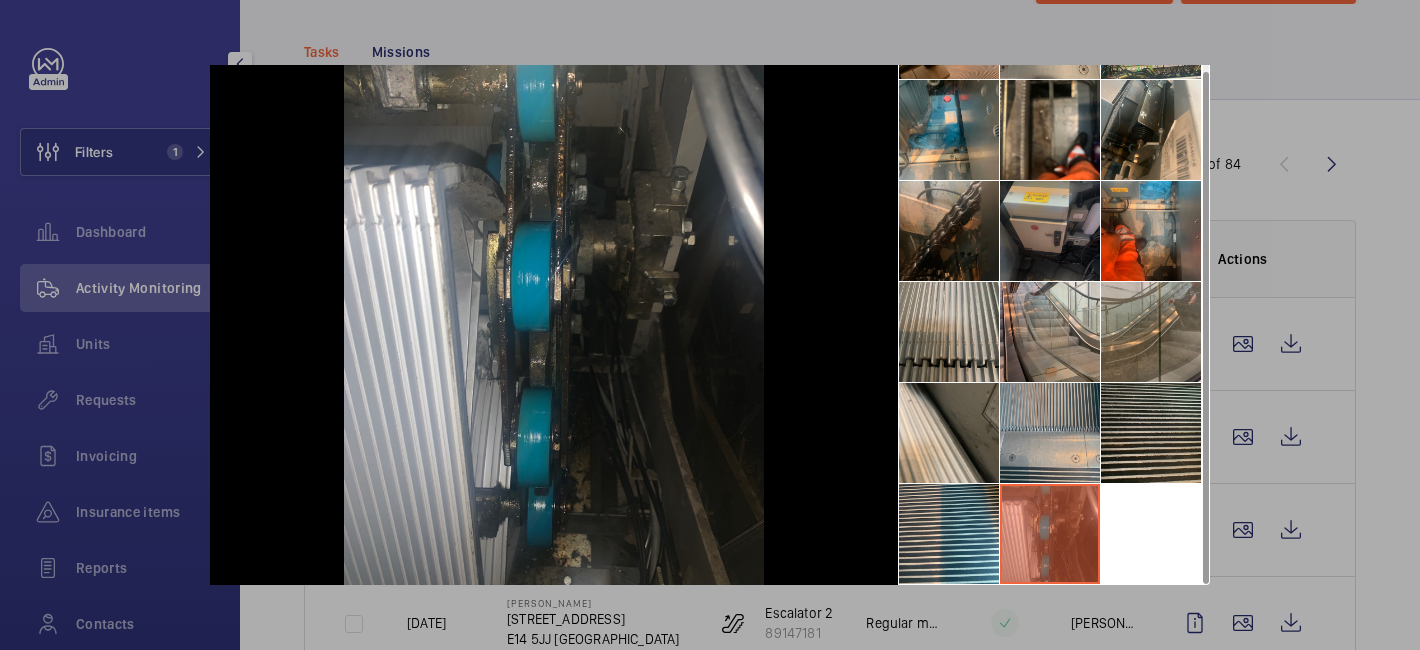 scroll, scrollTop: 0, scrollLeft: 0, axis: both 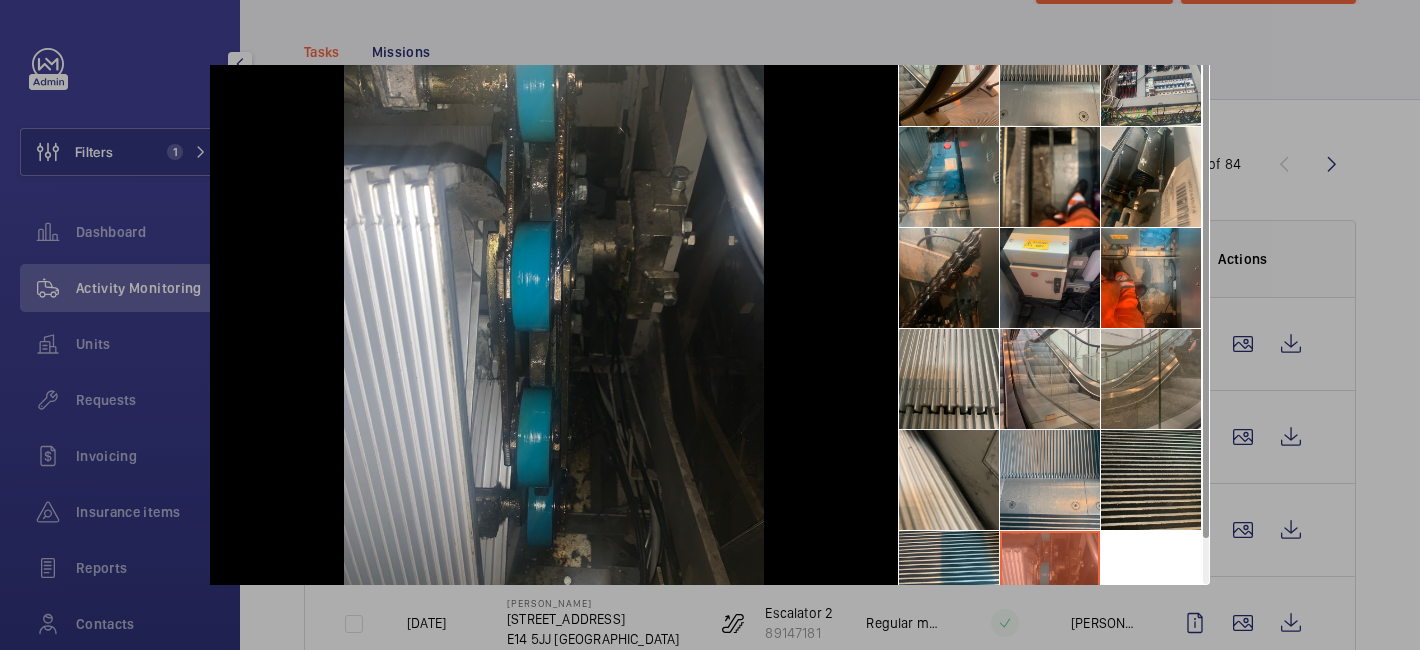click at bounding box center [710, 325] 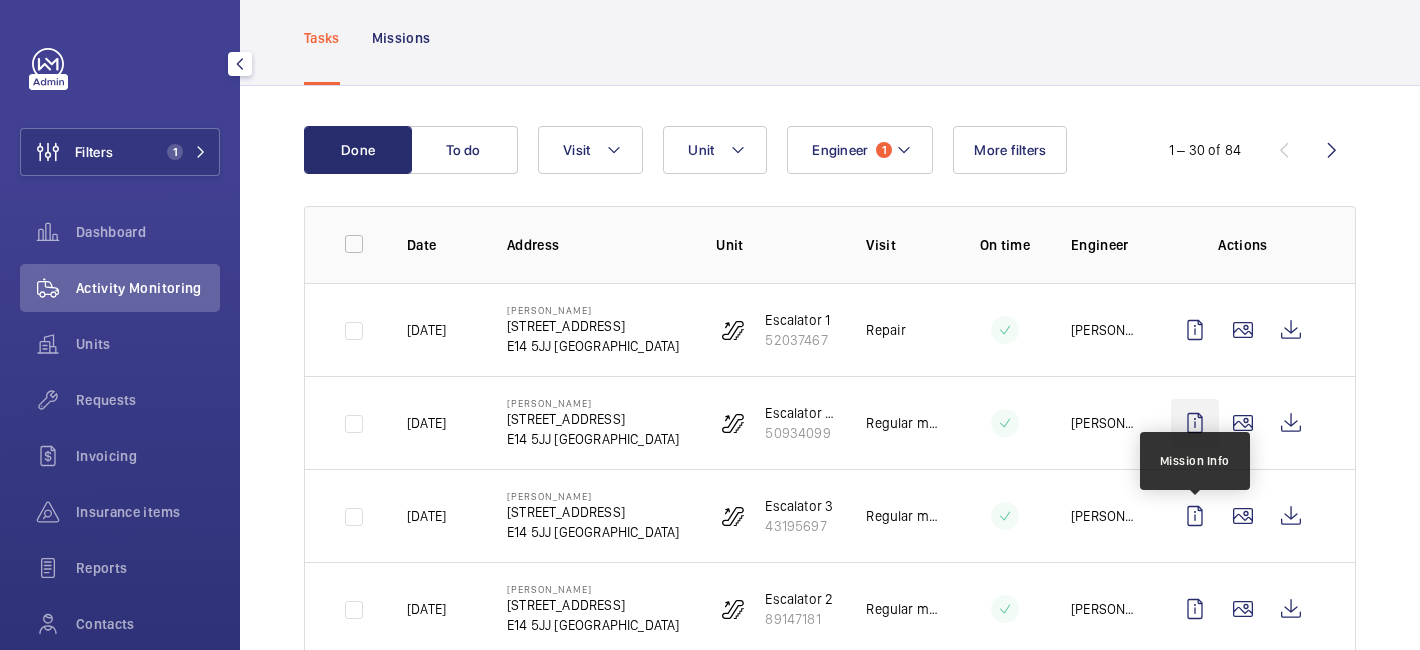 scroll, scrollTop: 108, scrollLeft: 0, axis: vertical 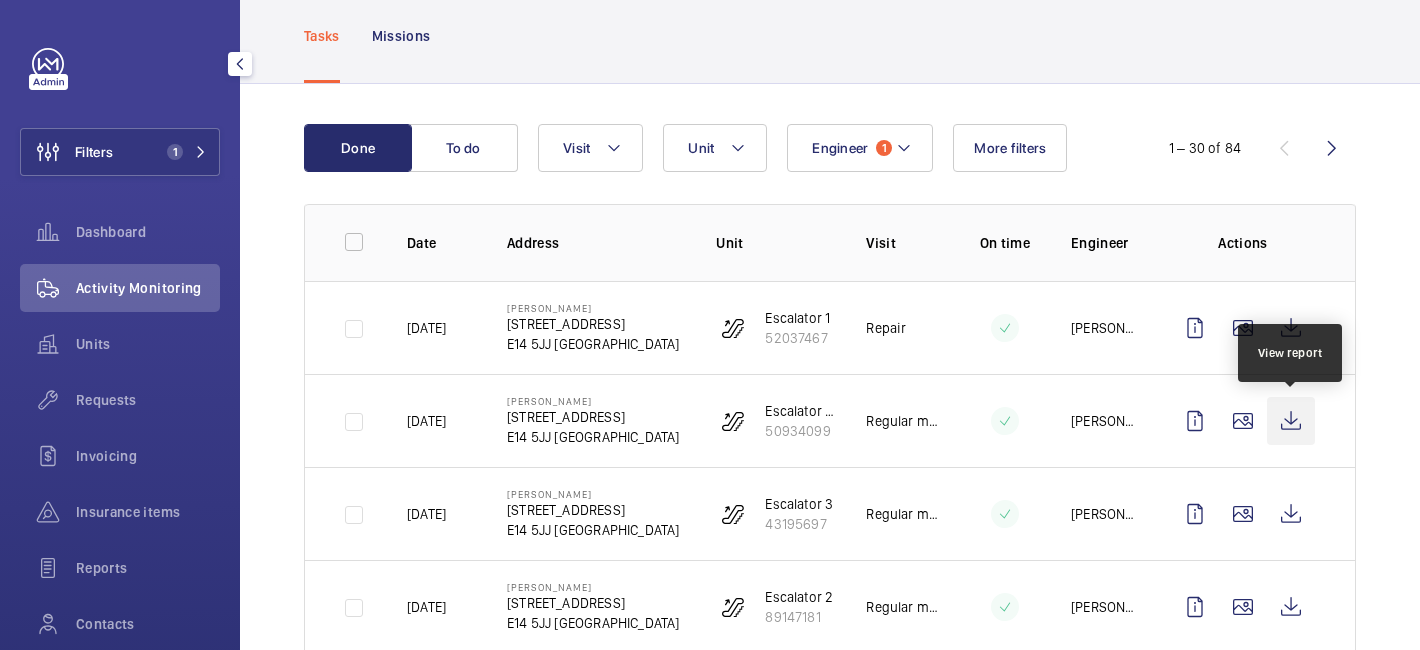 click 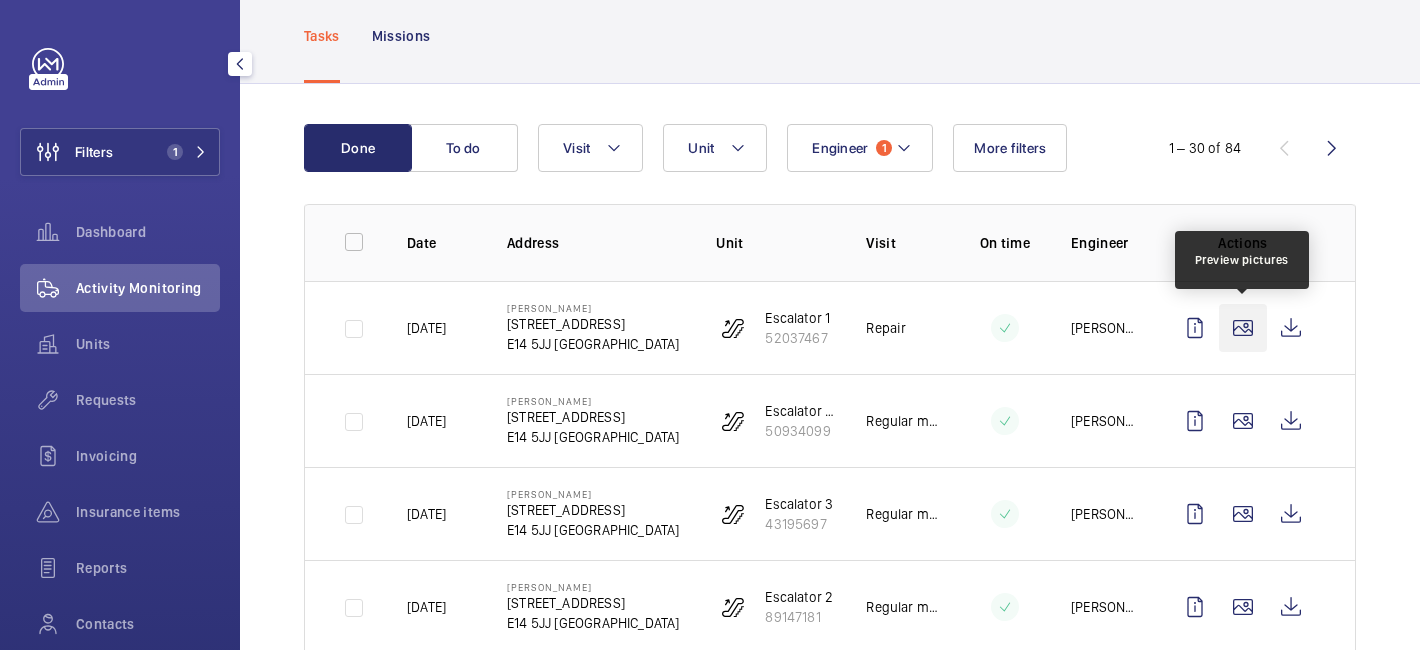 click 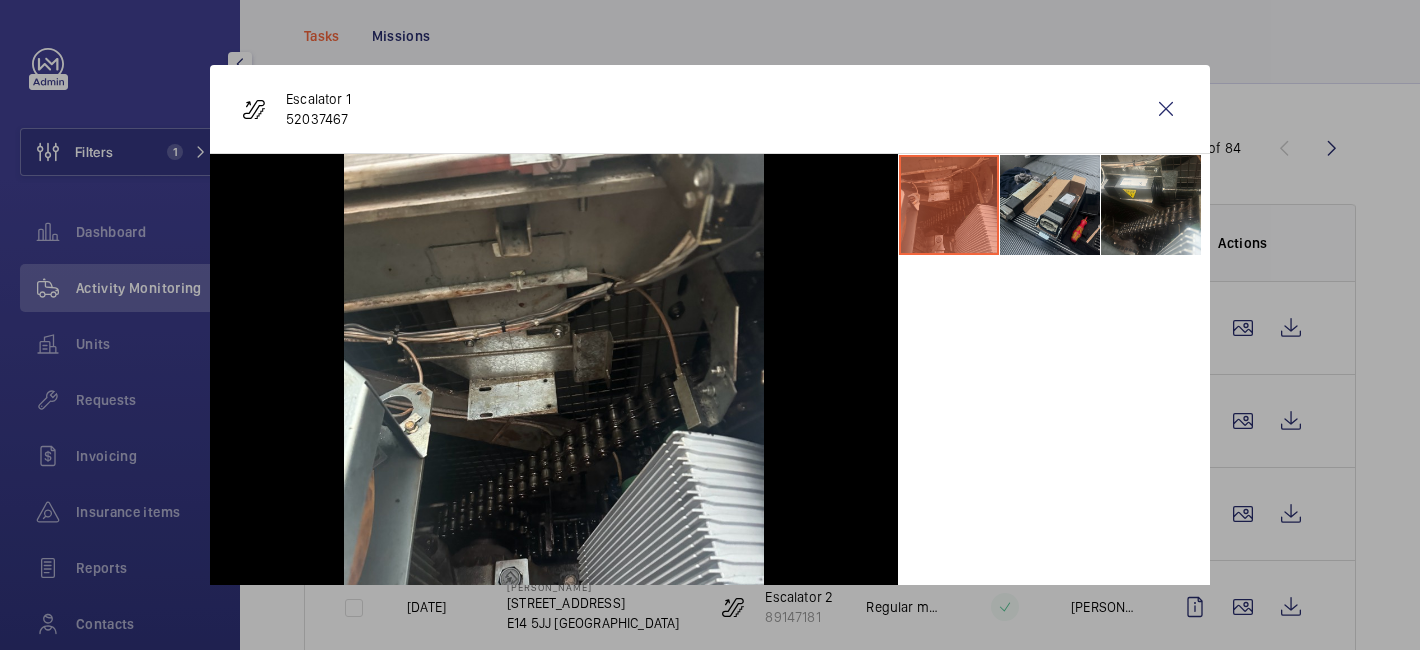click at bounding box center [1050, 205] 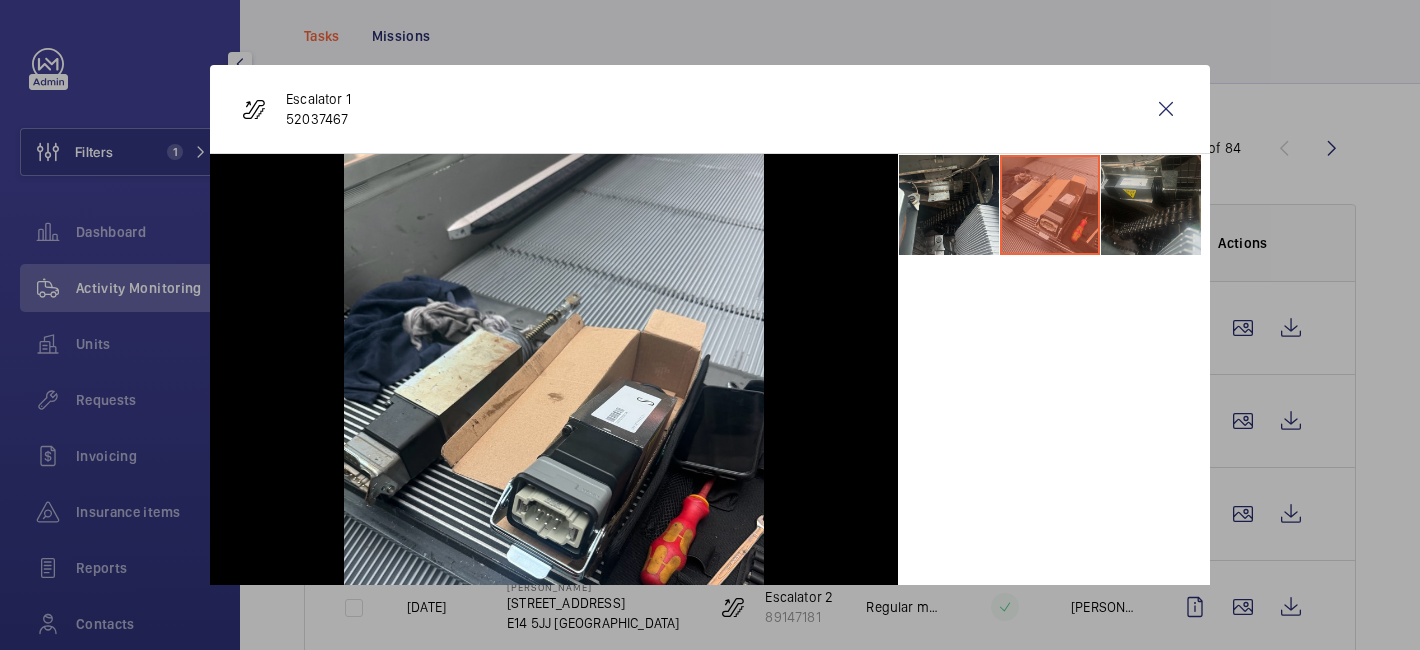 click at bounding box center [1151, 205] 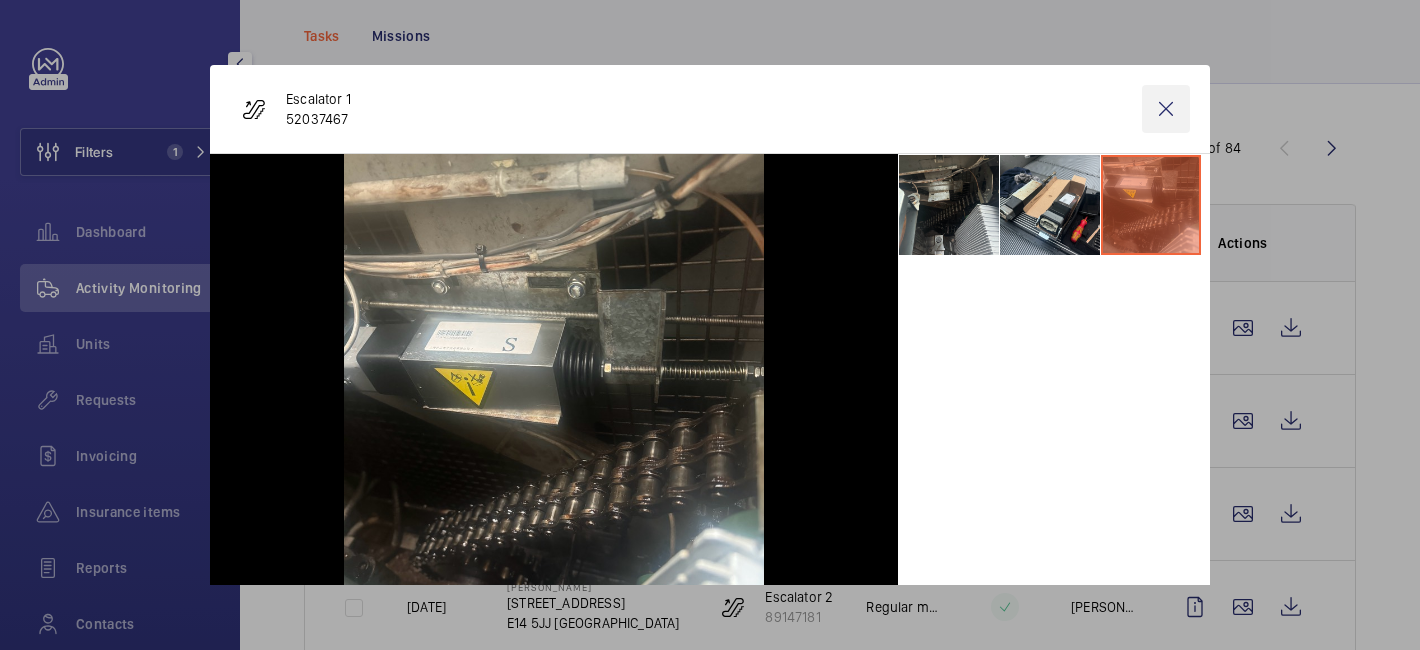 click at bounding box center (1166, 109) 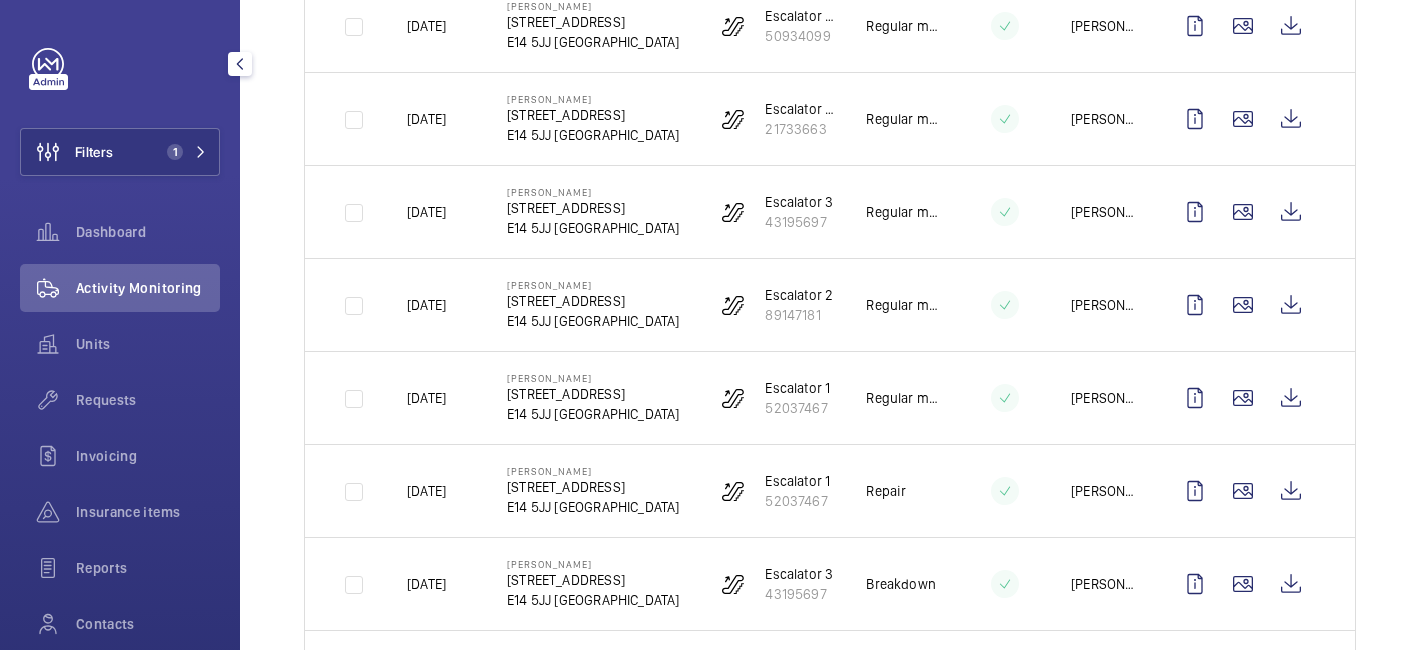 scroll, scrollTop: 1536, scrollLeft: 0, axis: vertical 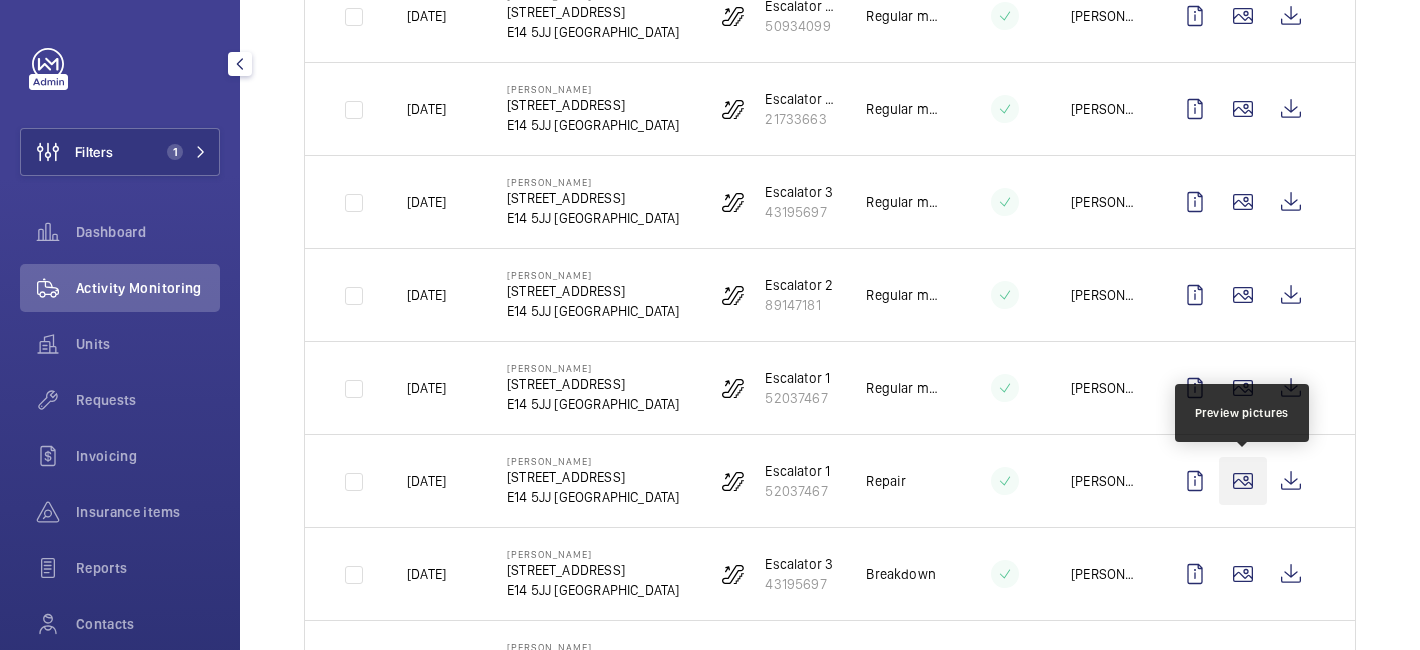 click 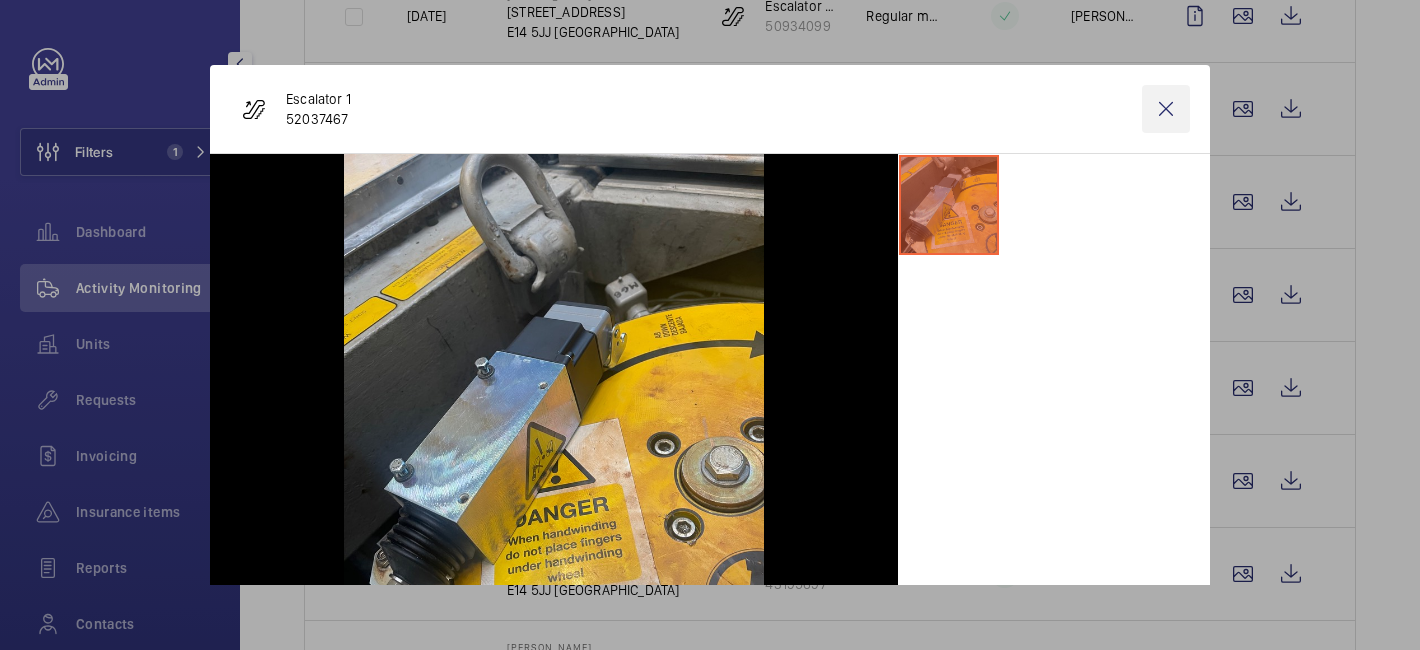 click at bounding box center (1166, 109) 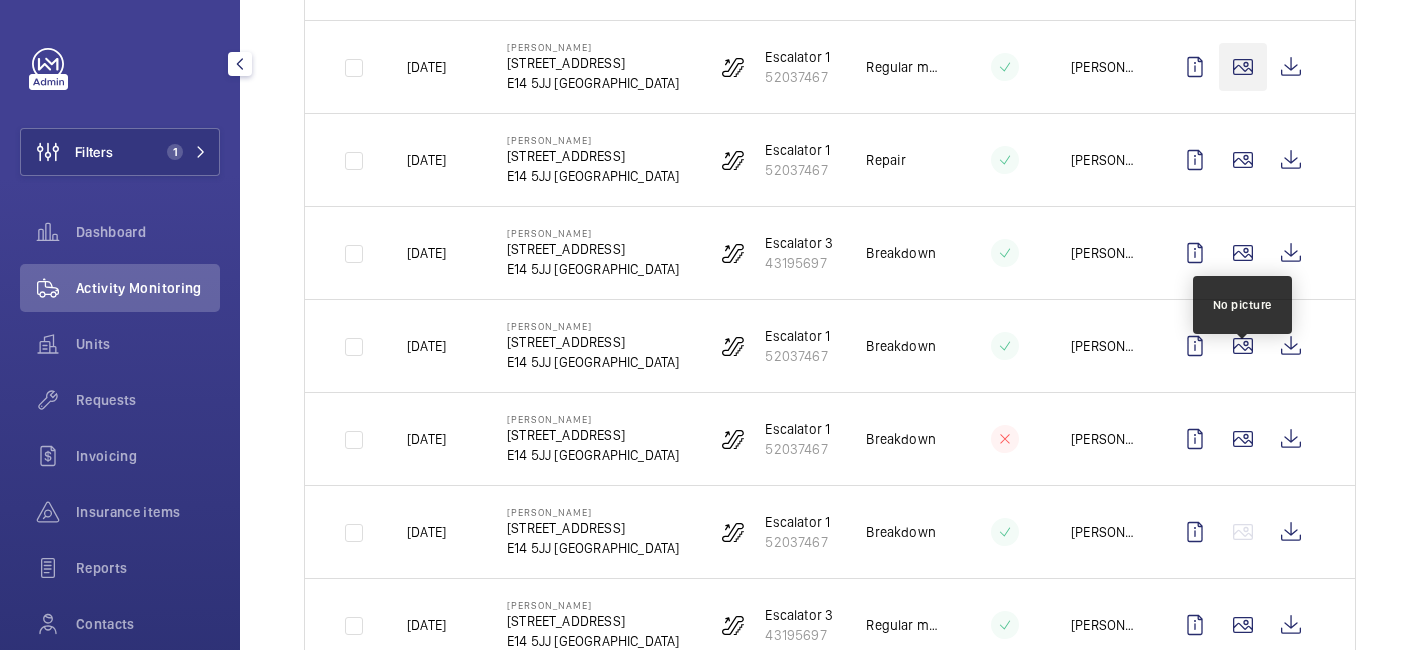 scroll, scrollTop: 2016, scrollLeft: 0, axis: vertical 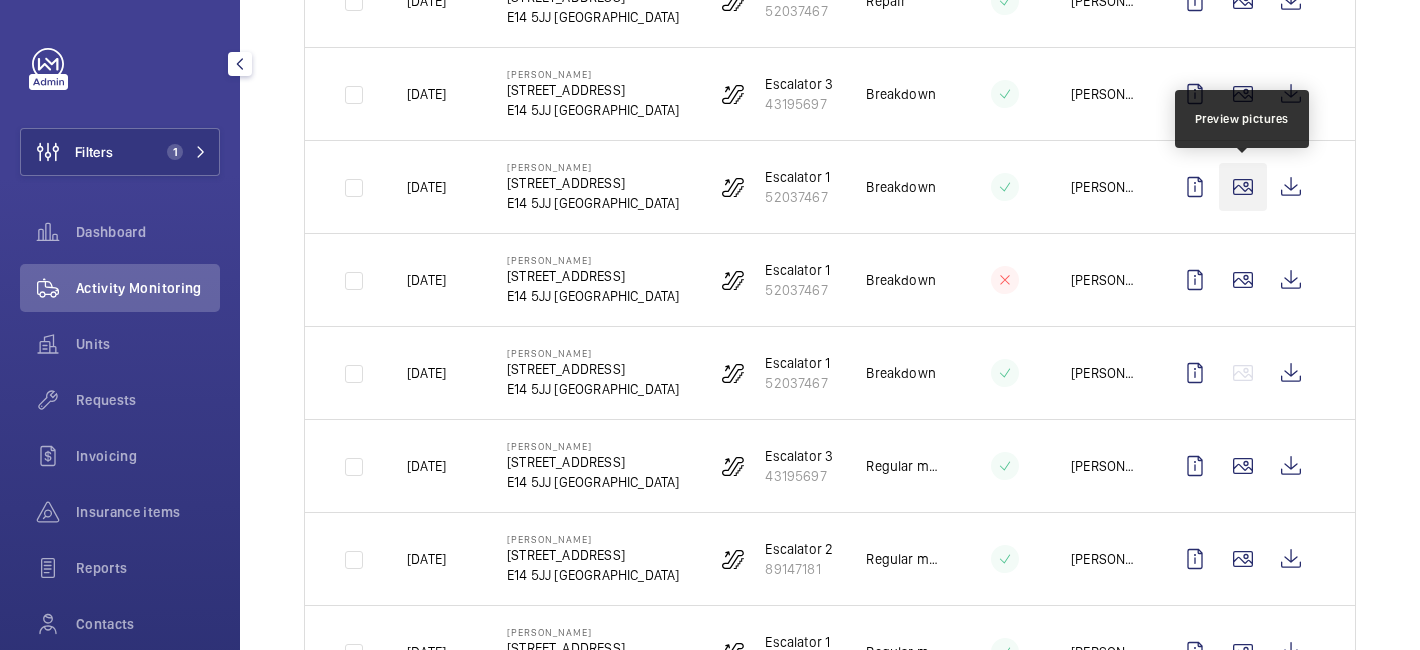 click 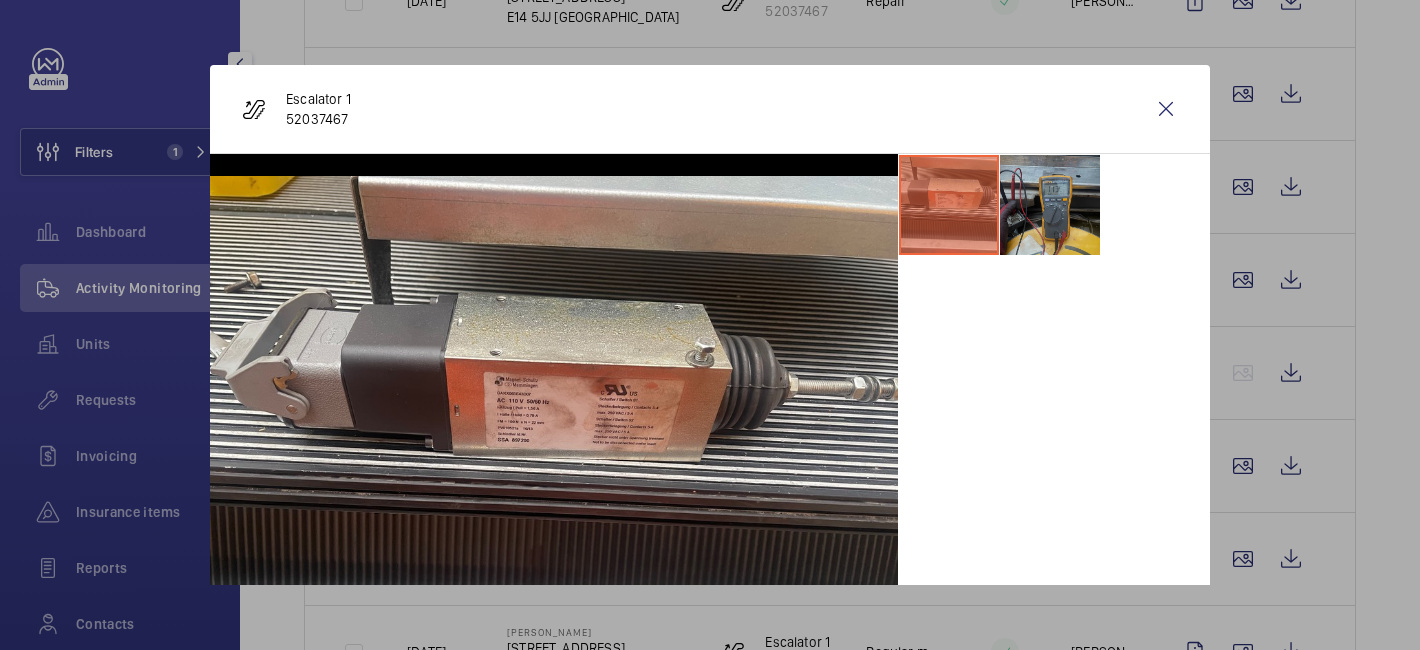 click at bounding box center (1050, 205) 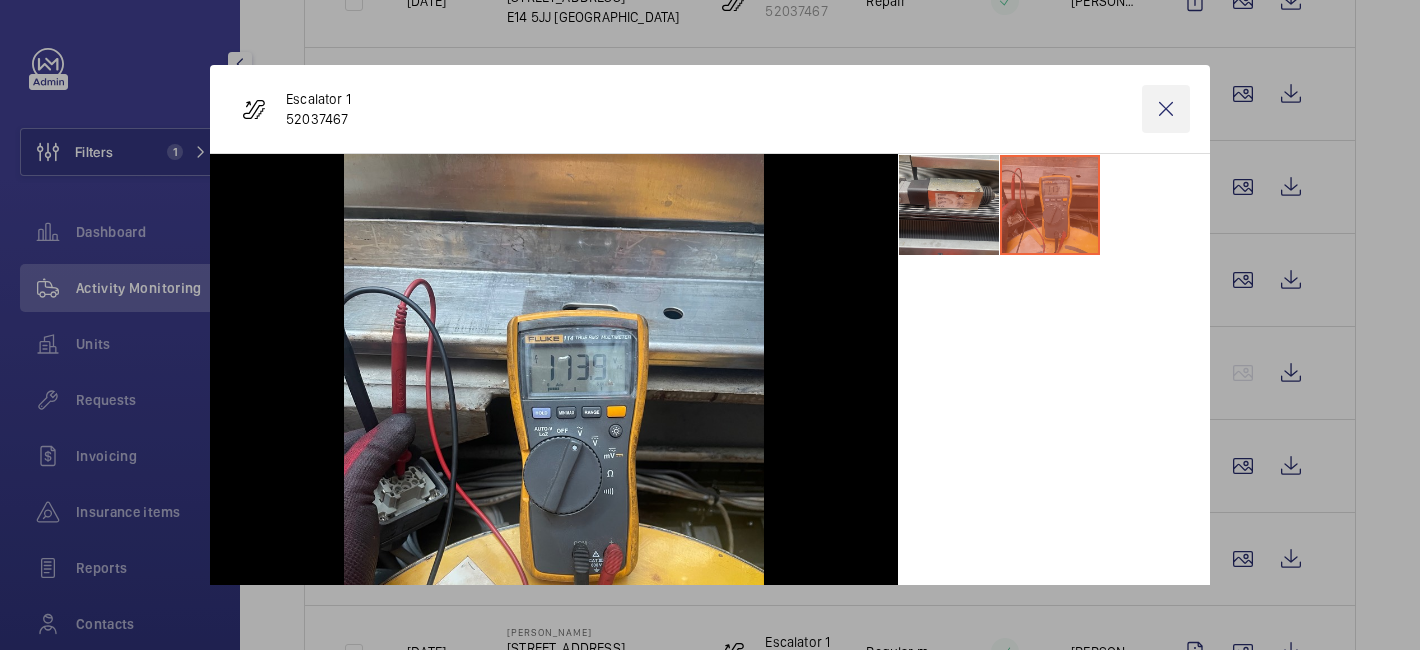 click at bounding box center [1166, 109] 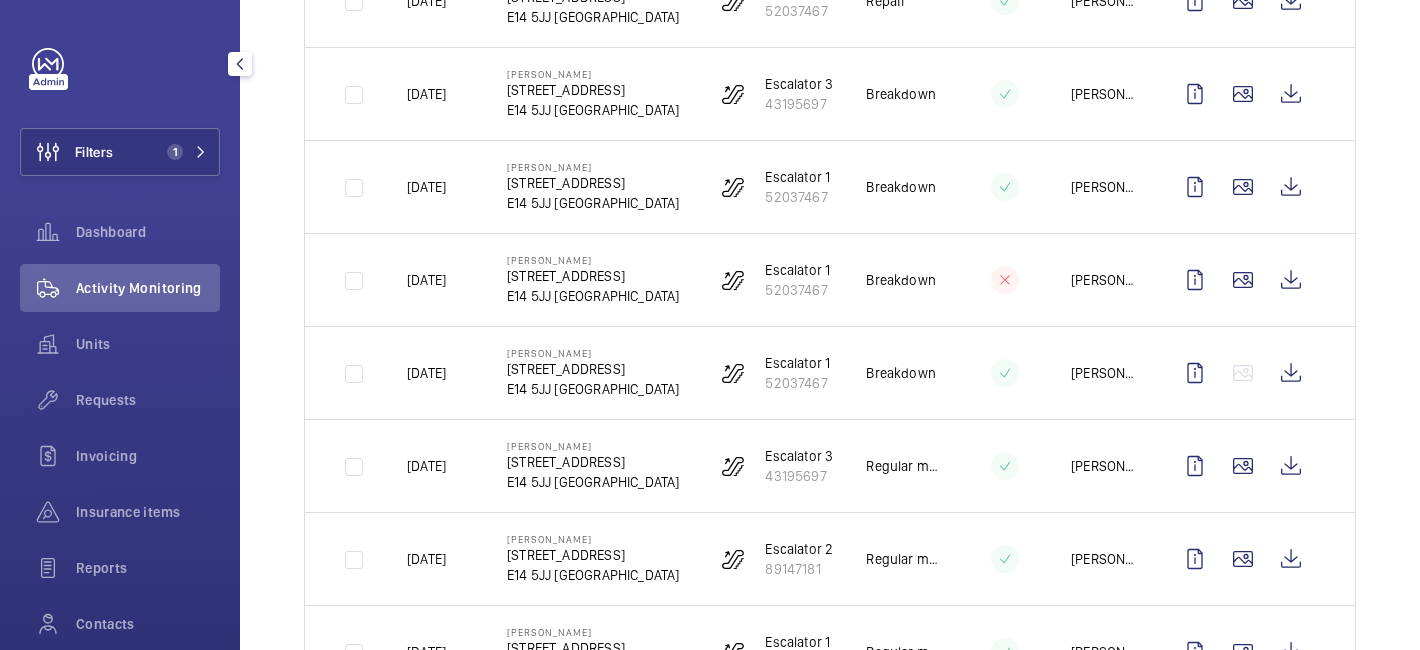 click 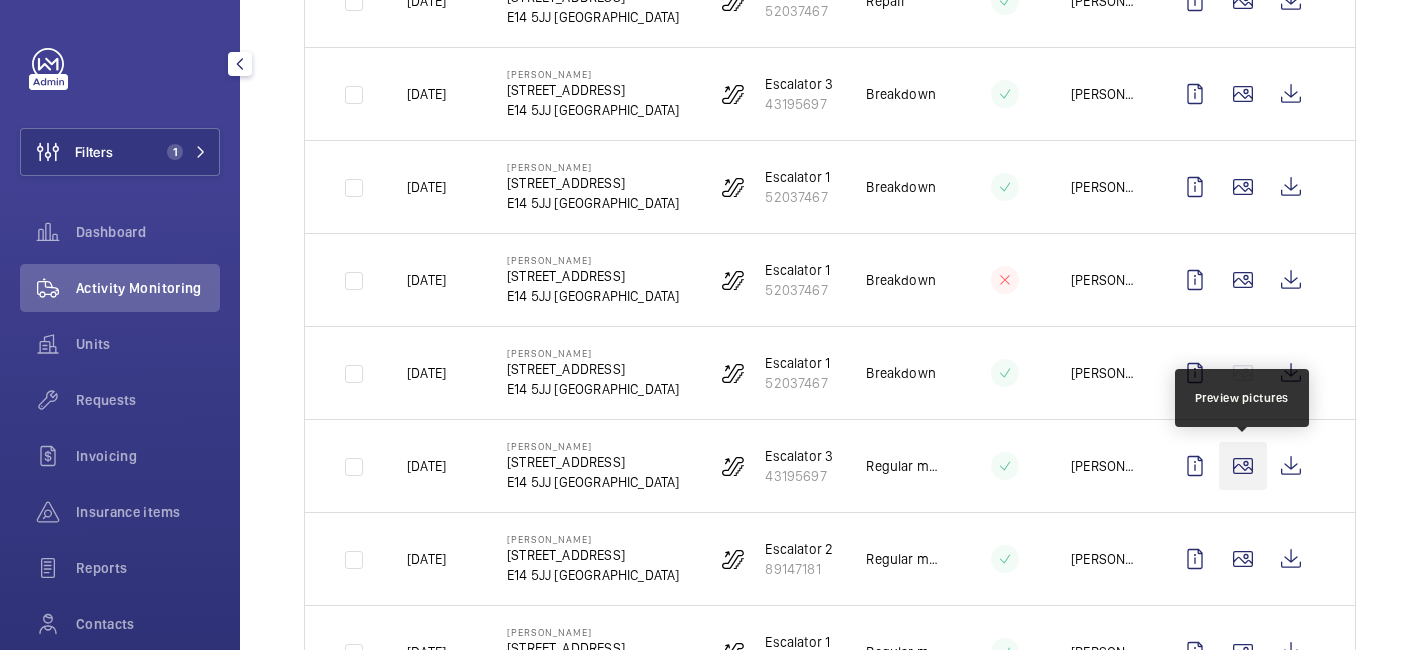 click 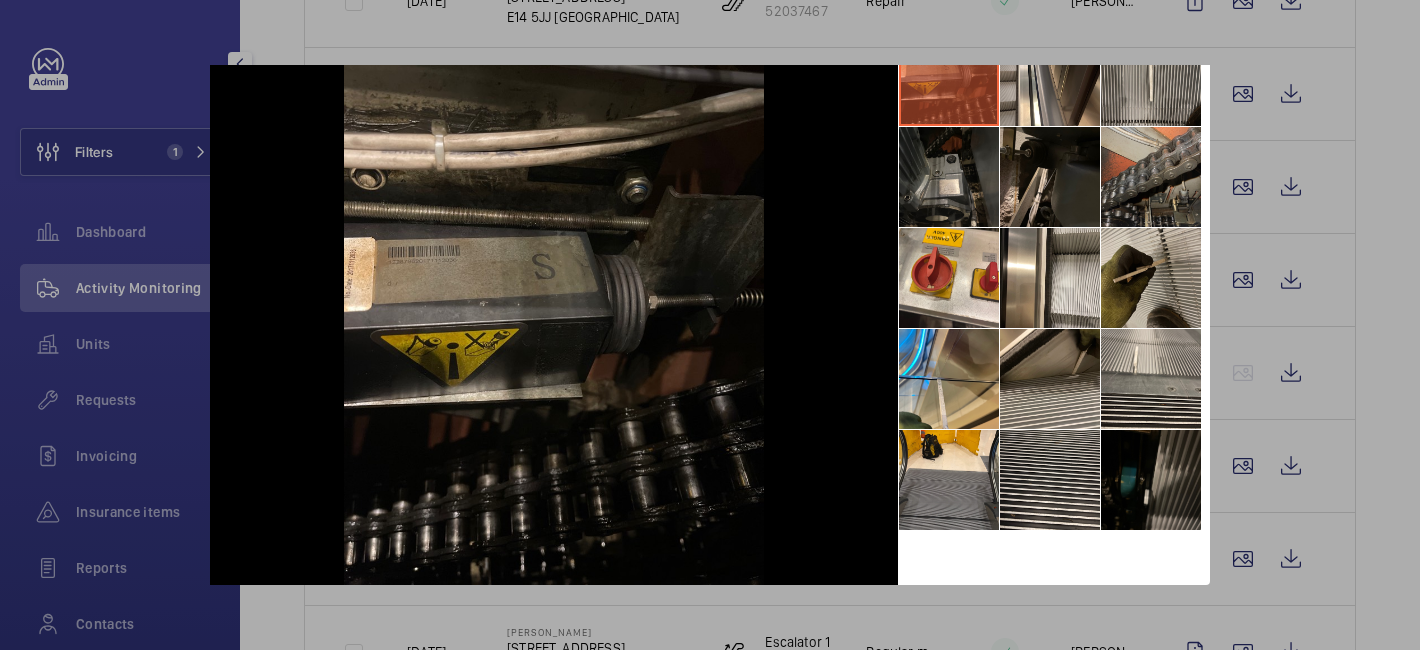 scroll, scrollTop: 0, scrollLeft: 0, axis: both 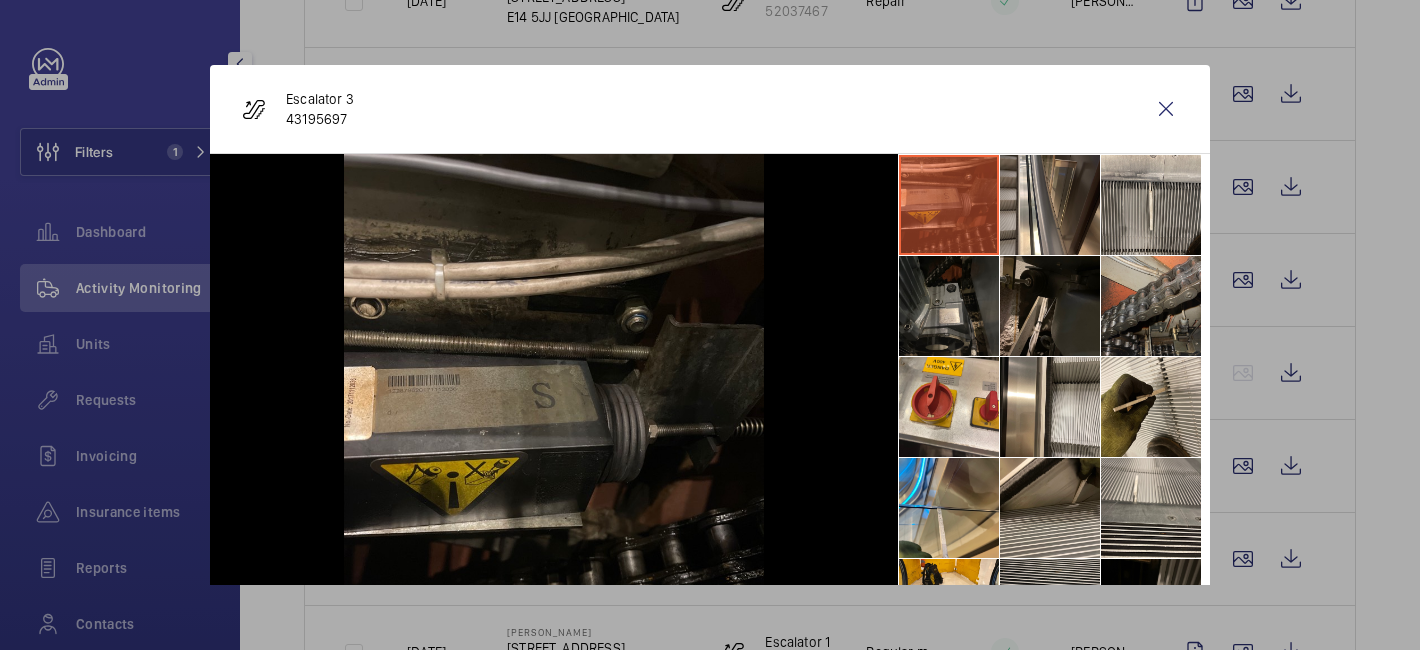 click at bounding box center [710, 325] 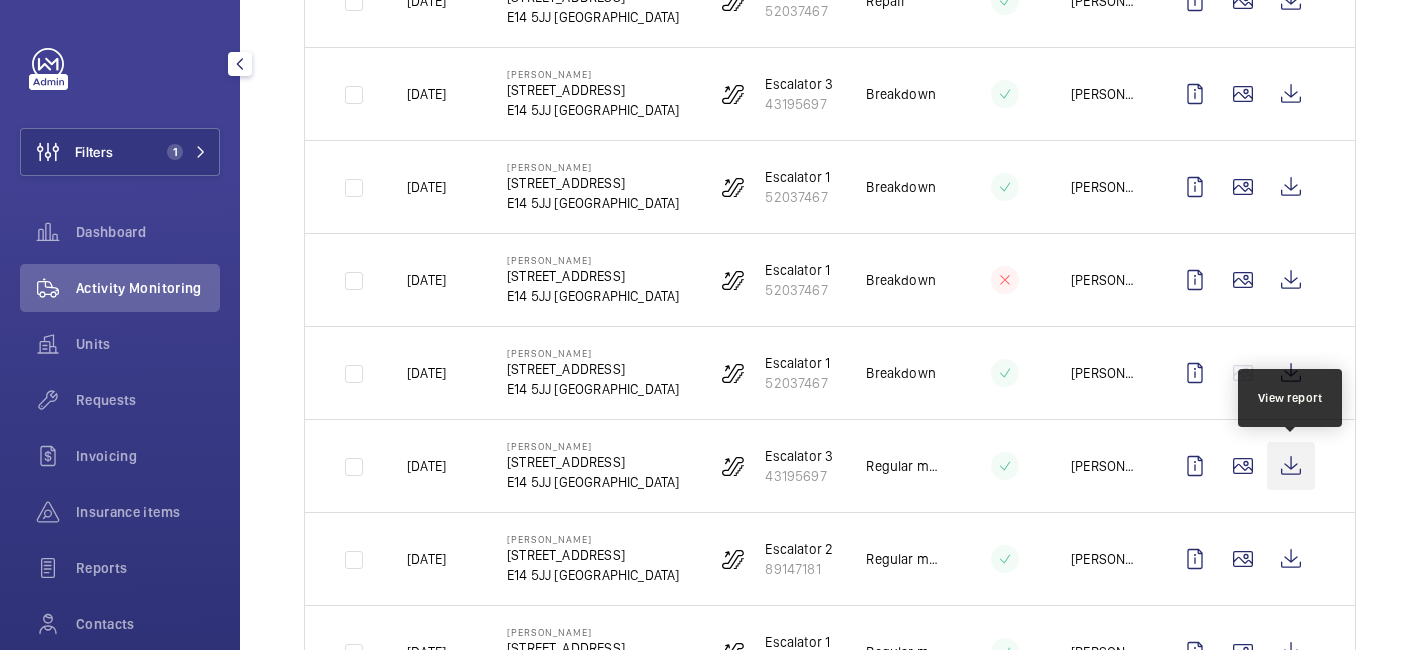 click 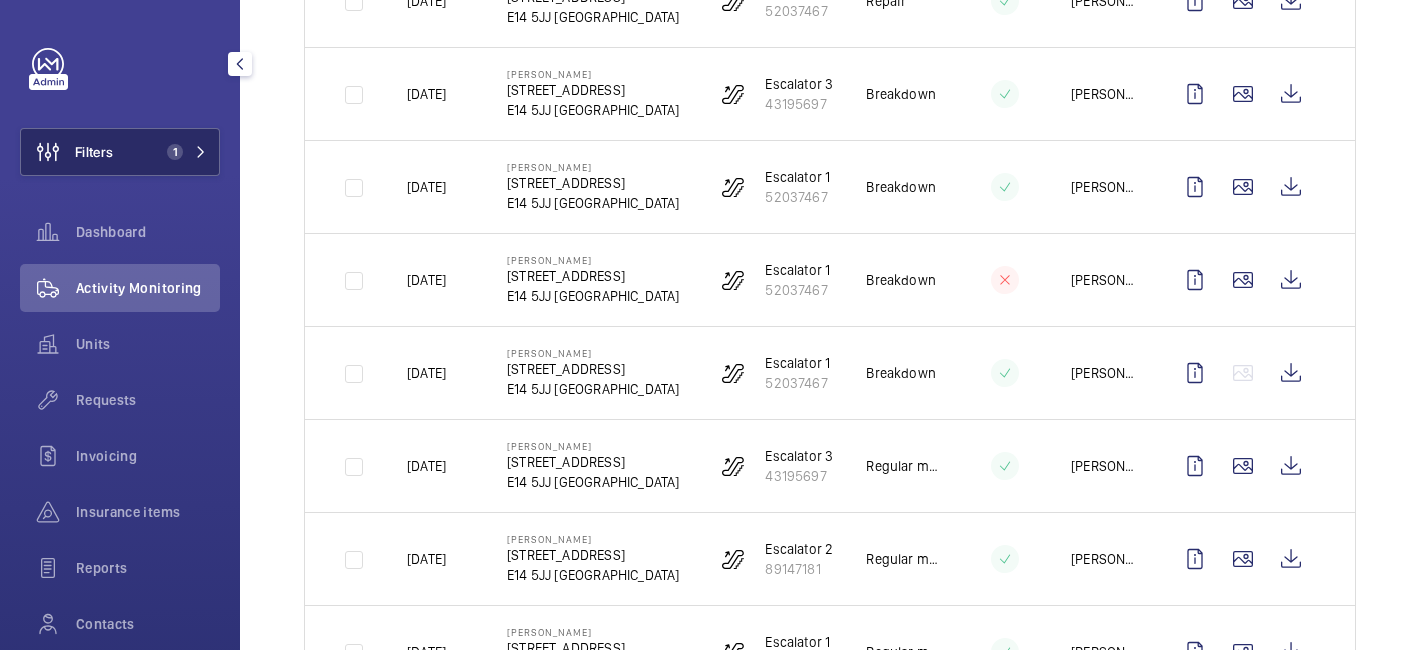 click on "Filters 1" 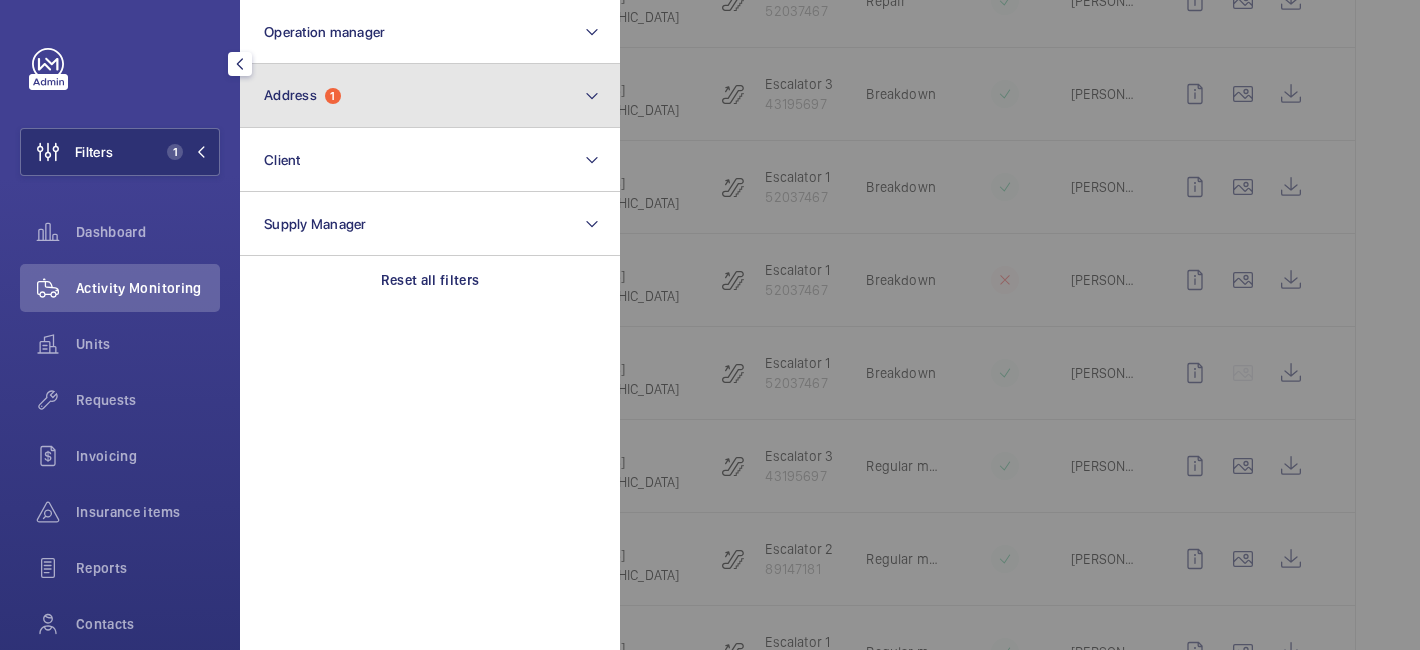 click on "Address  1" 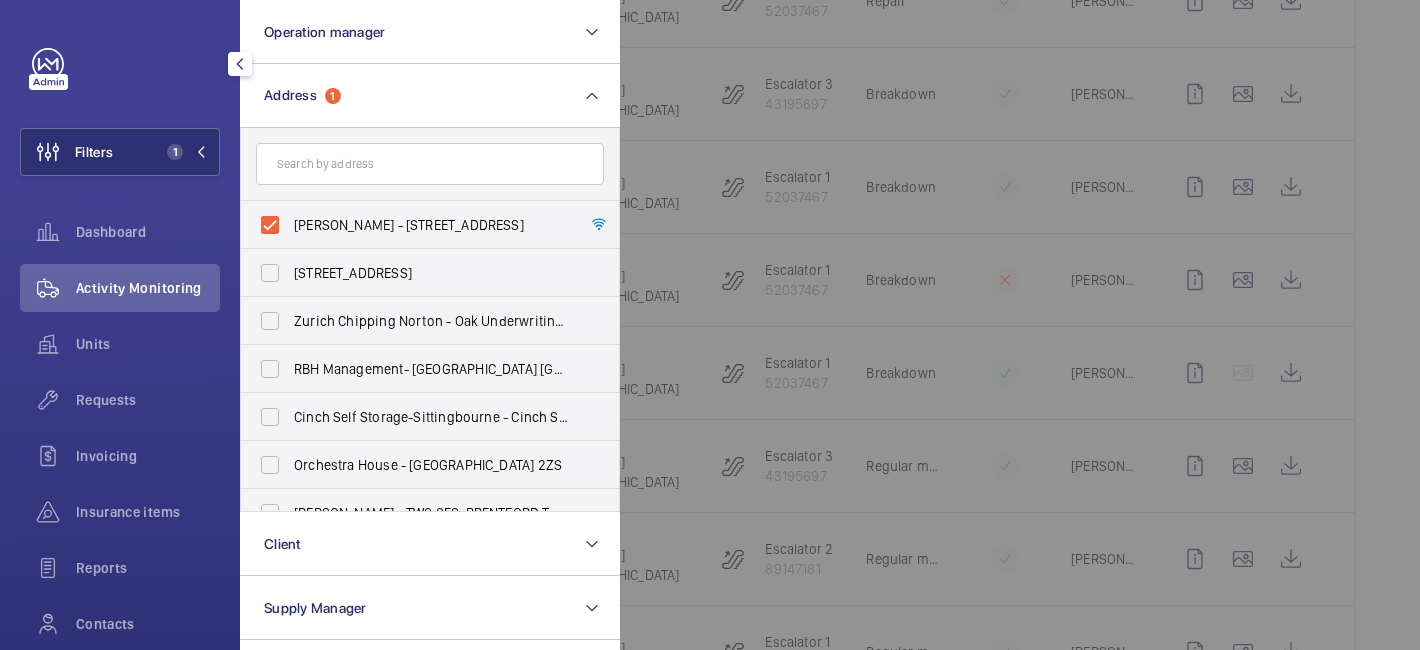 click 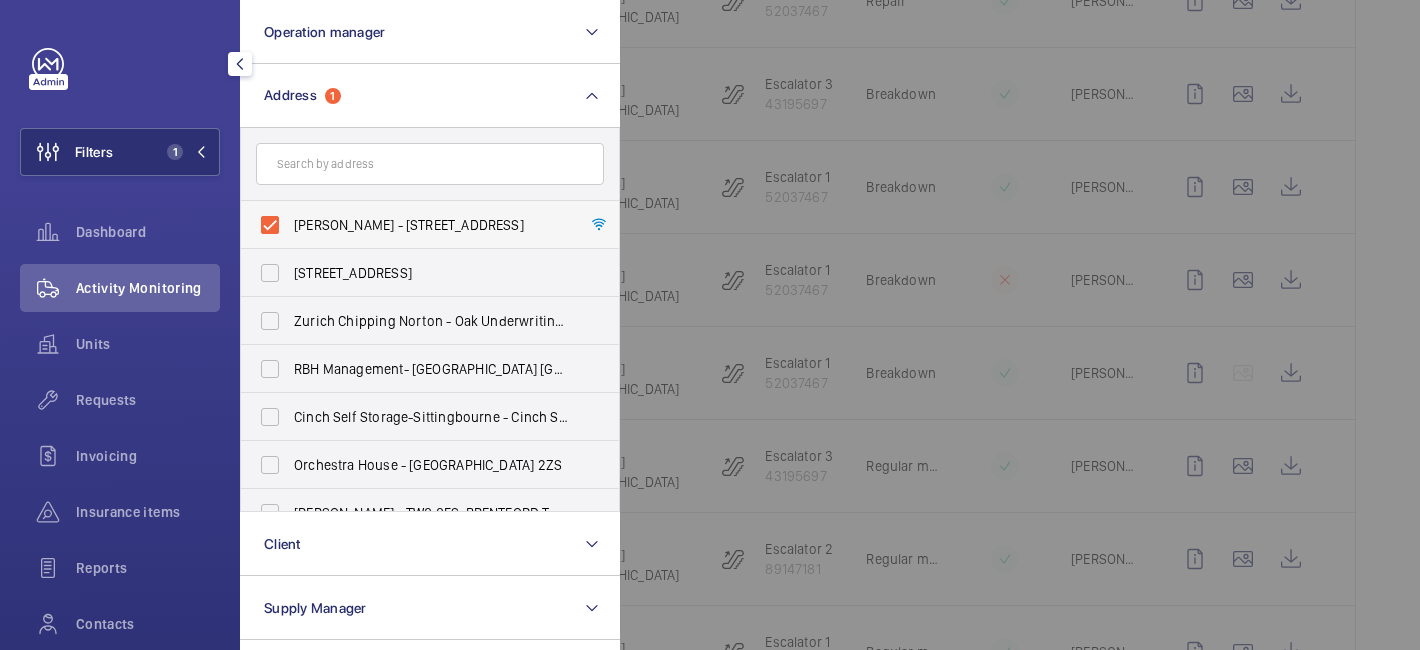 click on "[PERSON_NAME] - [STREET_ADDRESS]" at bounding box center (415, 225) 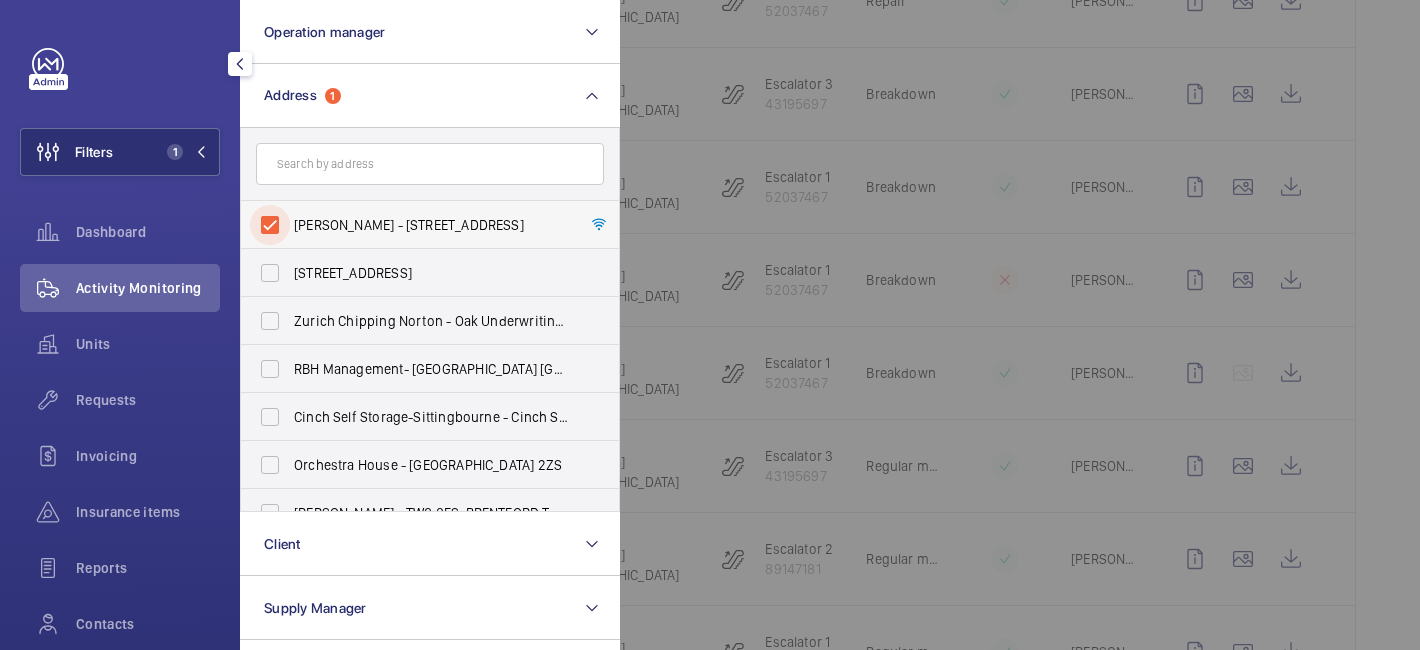 click on "[PERSON_NAME] - [STREET_ADDRESS]" at bounding box center [270, 225] 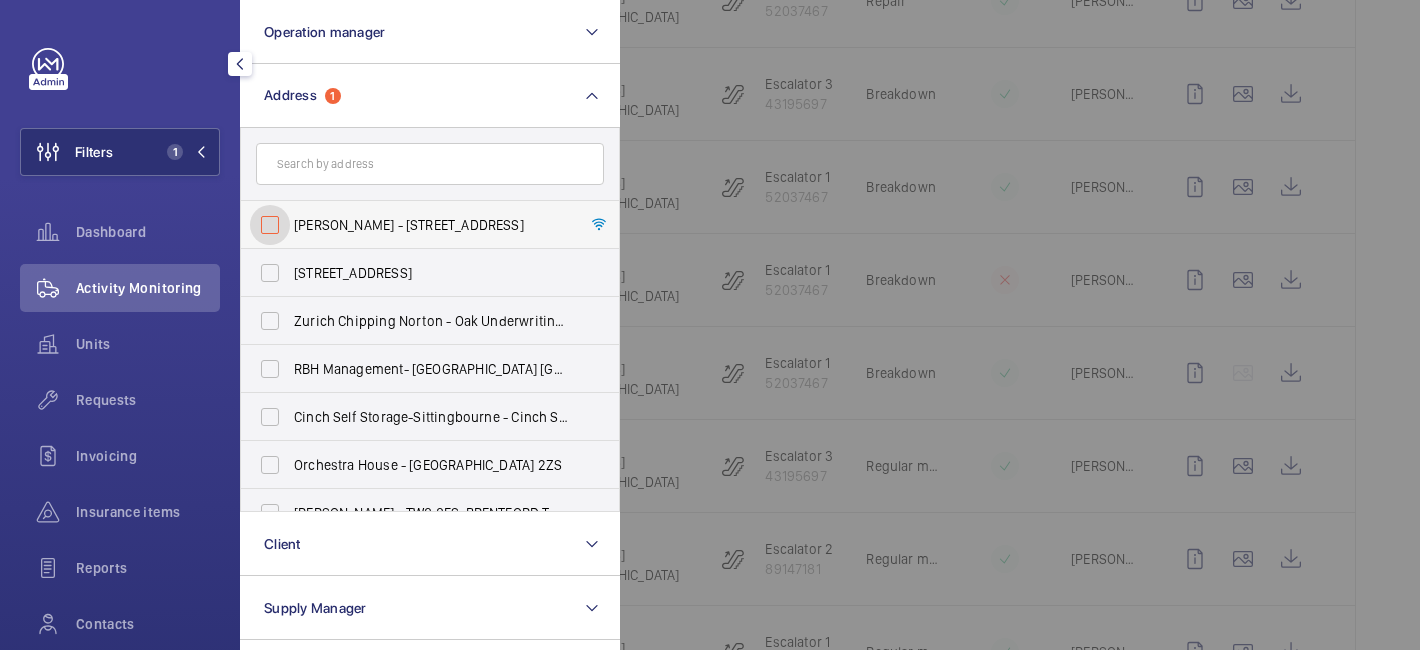 checkbox on "false" 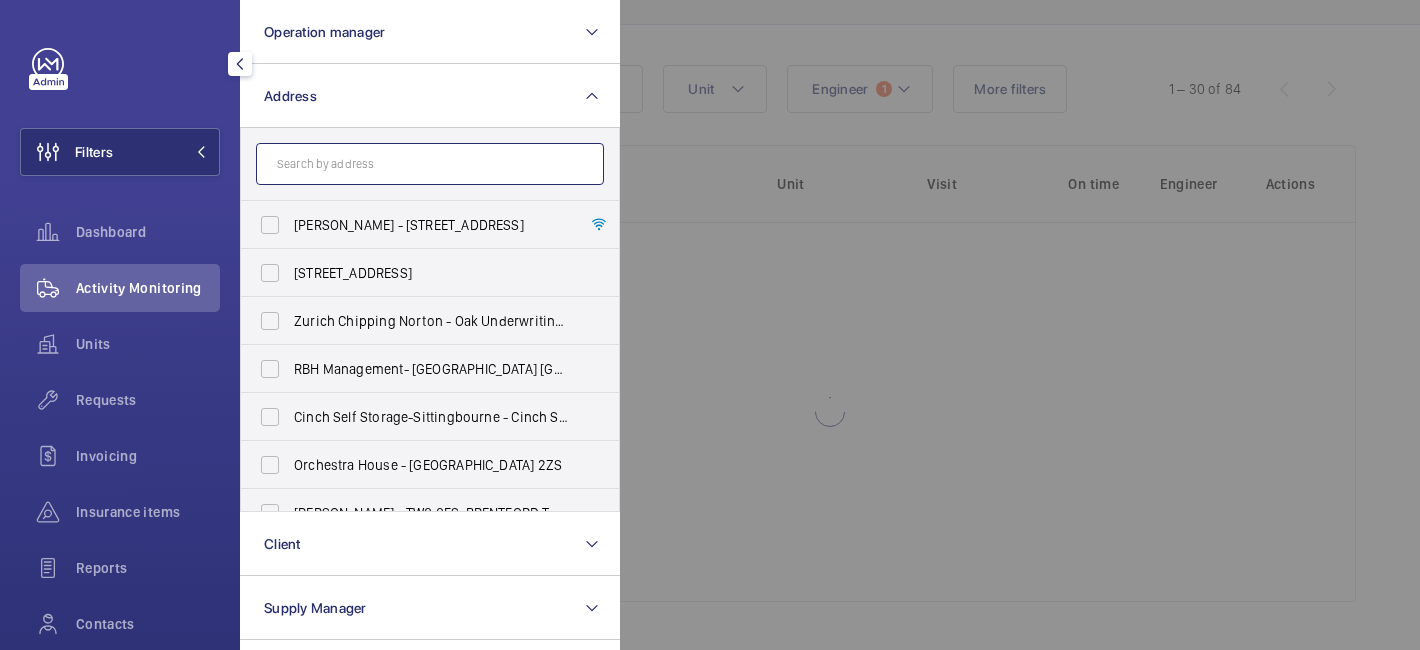 click 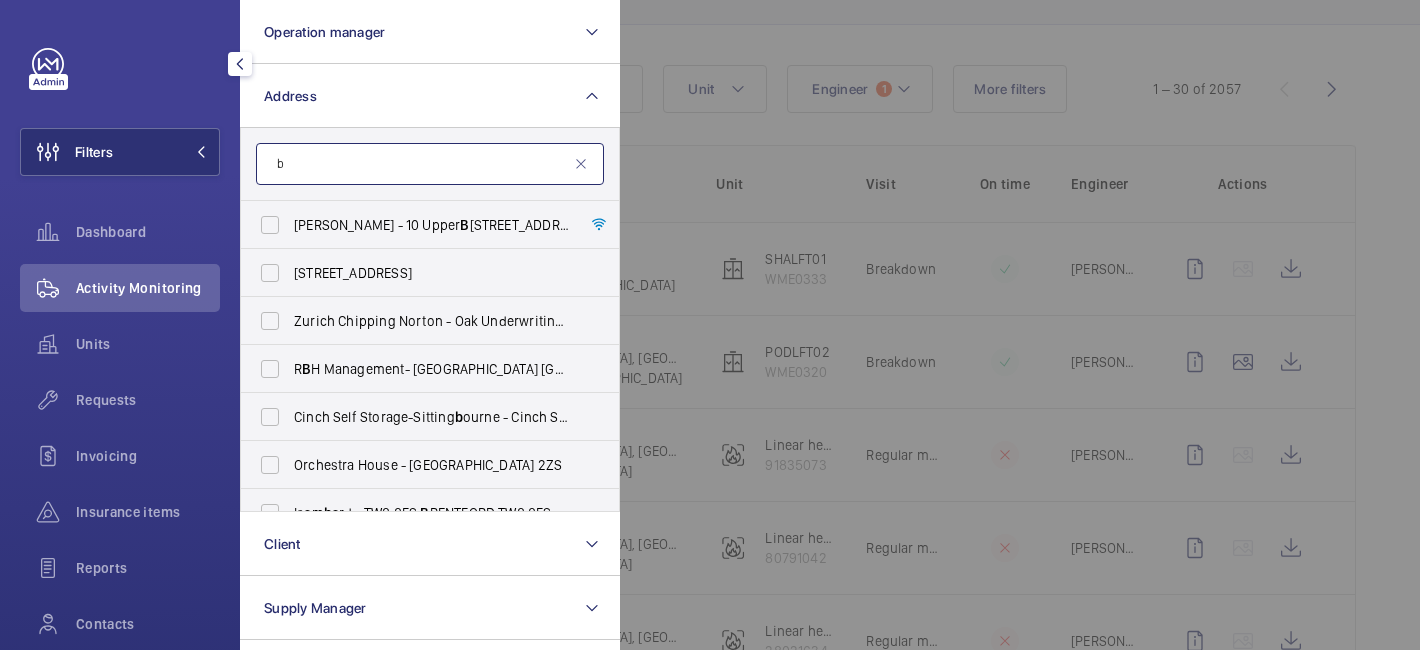scroll, scrollTop: 2016, scrollLeft: 0, axis: vertical 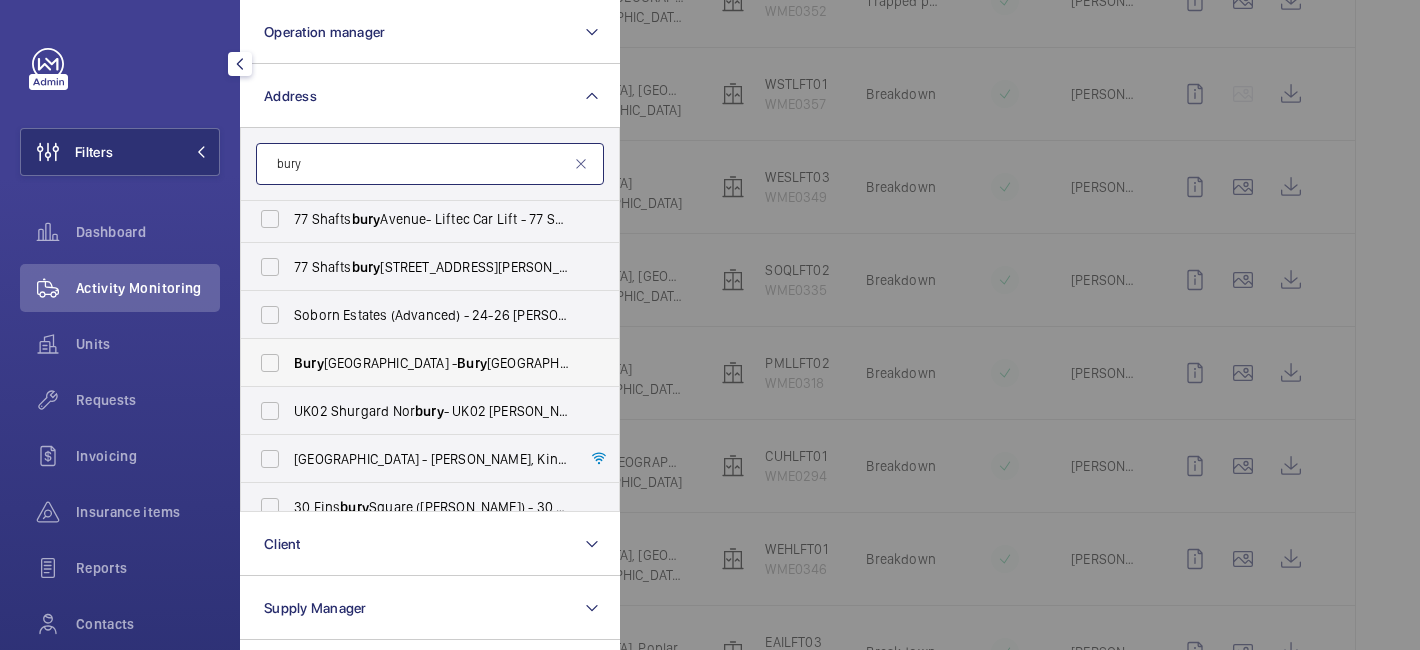 type on "bury" 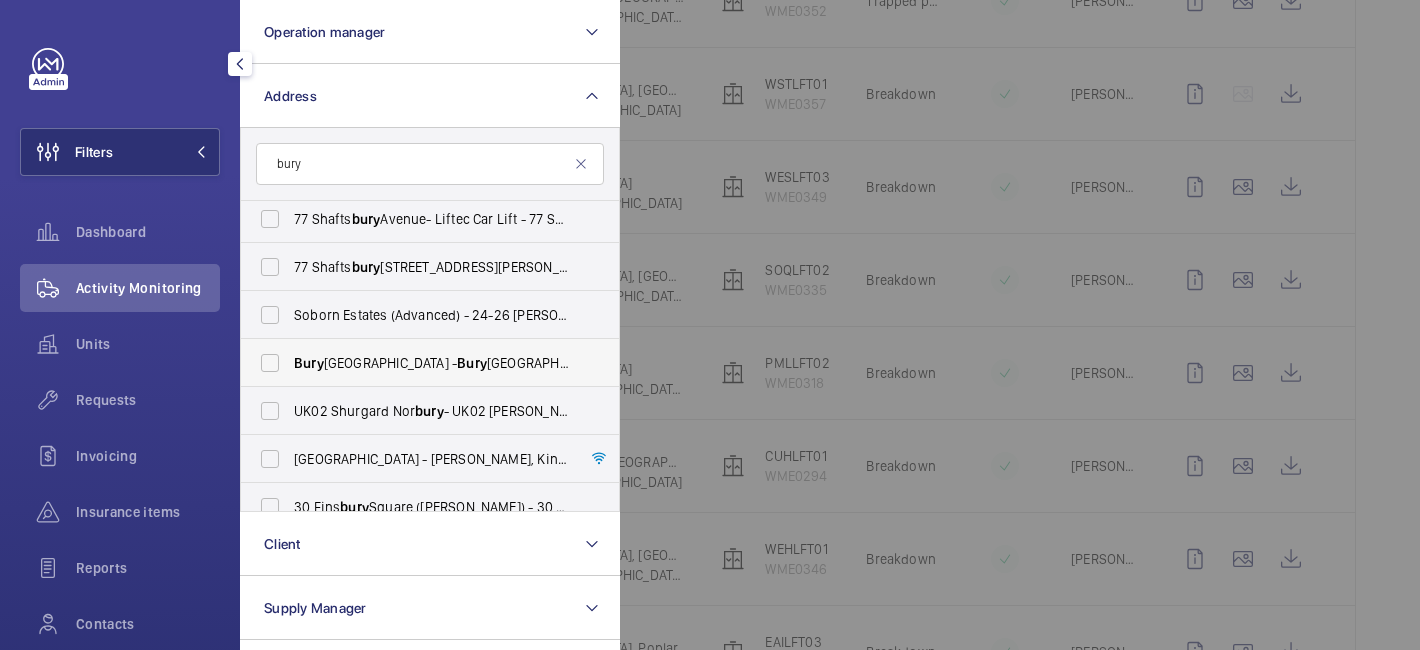 click on "[GEOGRAPHIC_DATA] -  [GEOGRAPHIC_DATA],,  [GEOGRAPHIC_DATA] 0BH" at bounding box center [431, 363] 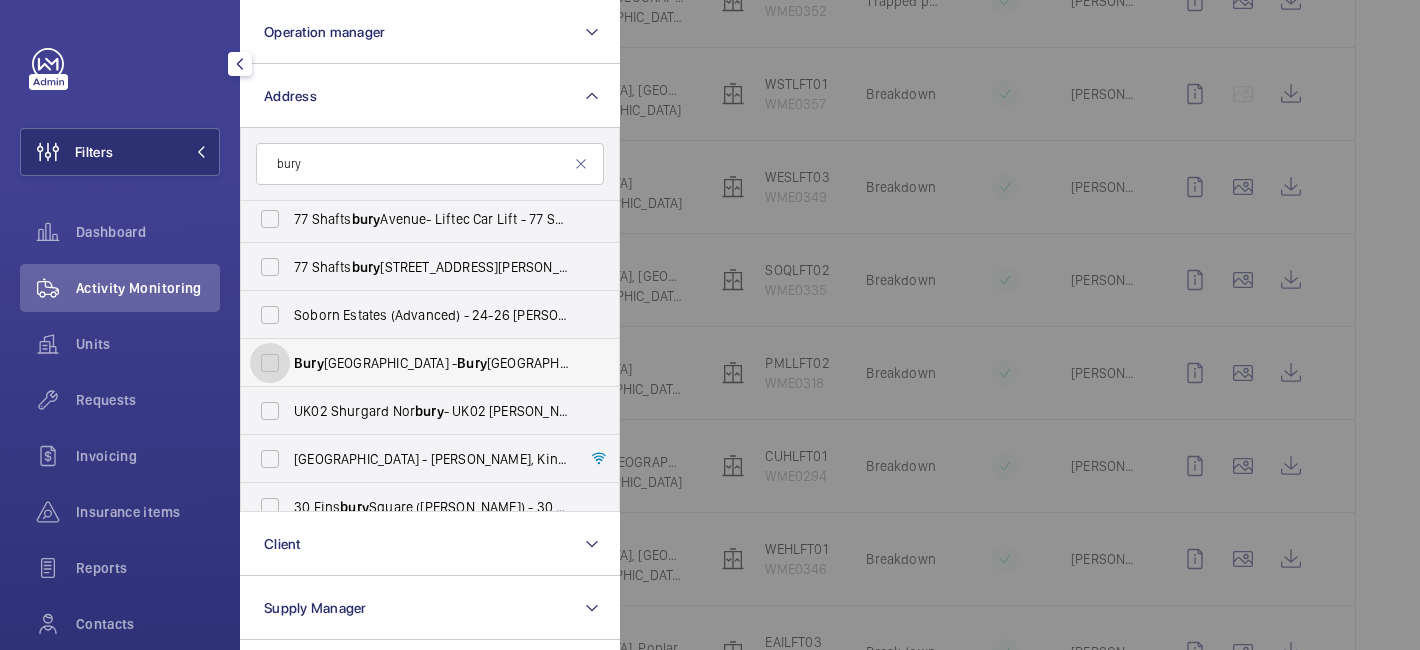 click on "[GEOGRAPHIC_DATA] -  [GEOGRAPHIC_DATA],,  [GEOGRAPHIC_DATA] 0BH" at bounding box center [270, 363] 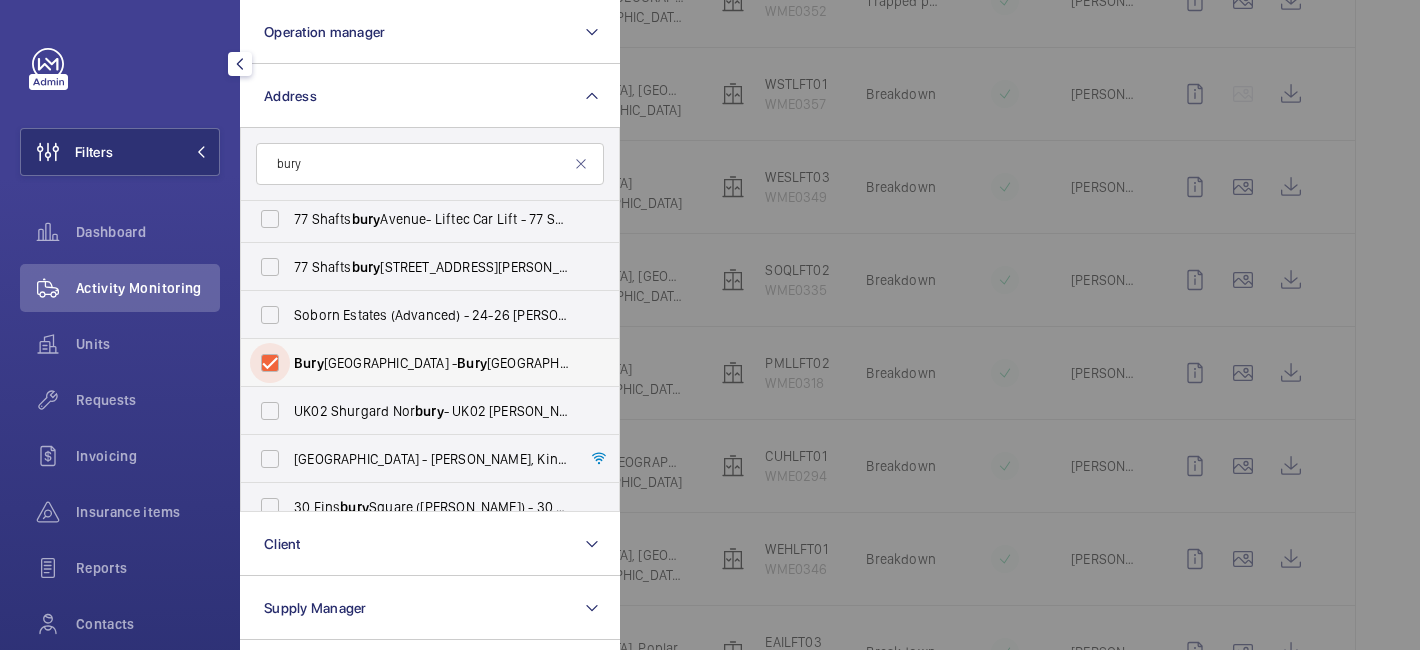 checkbox on "true" 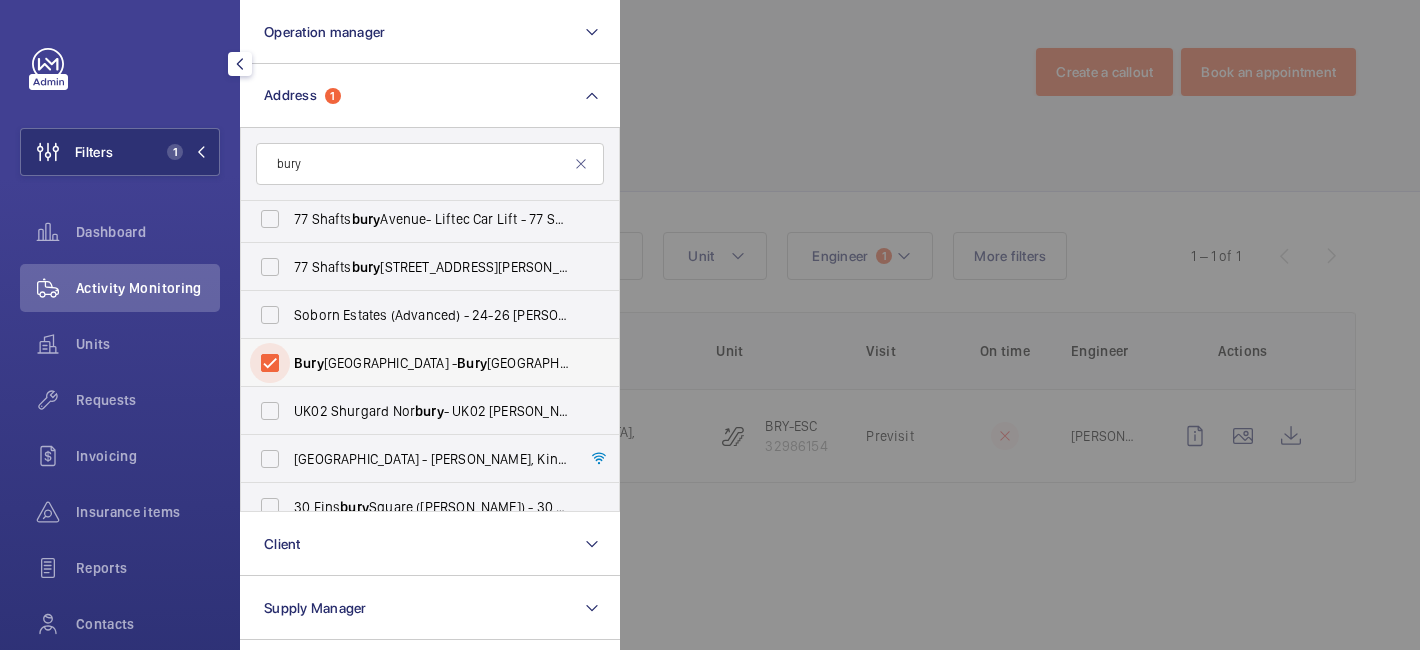 scroll, scrollTop: 0, scrollLeft: 0, axis: both 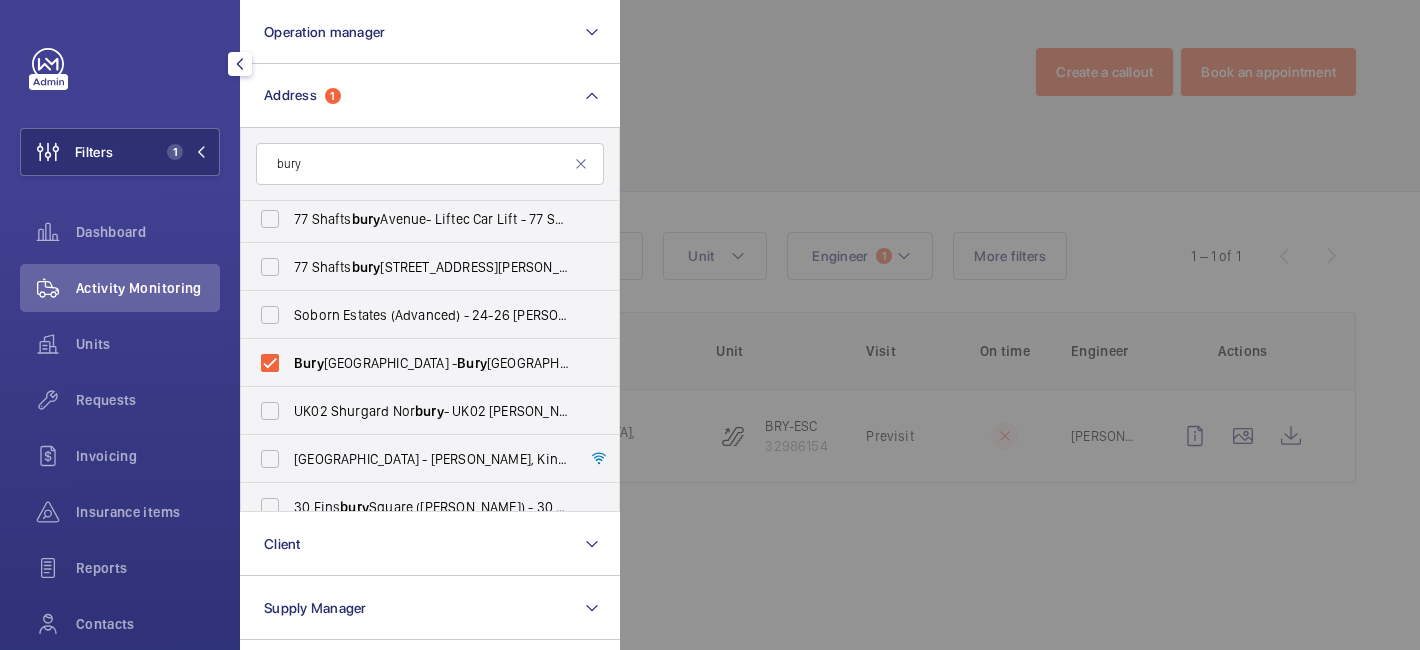 click 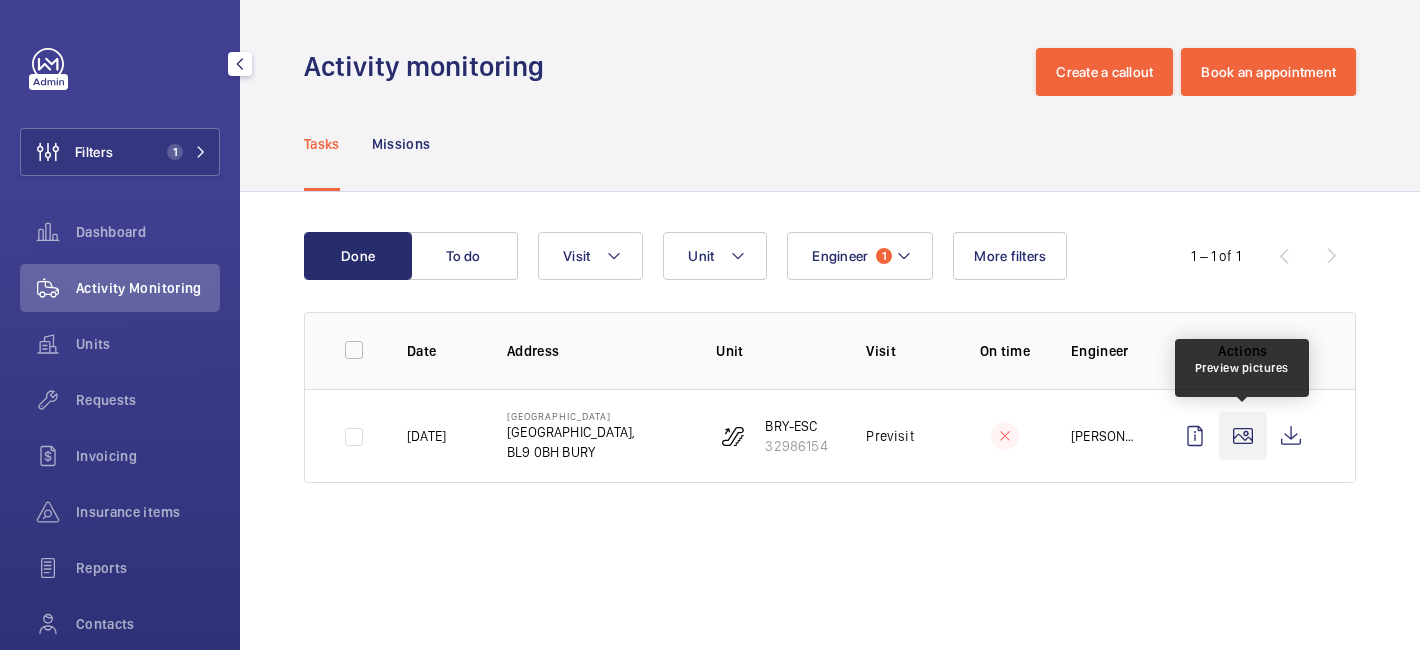 click 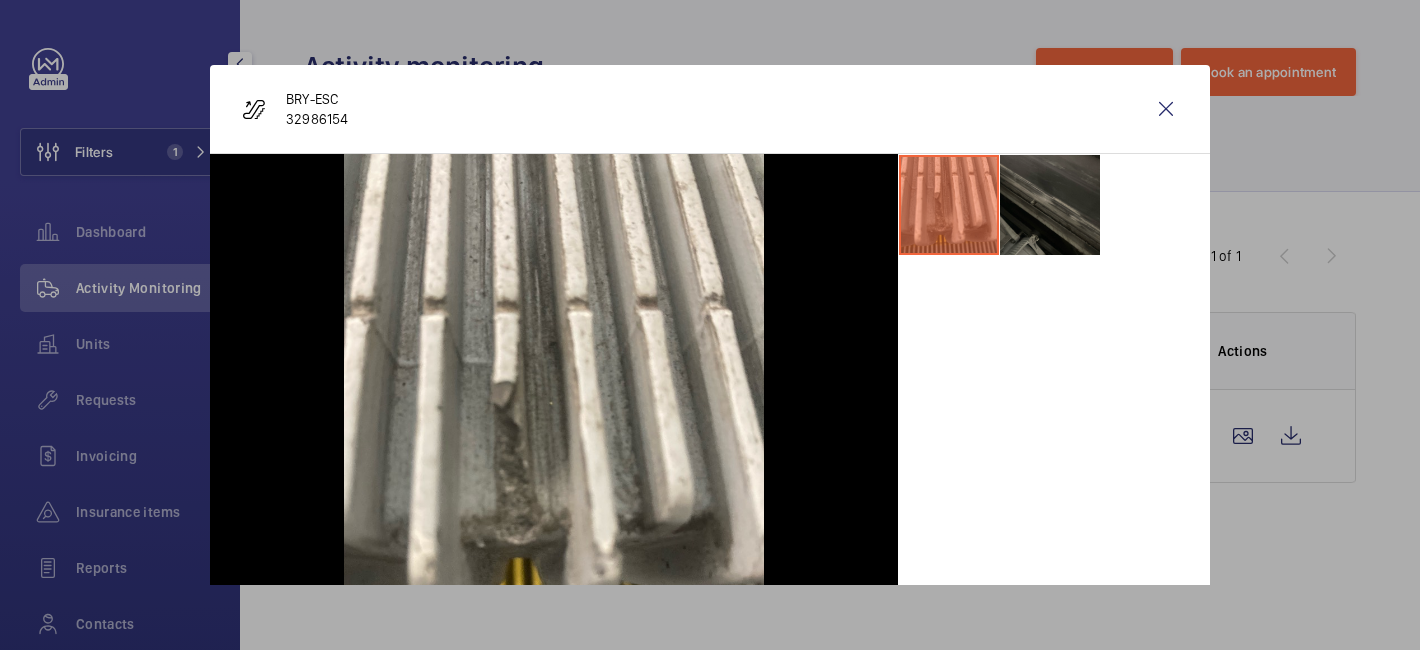 click at bounding box center (1050, 205) 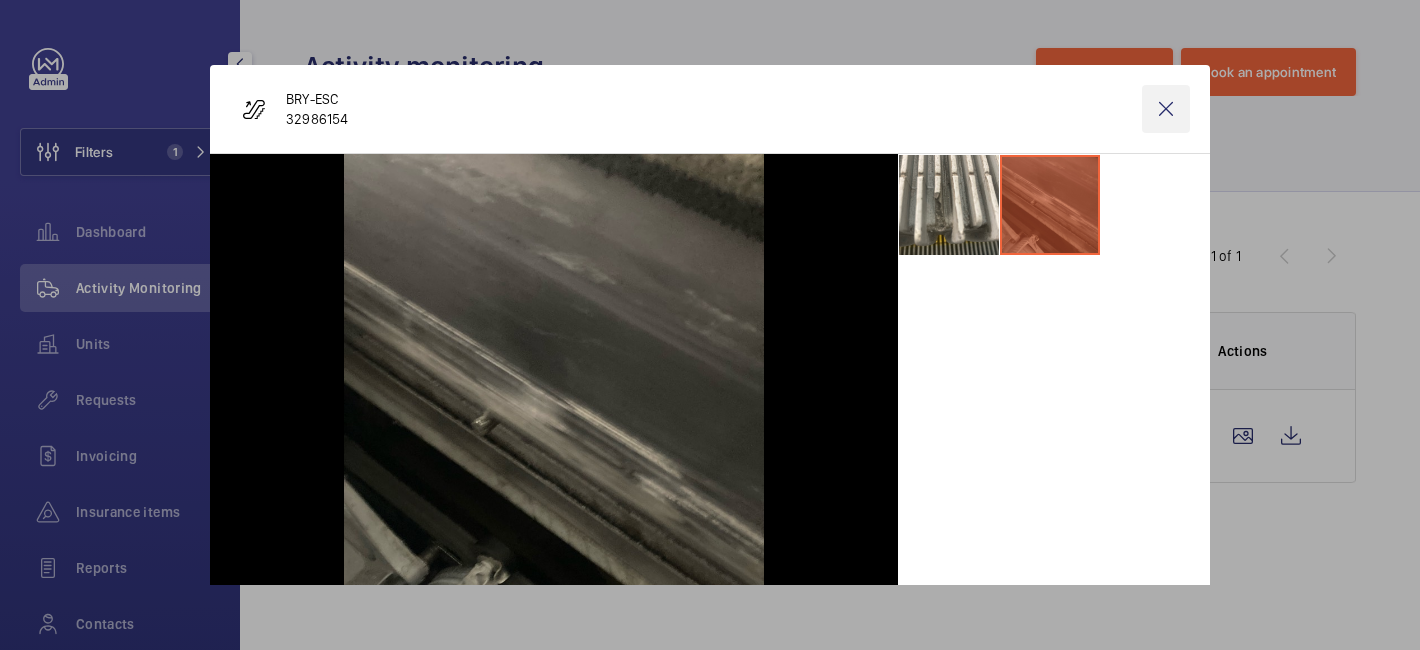 click at bounding box center [1166, 109] 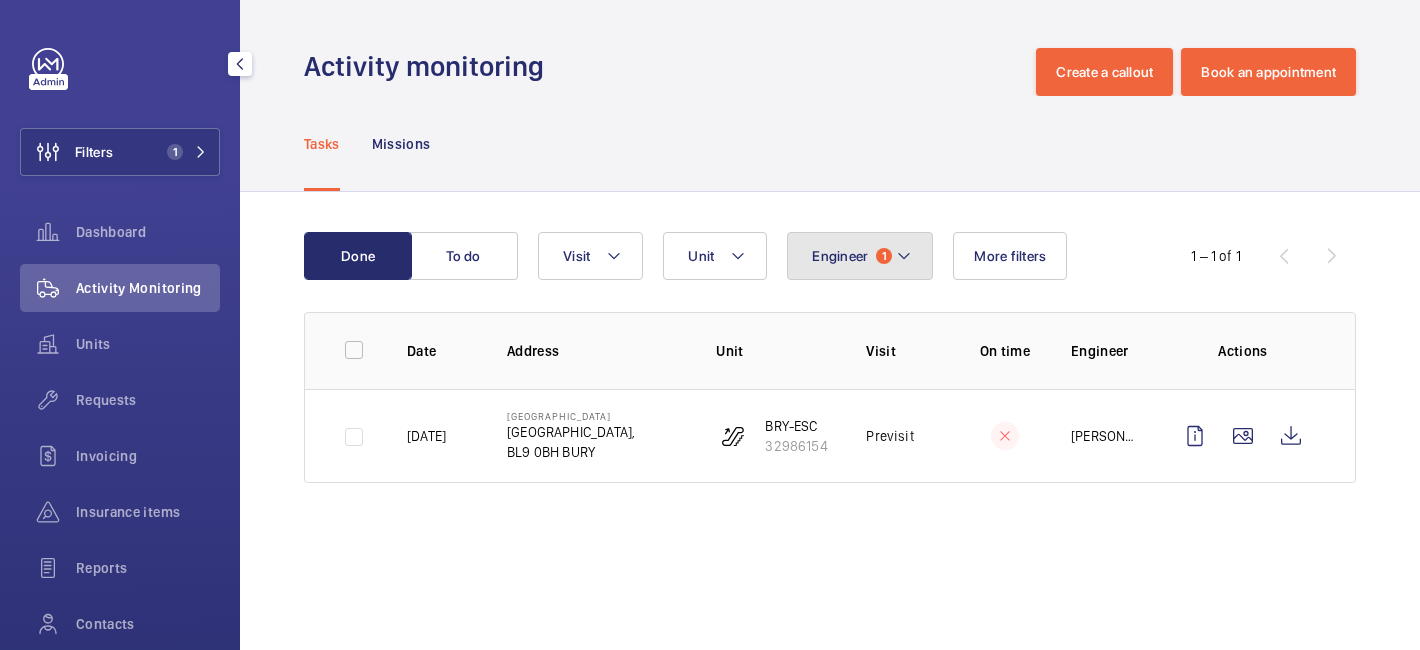 click on "1" 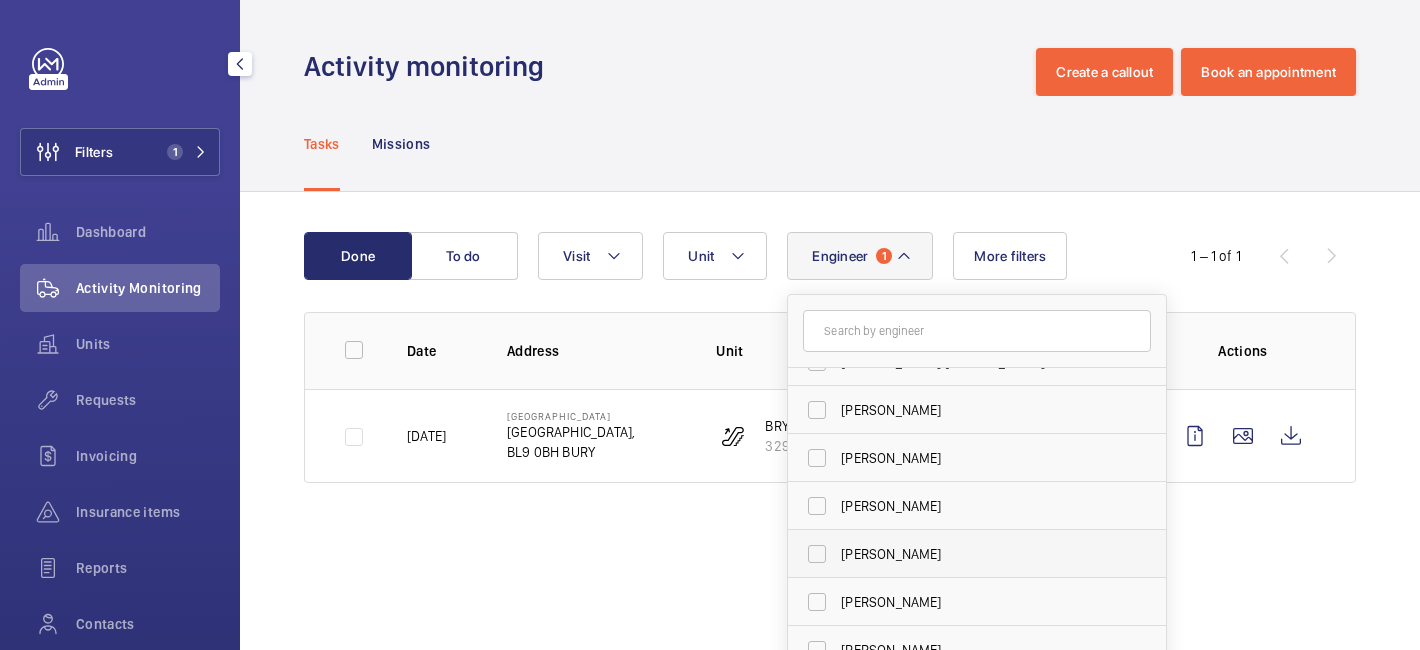 scroll, scrollTop: 2440, scrollLeft: 0, axis: vertical 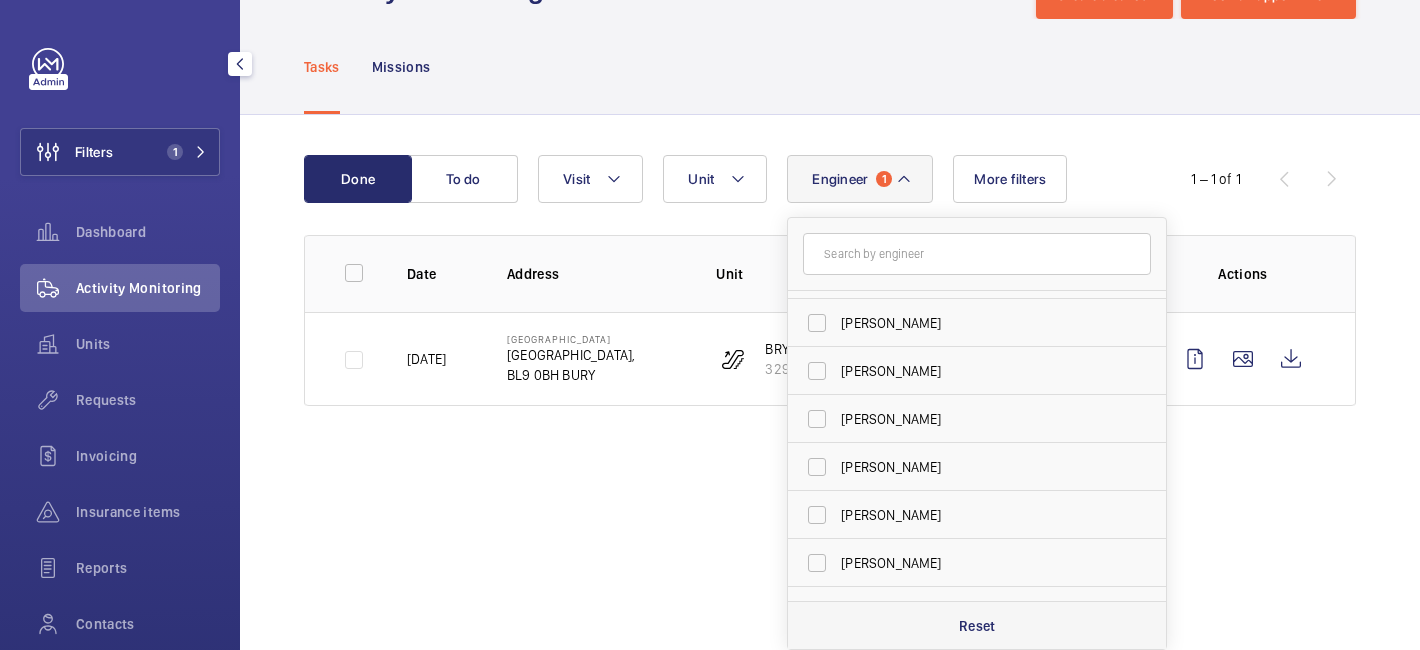 click on "Reset" 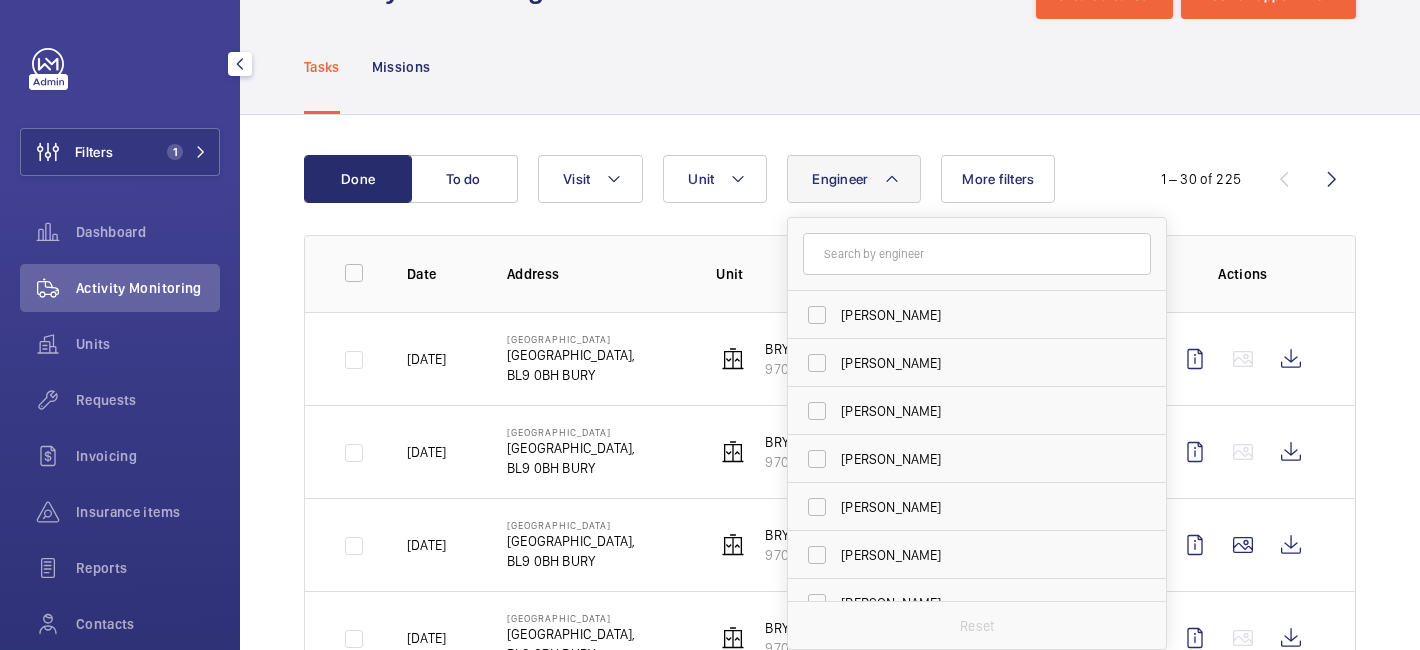 click on "Done To do Engineer [PERSON_NAME] [PERSON_NAME] [PERSON_NAME][DEMOGRAPHIC_DATA] [PERSON_NAME] [PERSON_NAME] [PERSON_NAME] [PERSON_NAME] [PERSON_NAME] [PERSON_NAME] [PERSON_NAME] [PERSON_NAME] [PERSON_NAME] [PERSON_NAME] [PERSON_NAME] [PERSON_NAME] [PERSON_NAME] [PERSON_NAME] [PERSON_NAME] [PERSON_NAME] [PERSON_NAME] [PERSON_NAME] [PERSON_NAME] [PERSON_NAME] [PERSON_NAME] [PERSON_NAME] [PERSON_NAME] [PERSON_NAME] [PERSON_NAME] [PERSON_NAME] [PERSON_NAME] [PERSON_NAME] [PERSON_NAME] [PERSON_NAME] [PERSON_NAME] [PERSON_NAME] Kijo [PERSON_NAME] [PERSON_NAME] [PERSON_NAME] [PERSON_NAME] [PERSON_NAME] [PERSON_NAME] [PERSON_NAME] [PERSON_NAME] [PERSON_NAME] [PERSON_NAME] [PERSON_NAME] [PERSON_NAME] [PERSON_NAME] [PERSON_NAME] [PERSON_NAME] [PERSON_NAME] [PERSON_NAME] [PERSON_NAME] [PERSON_NAME] [PERSON_NAME] [PERSON_NAME] [PERSON_NAME] [PERSON_NAME] [PERSON_NAME] [PERSON_NAME] [PERSON_NAME] [PERSON_NAME] [PERSON_NAME] [PERSON_NAME] [PERSON_NAME] [PERSON_NAME] [PERSON_NAME] [PERSON_NAME] Will [PERSON_NAME] [PERSON_NAME] Kev [PERSON_NAME] [PERSON_NAME] [PERSON_NAME]" 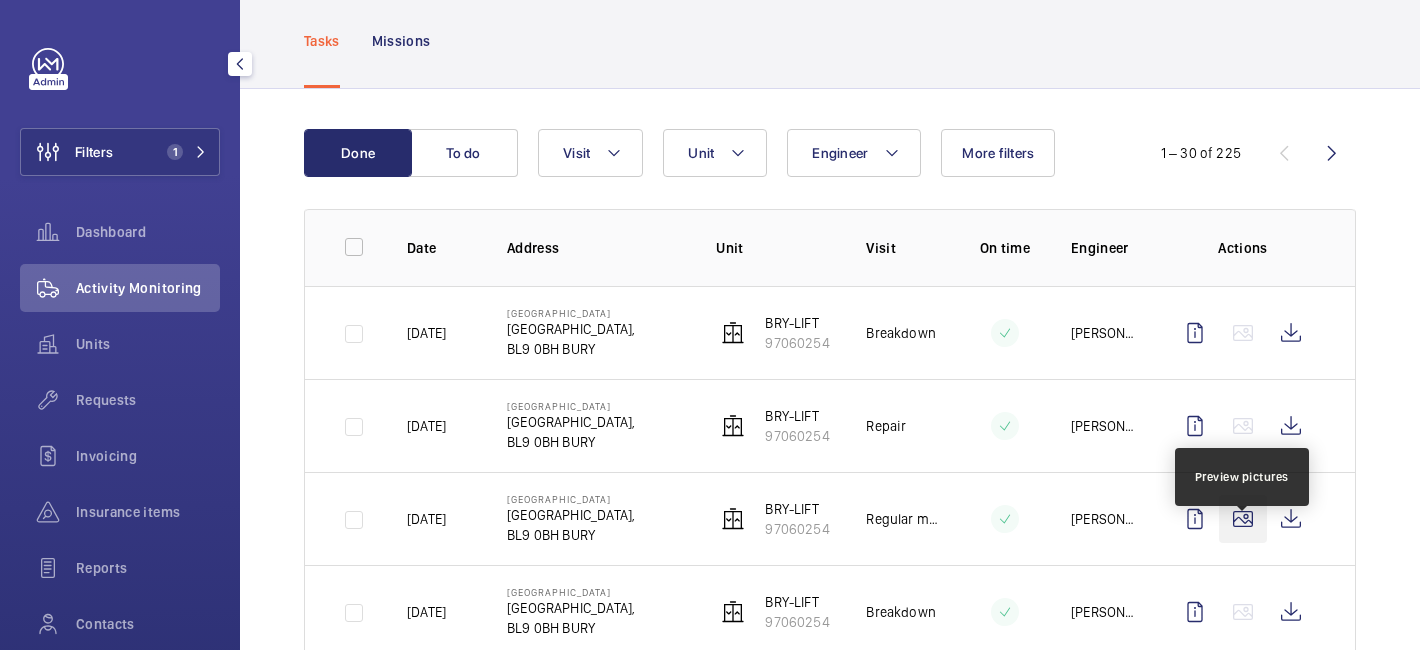 scroll, scrollTop: 112, scrollLeft: 0, axis: vertical 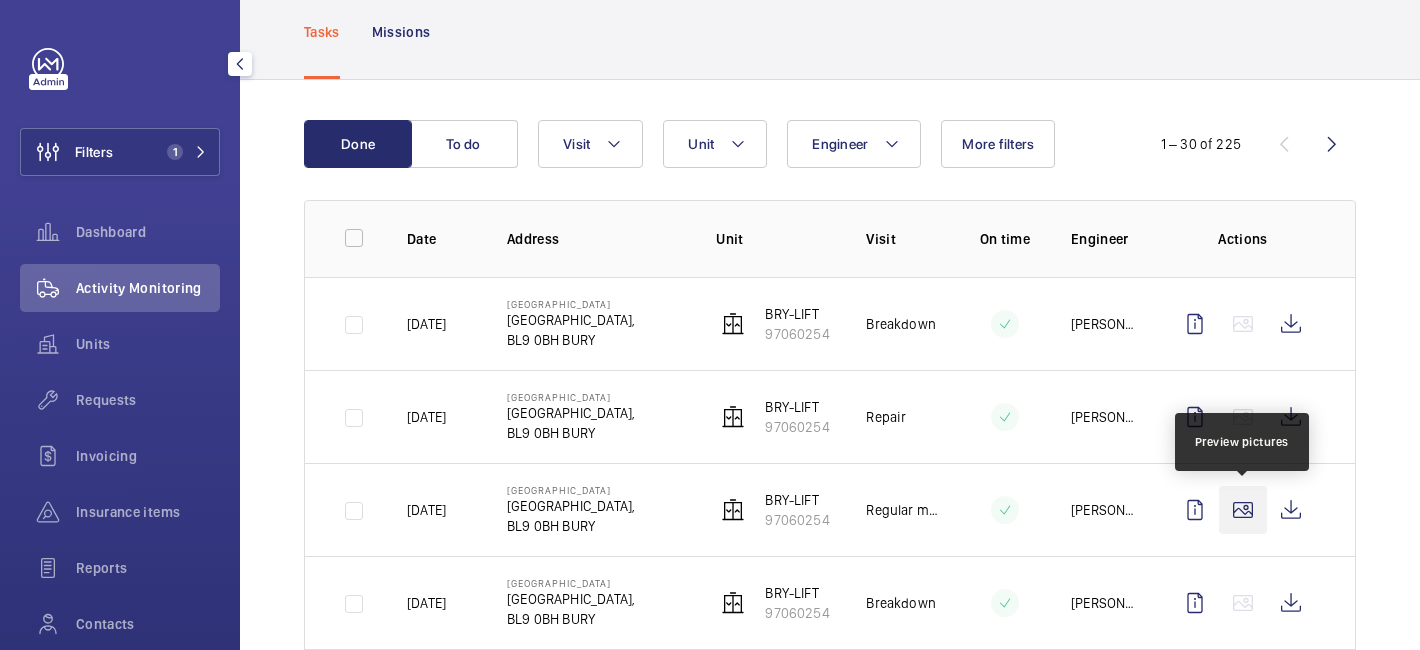 click 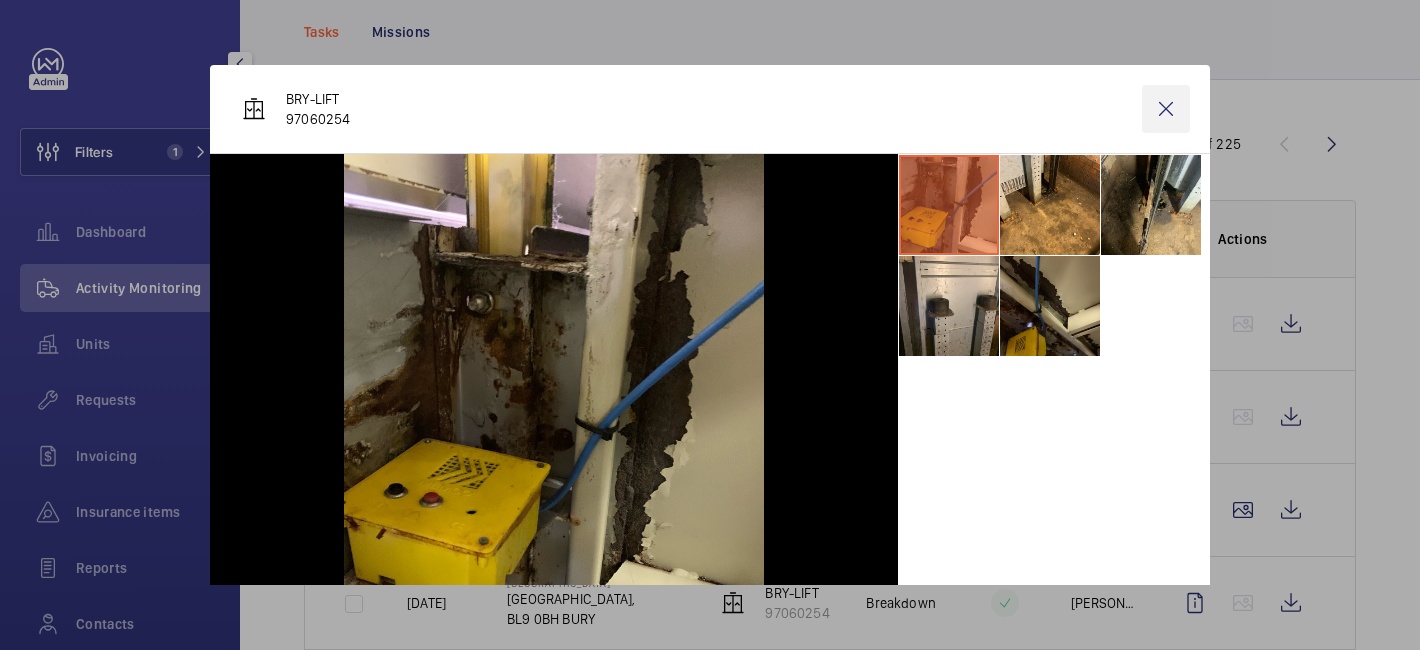 click at bounding box center [1166, 109] 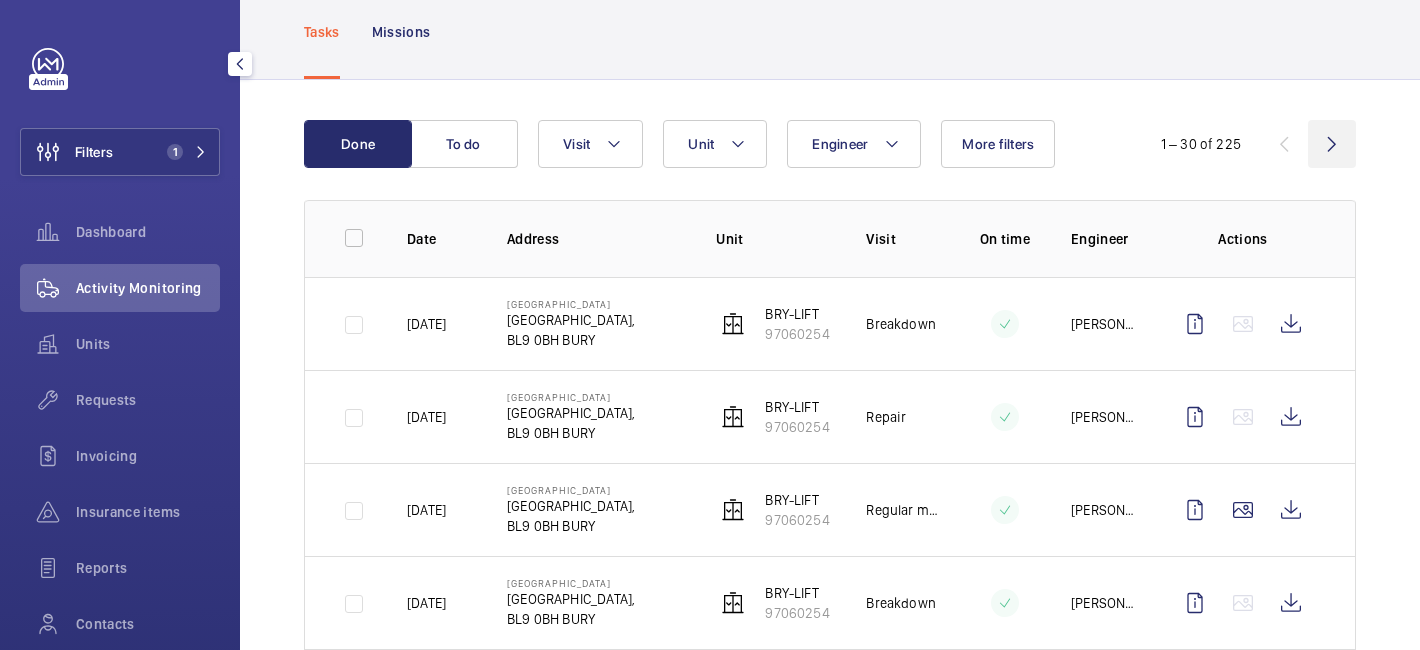 click 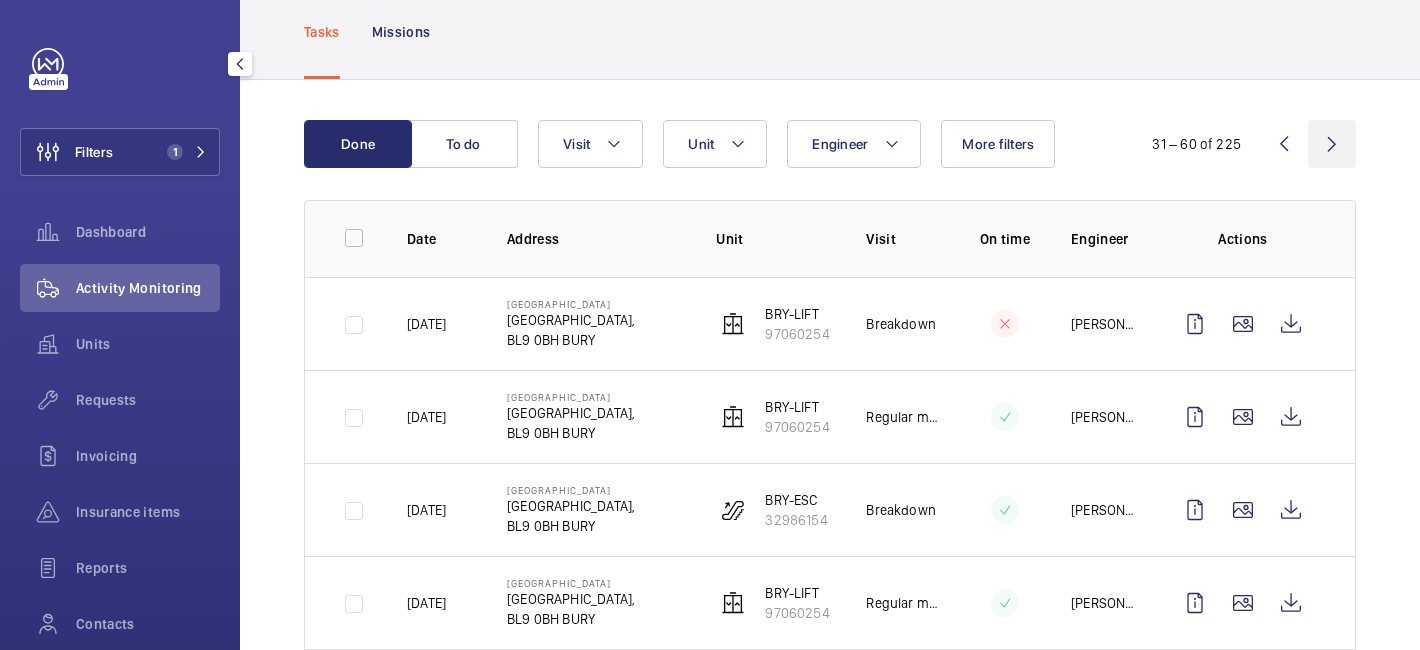 click 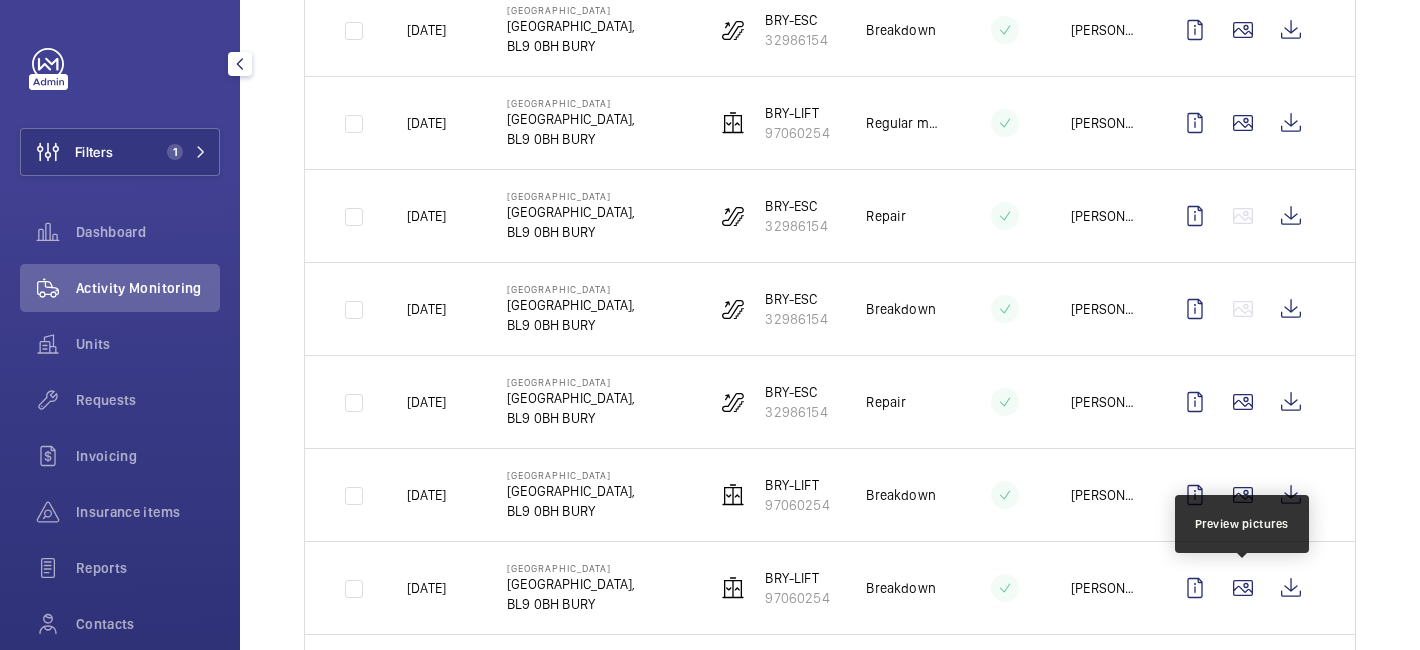 scroll, scrollTop: 681, scrollLeft: 0, axis: vertical 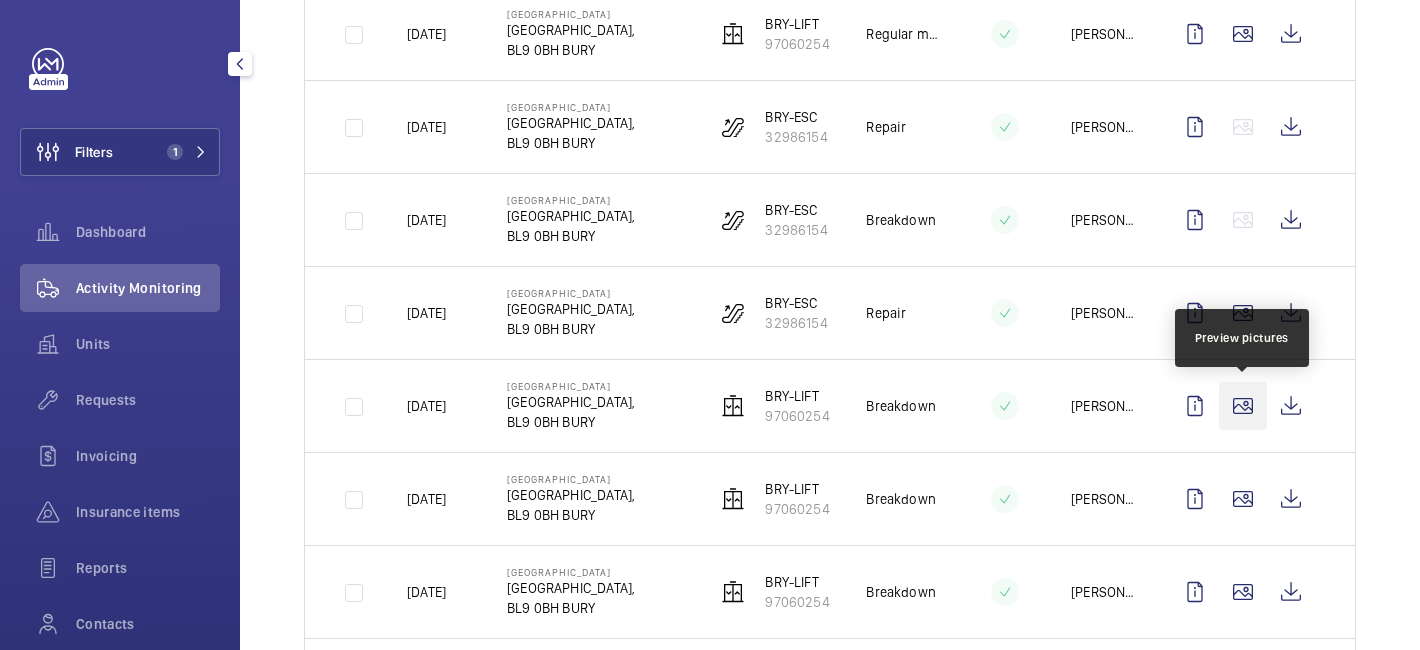 click 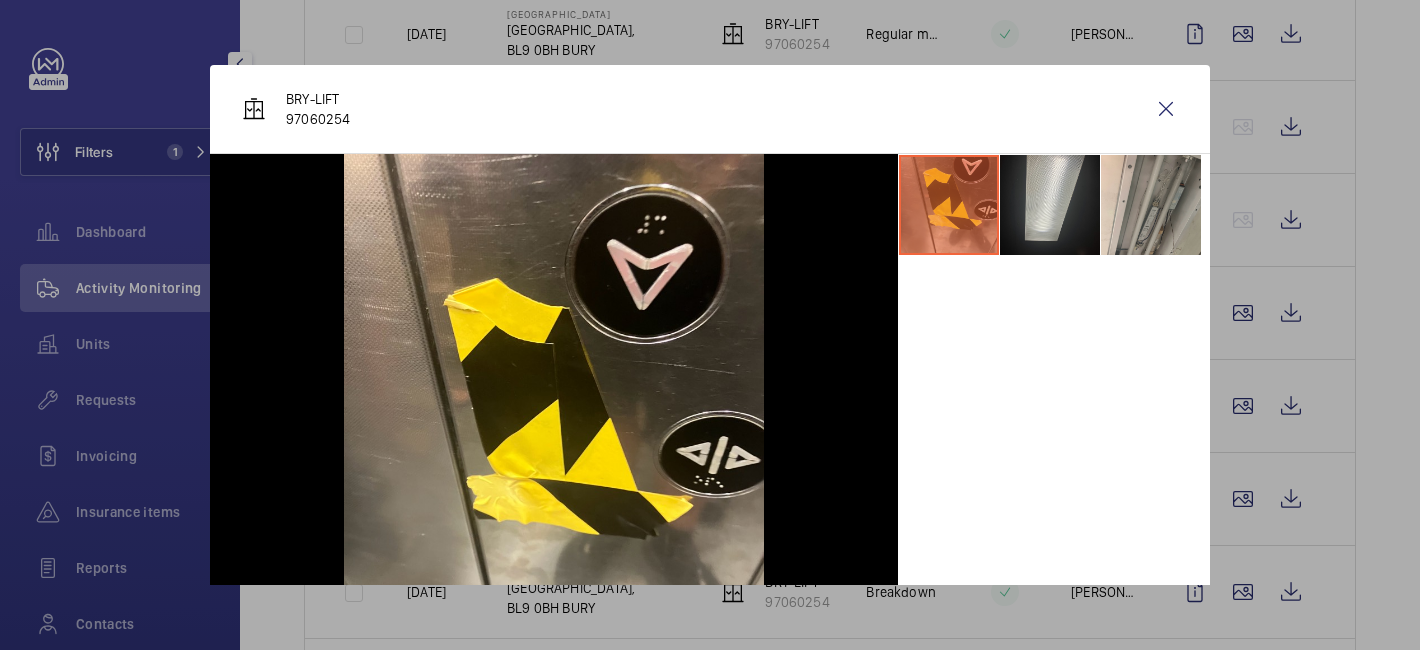click at bounding box center (710, 325) 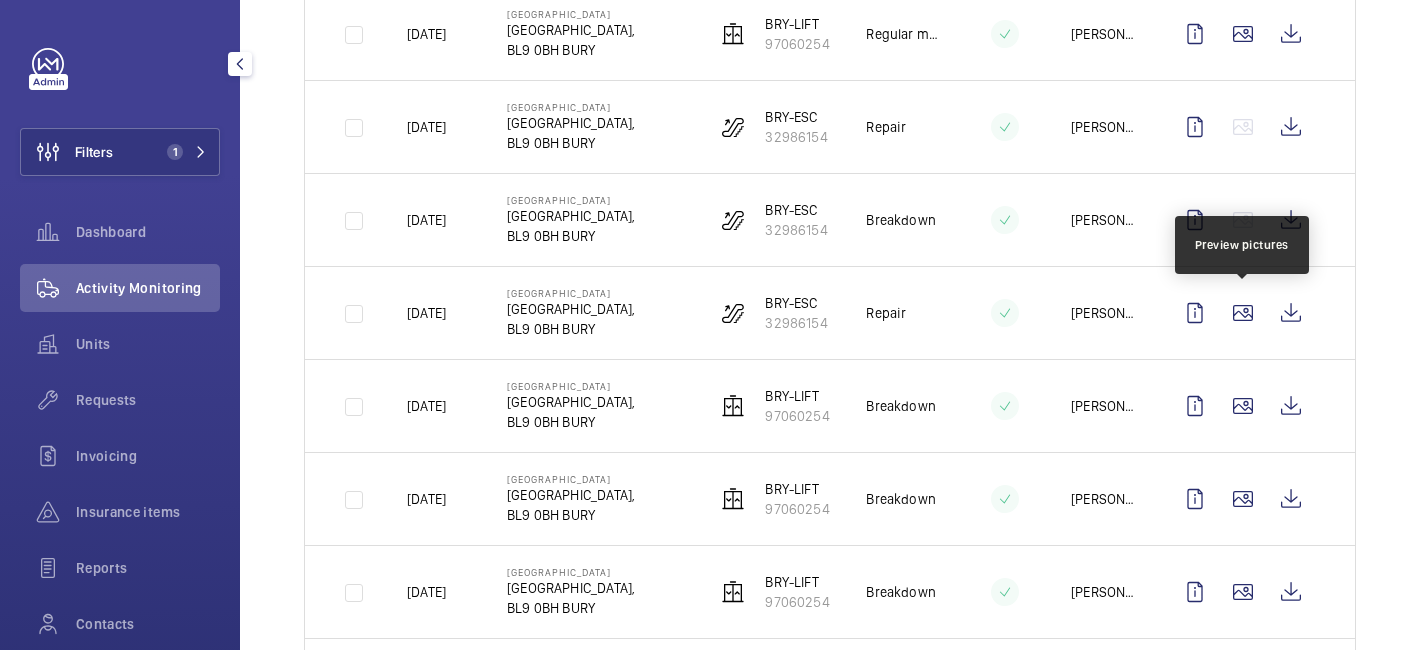 click 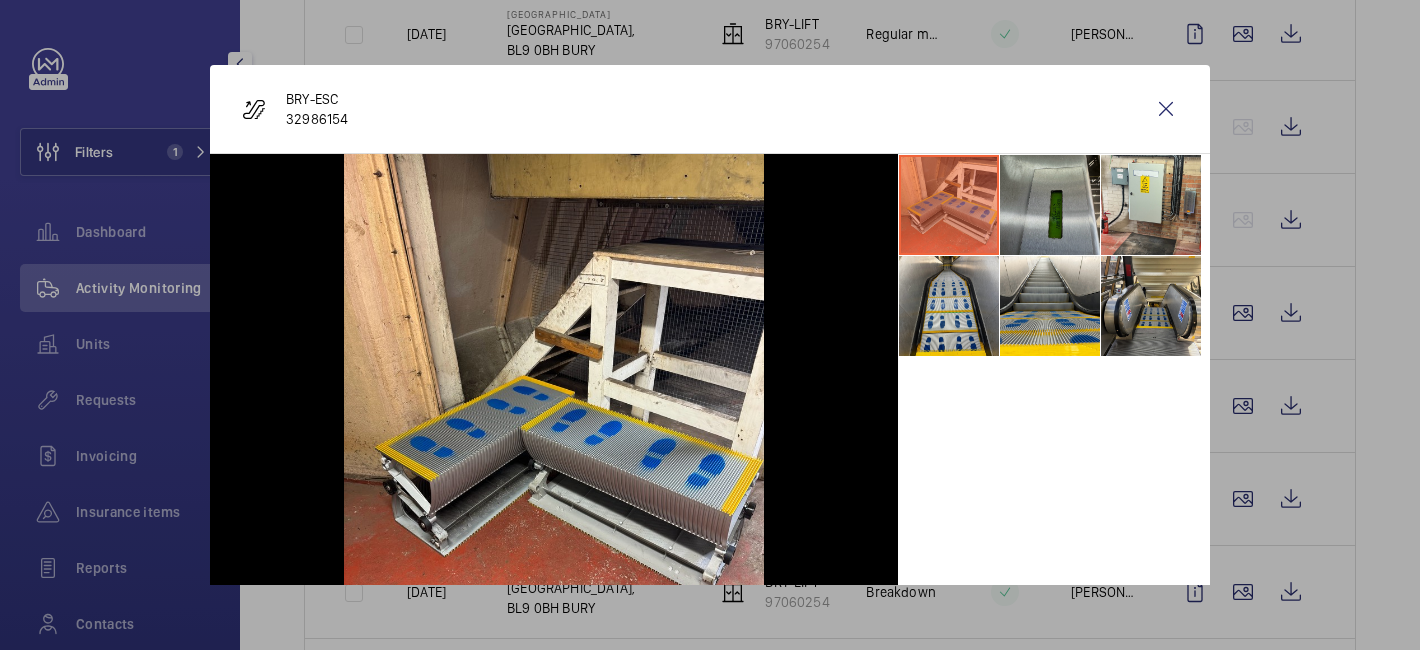 click at bounding box center (1050, 205) 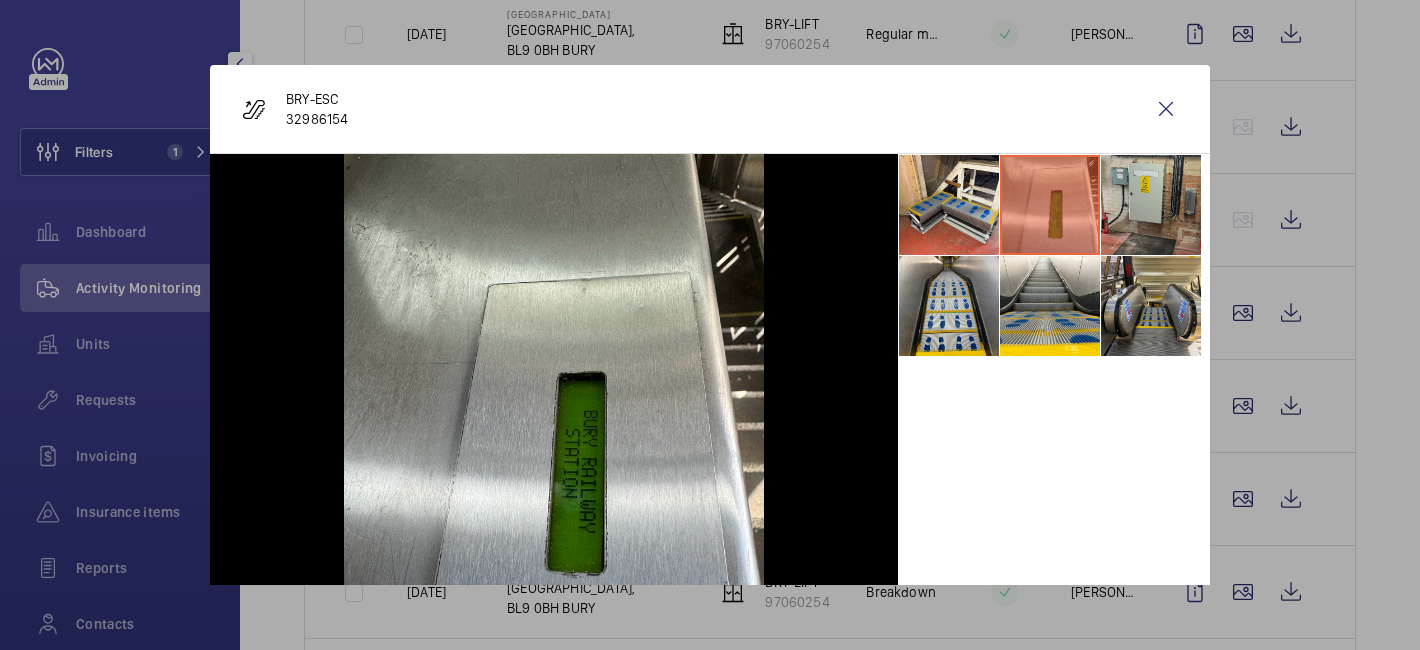 click at bounding box center (1151, 205) 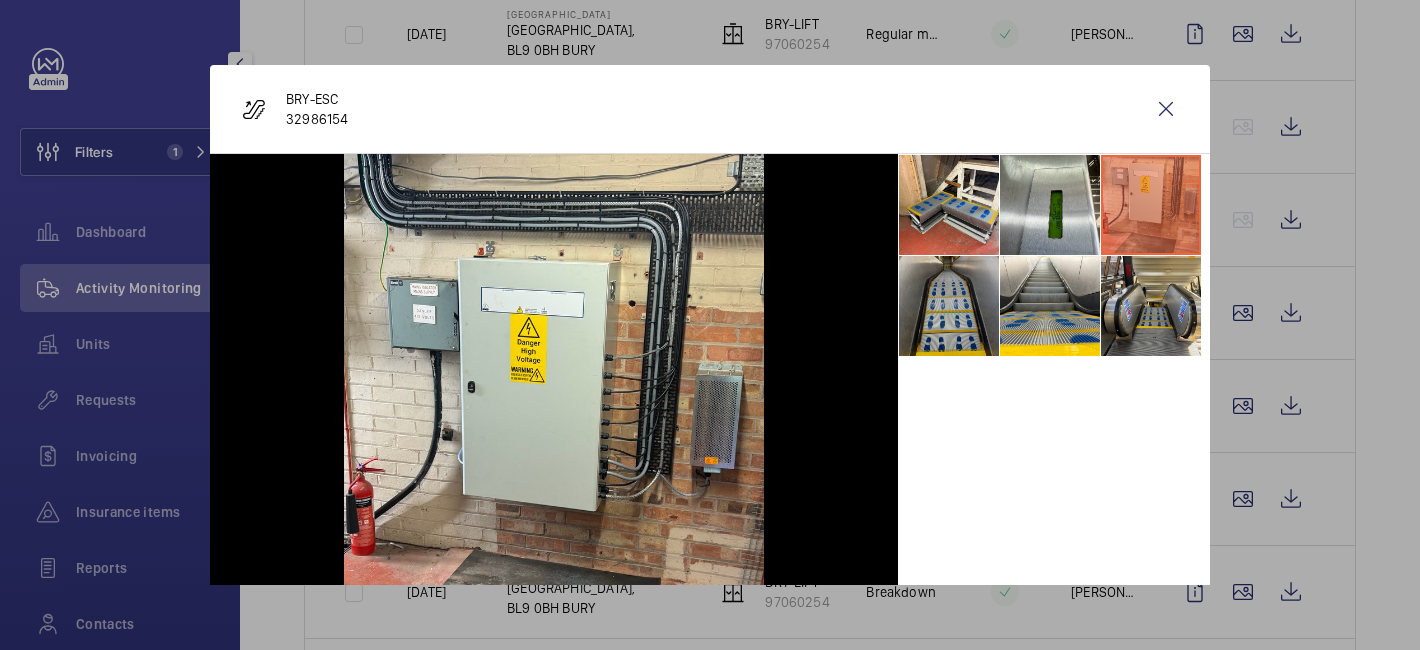 click at bounding box center (949, 306) 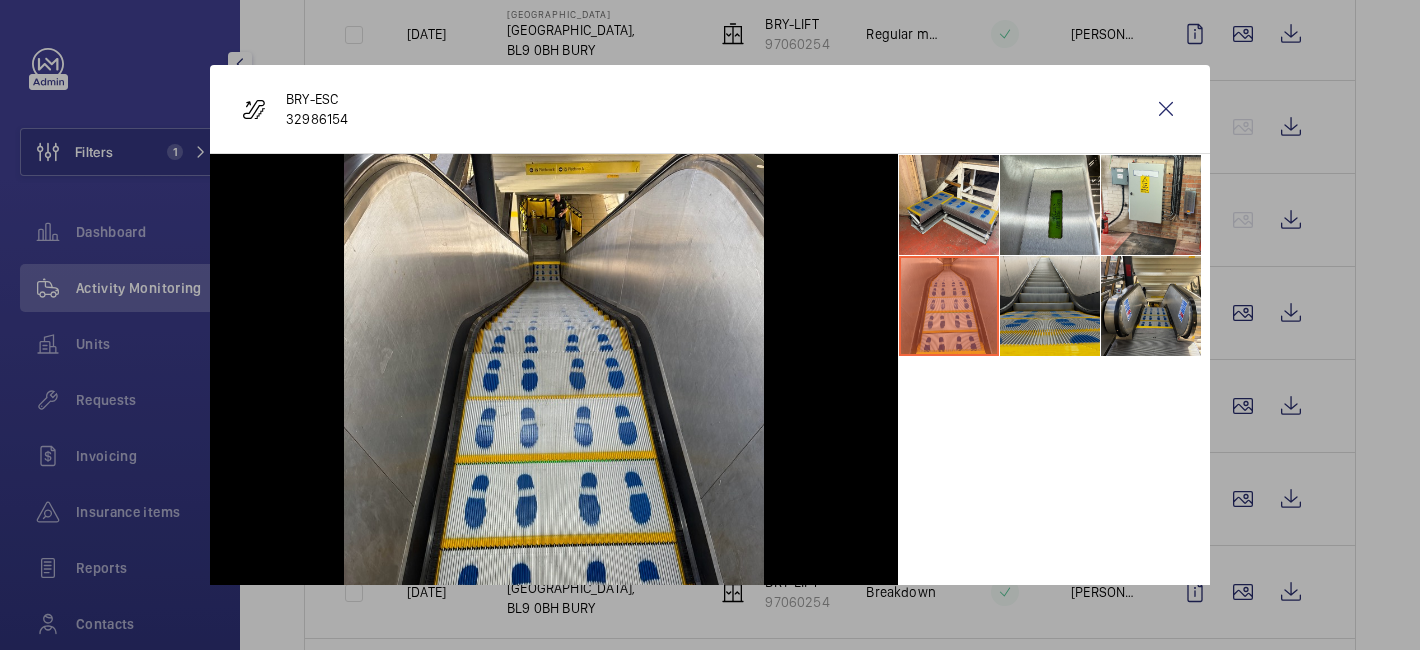 click at bounding box center [1050, 306] 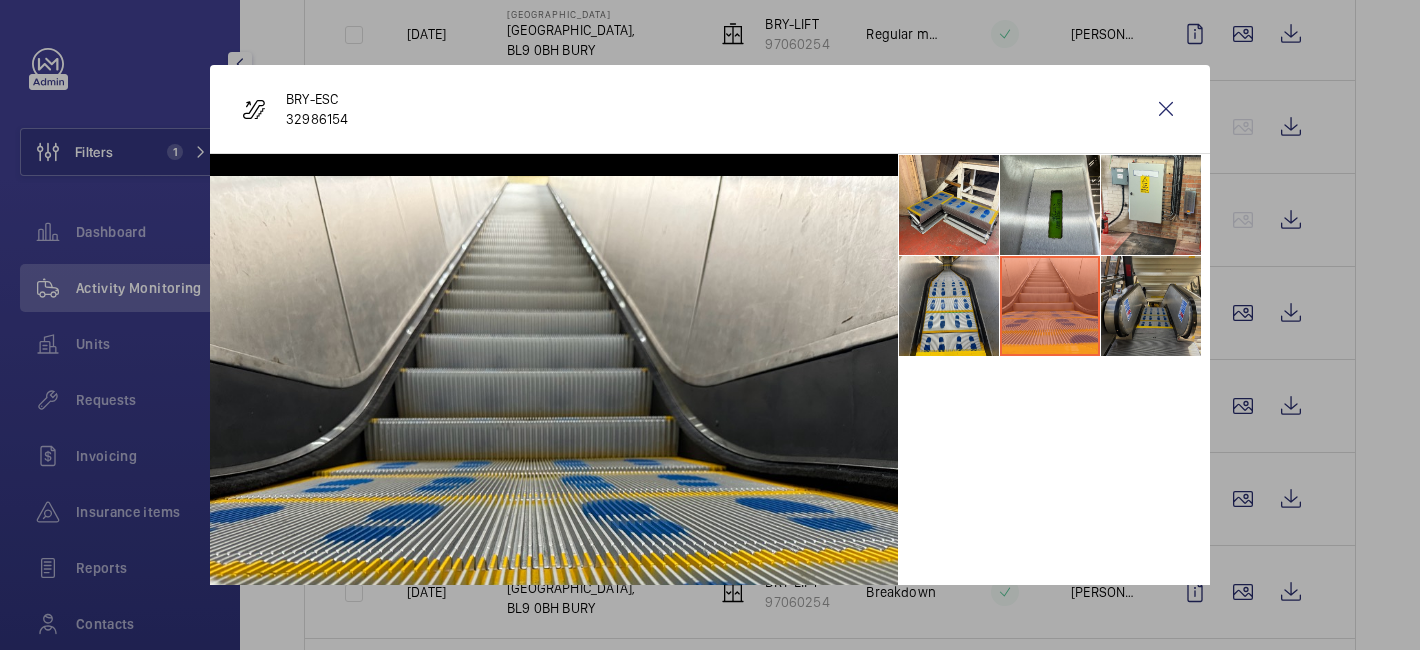 click at bounding box center [1151, 306] 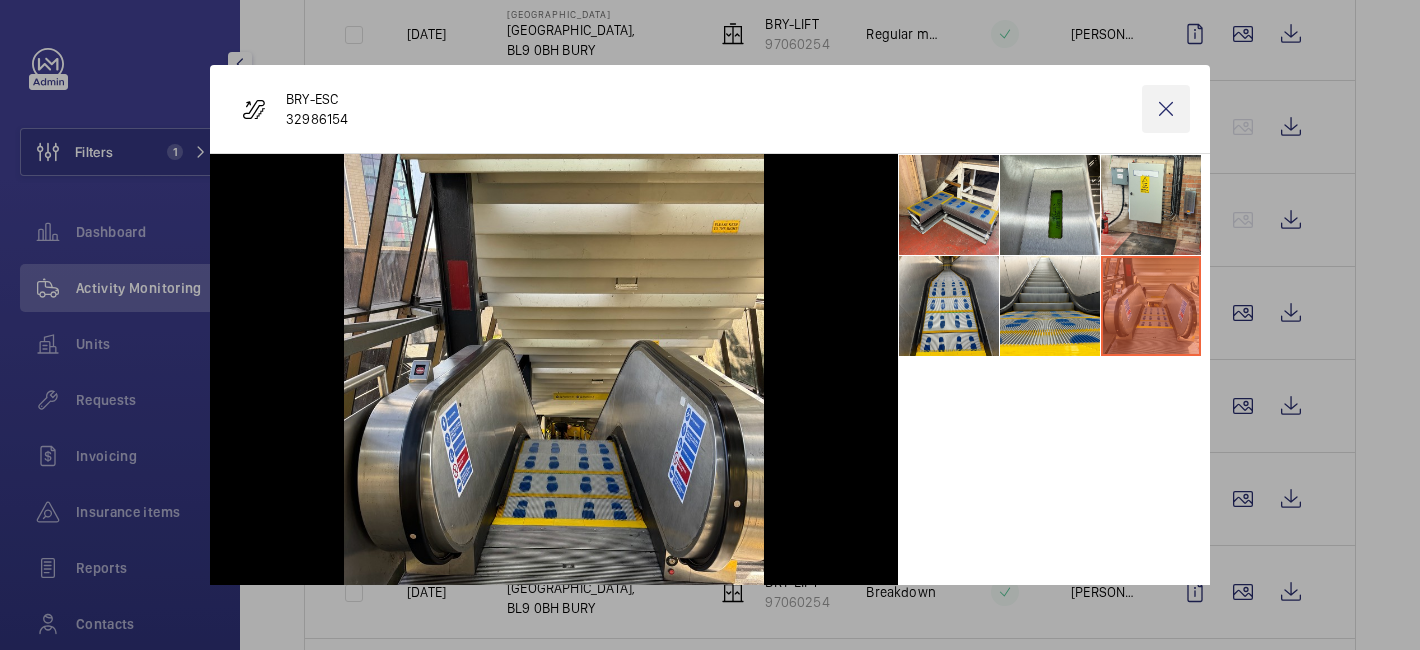 click at bounding box center [1166, 109] 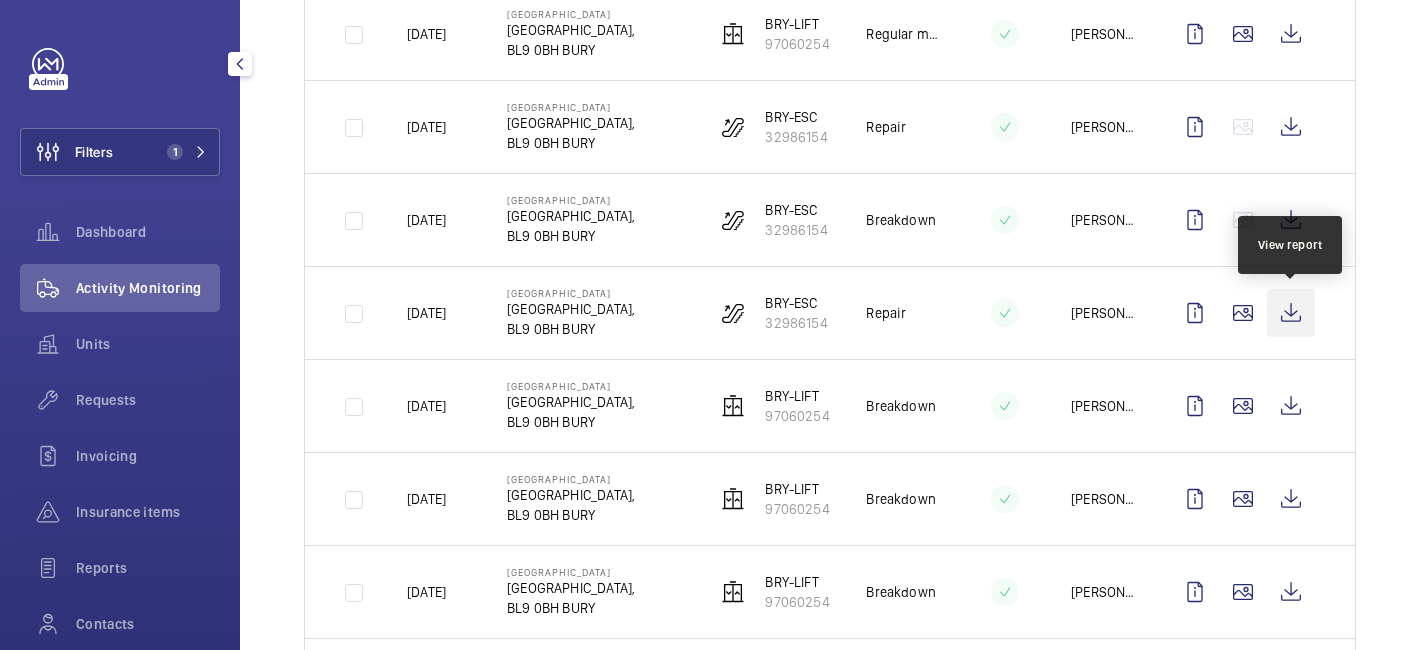 click 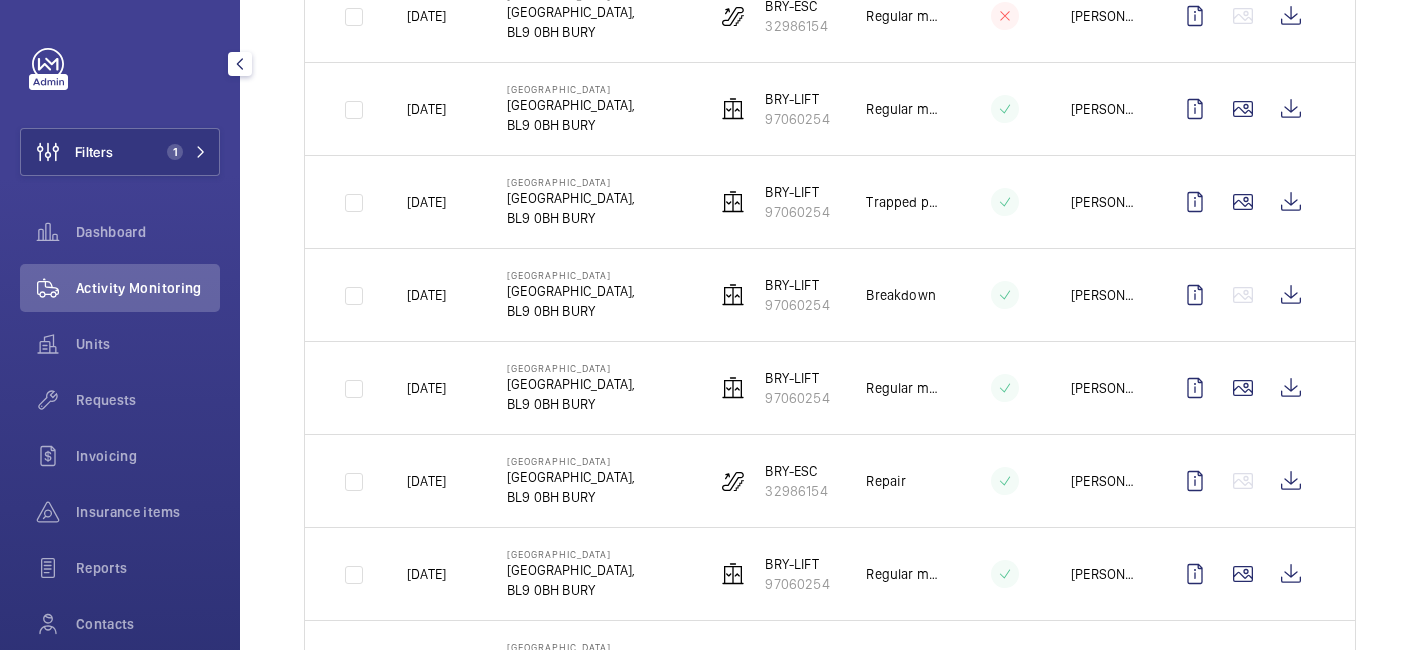 scroll, scrollTop: 2578, scrollLeft: 0, axis: vertical 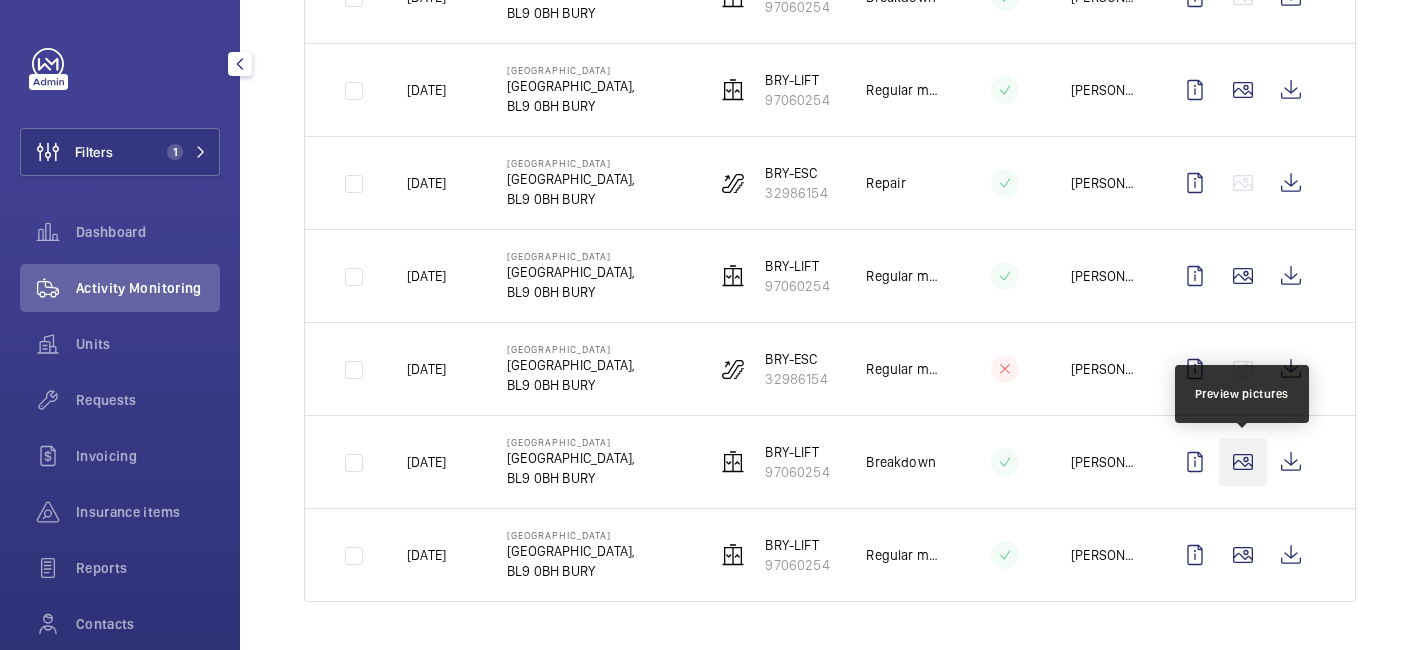 click 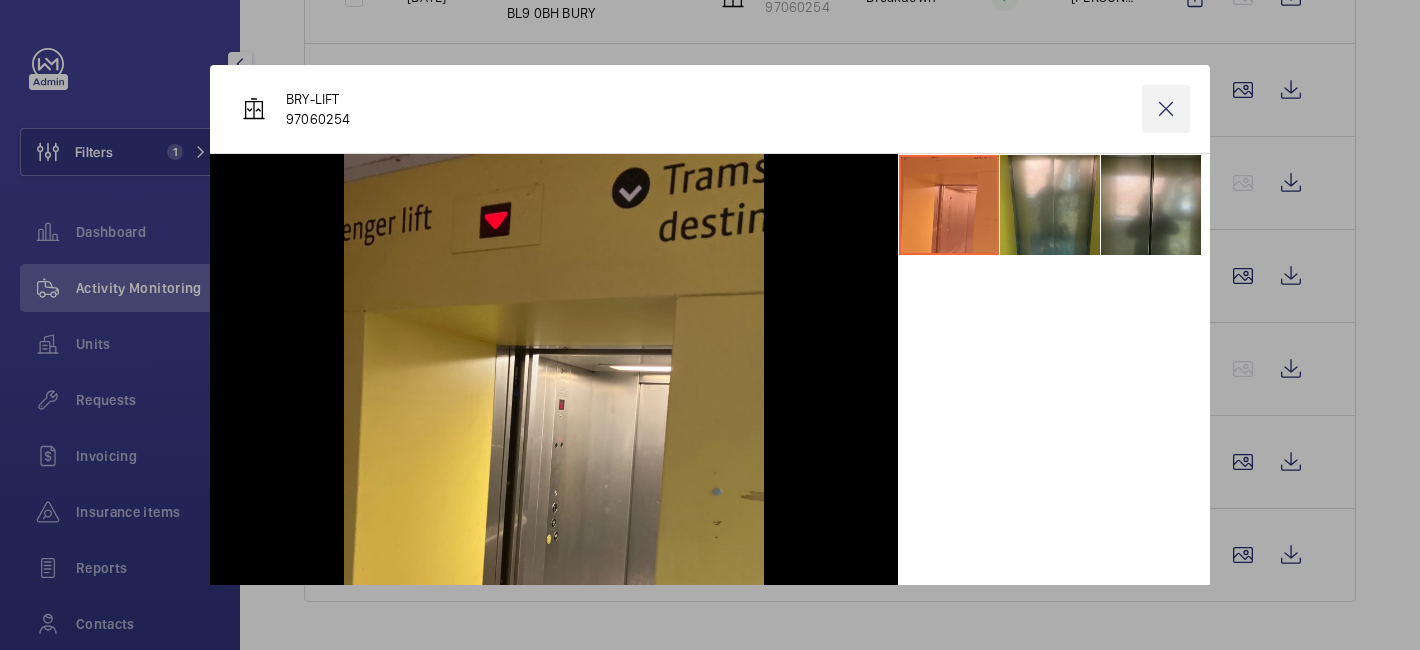 click at bounding box center [1166, 109] 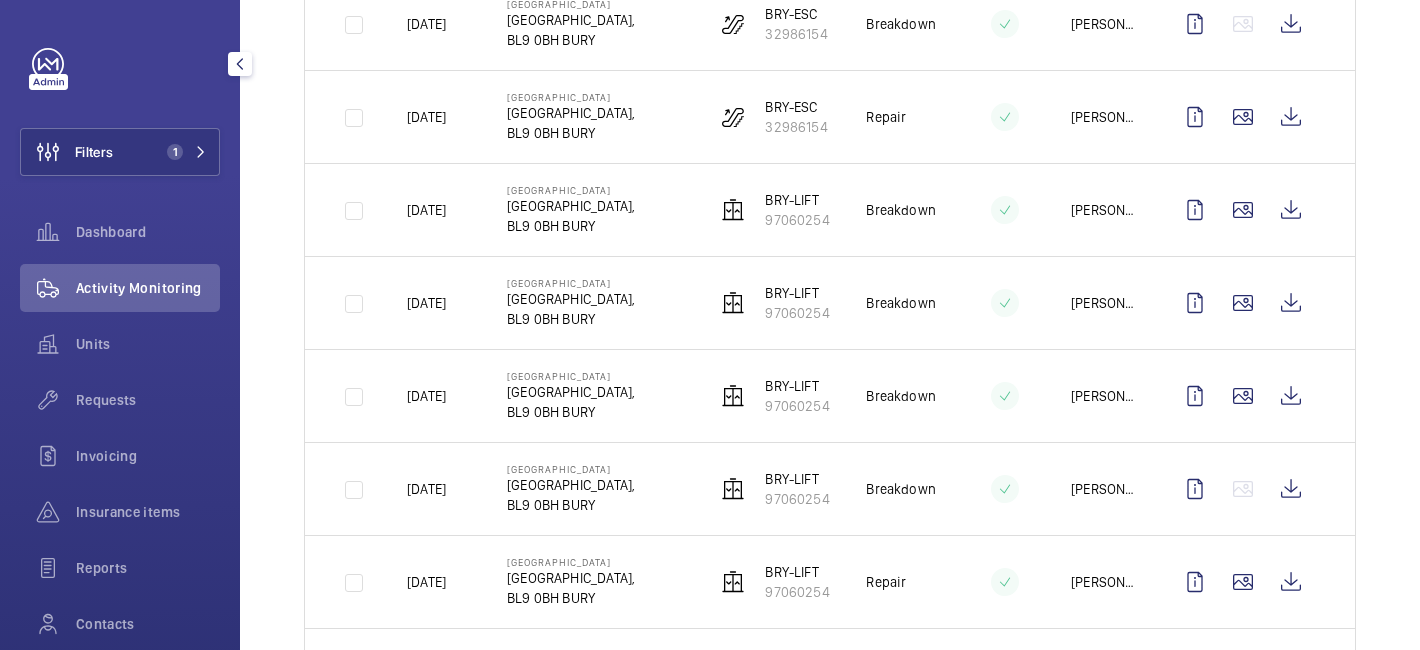 scroll, scrollTop: 0, scrollLeft: 0, axis: both 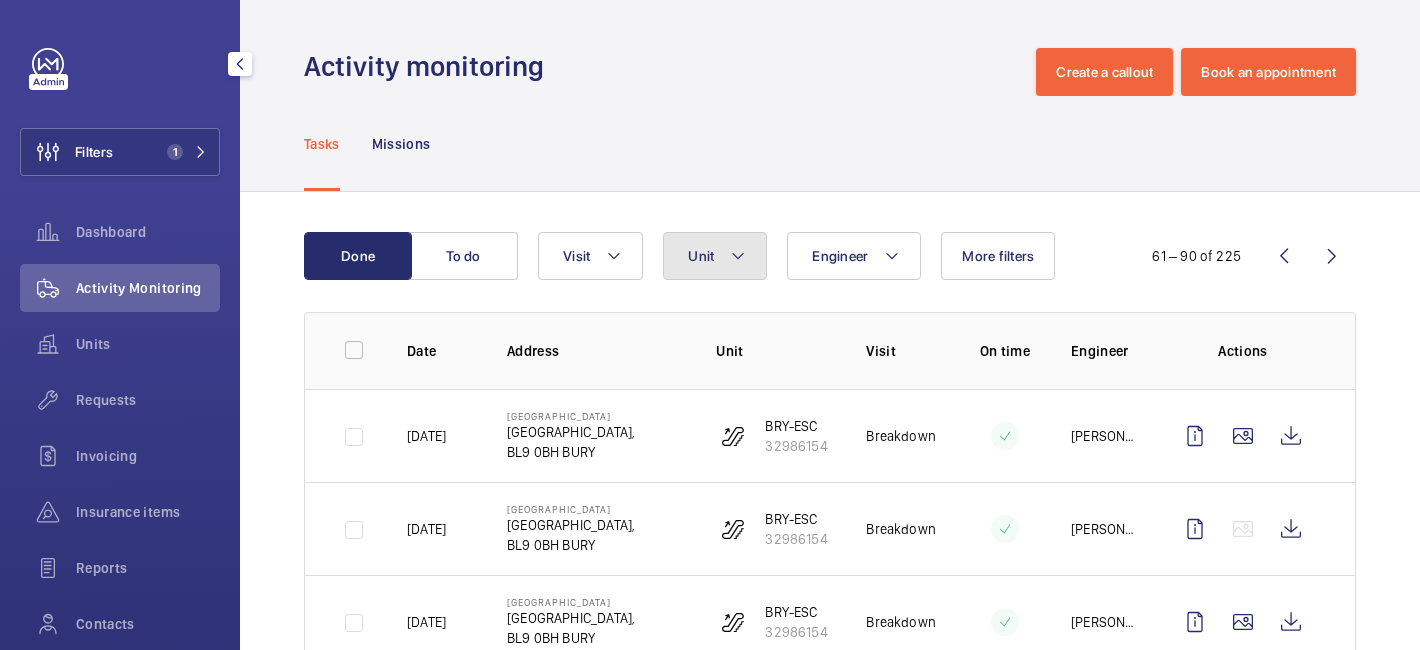 click 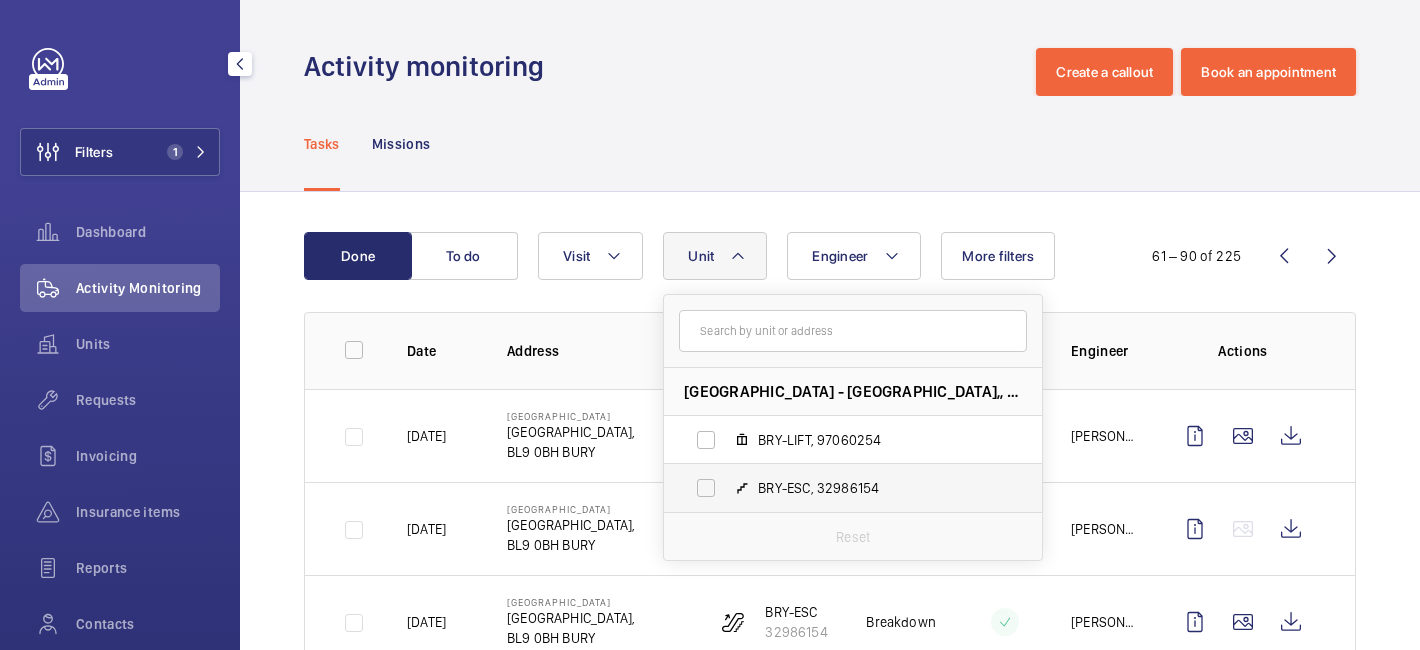 click at bounding box center (742, 488) 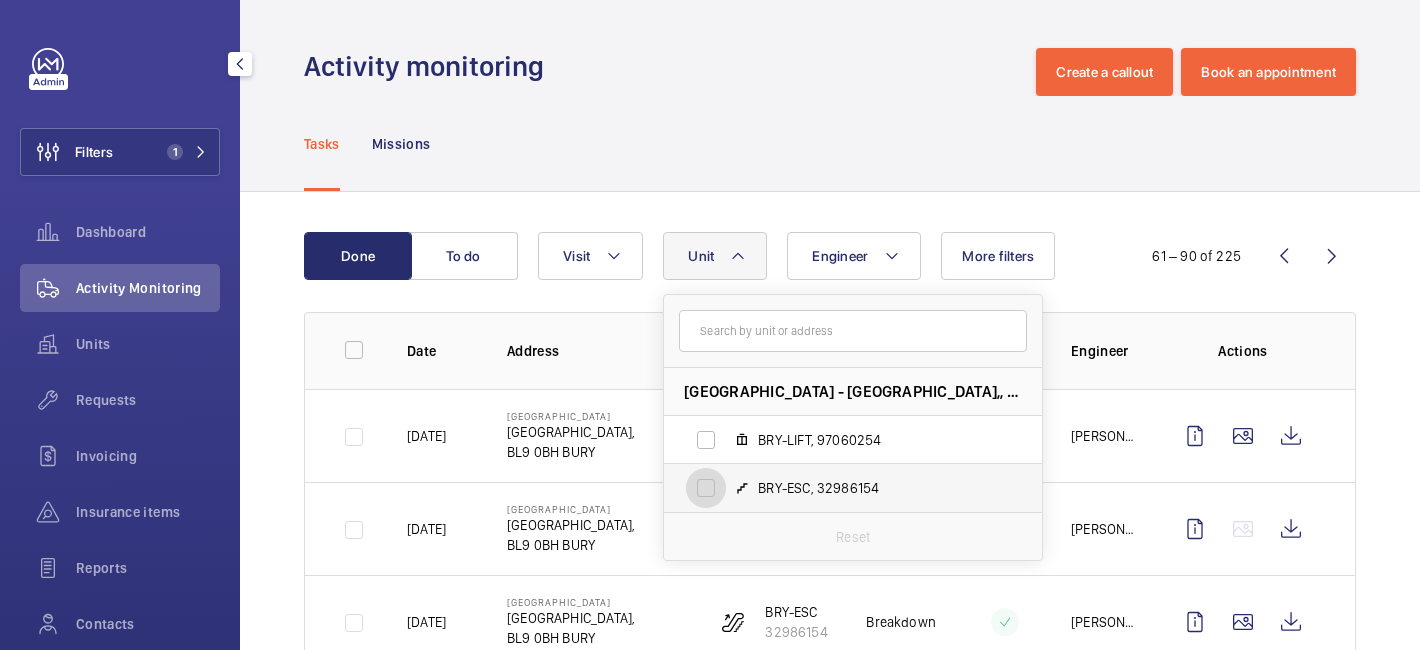 click on "BRY-ESC, 32986154" at bounding box center (706, 488) 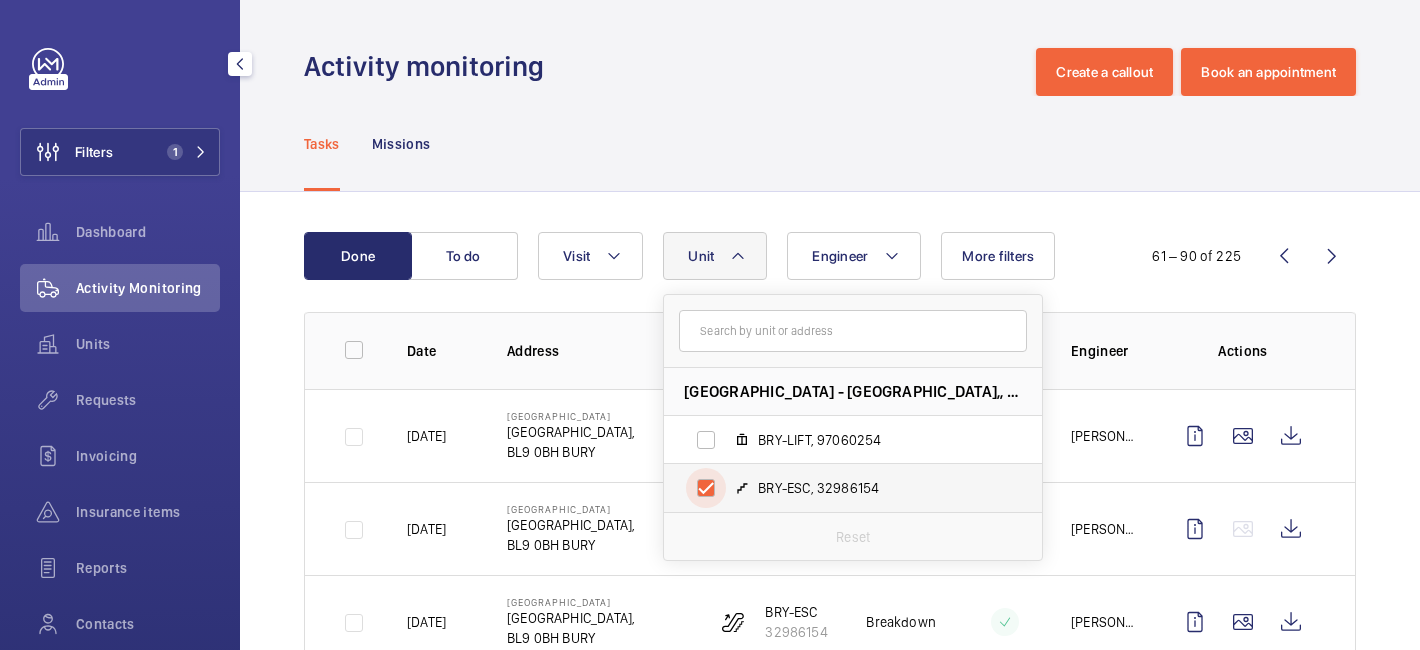 checkbox on "true" 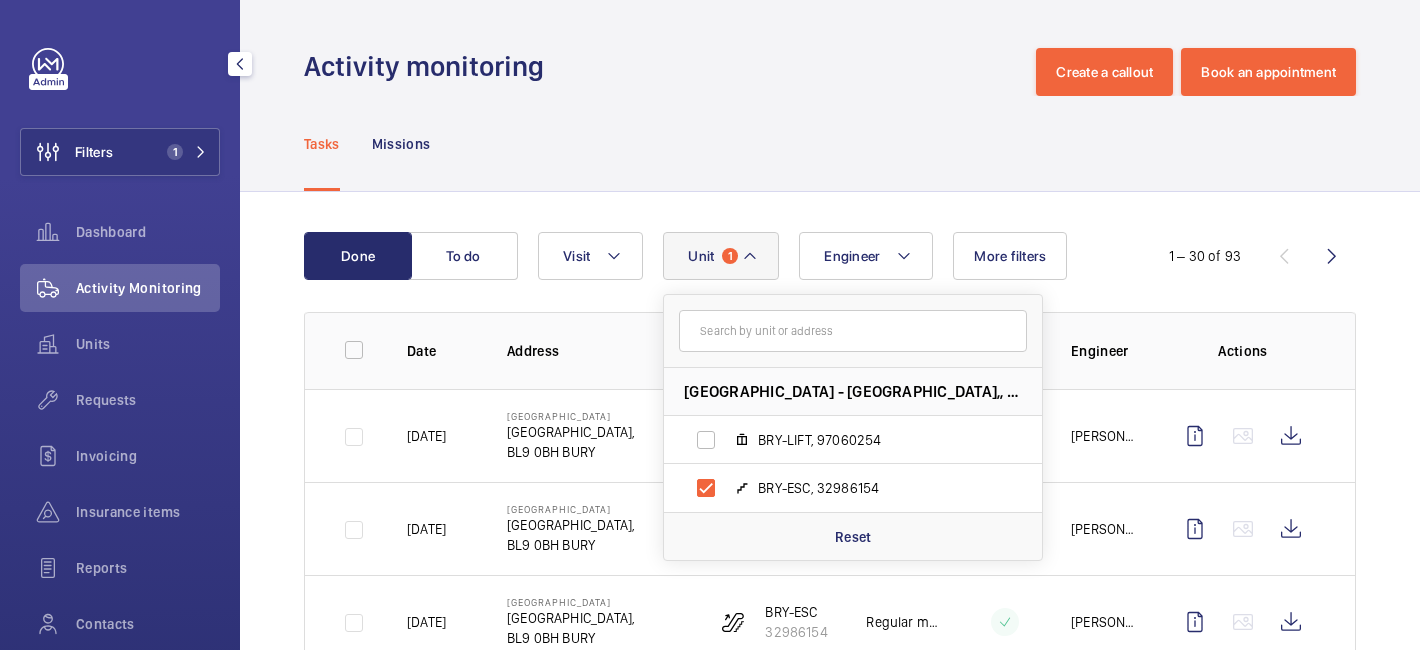 click on "Engineer Unit 1 [GEOGRAPHIC_DATA] - [GEOGRAPHIC_DATA]-LIFT, 97060254 BRY-ESC, 32986154 Reset Visit More filters" 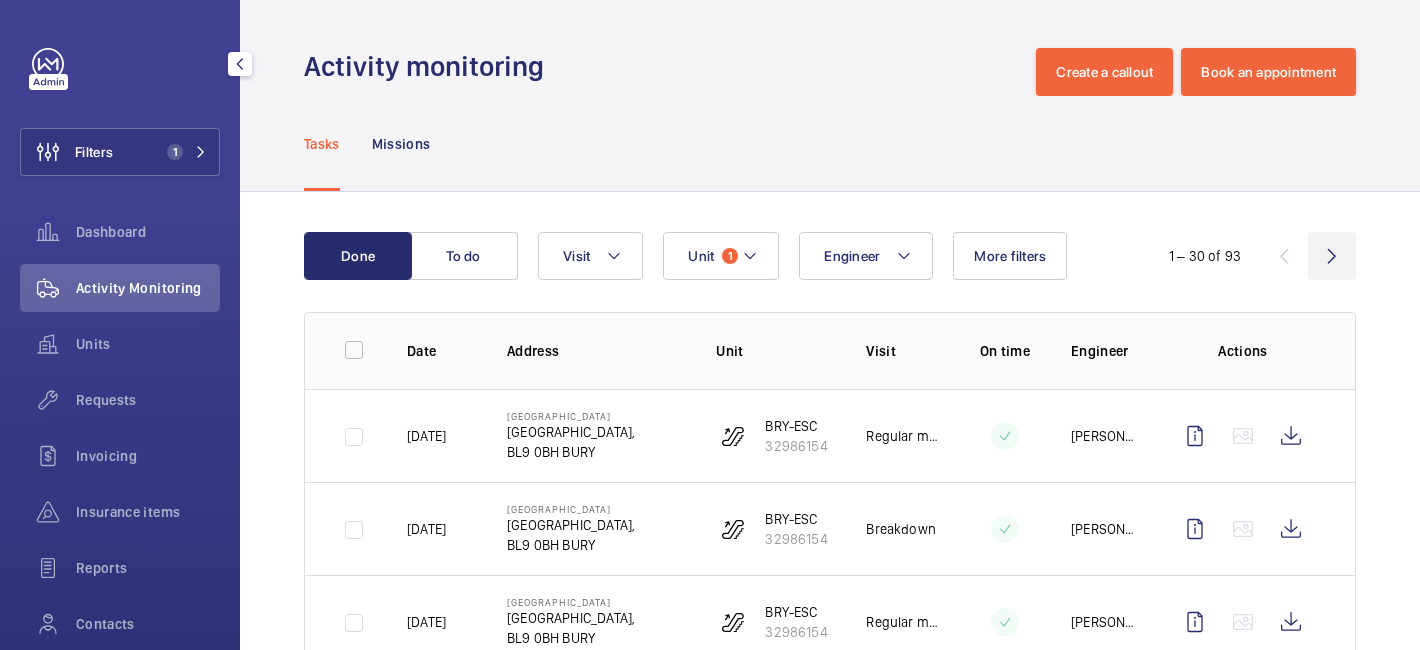 click 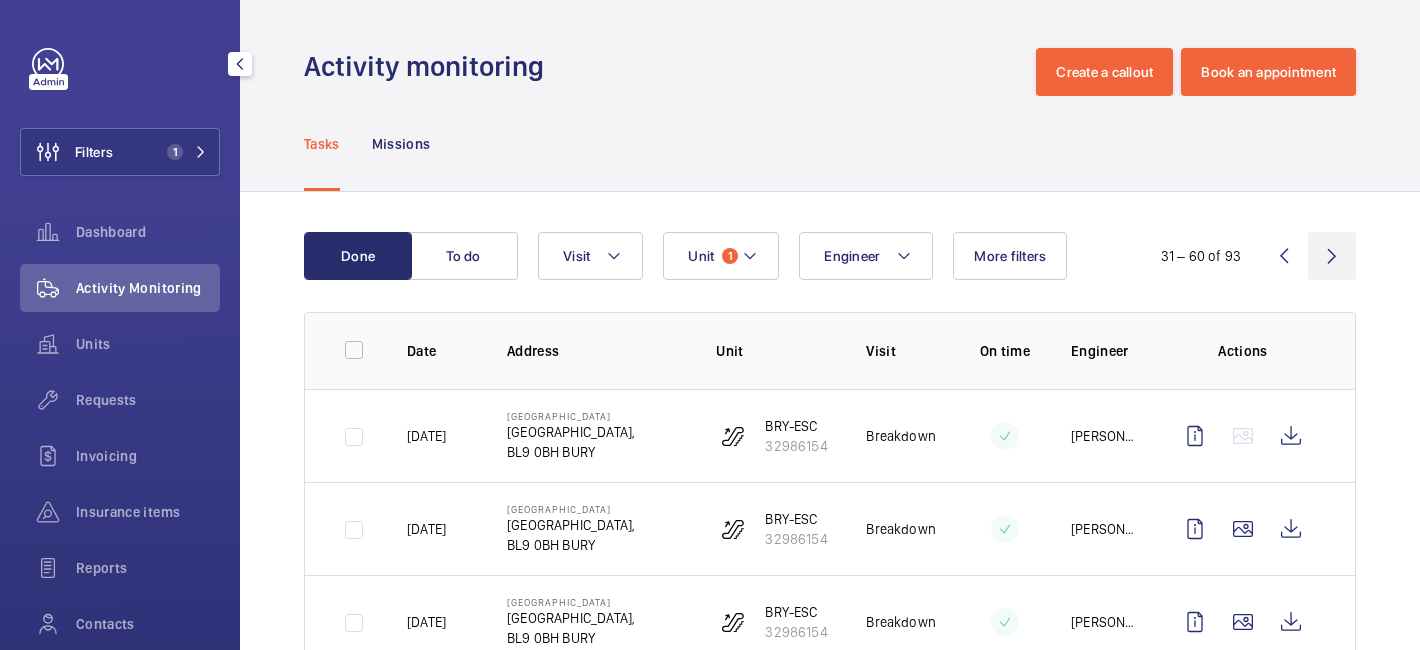 click 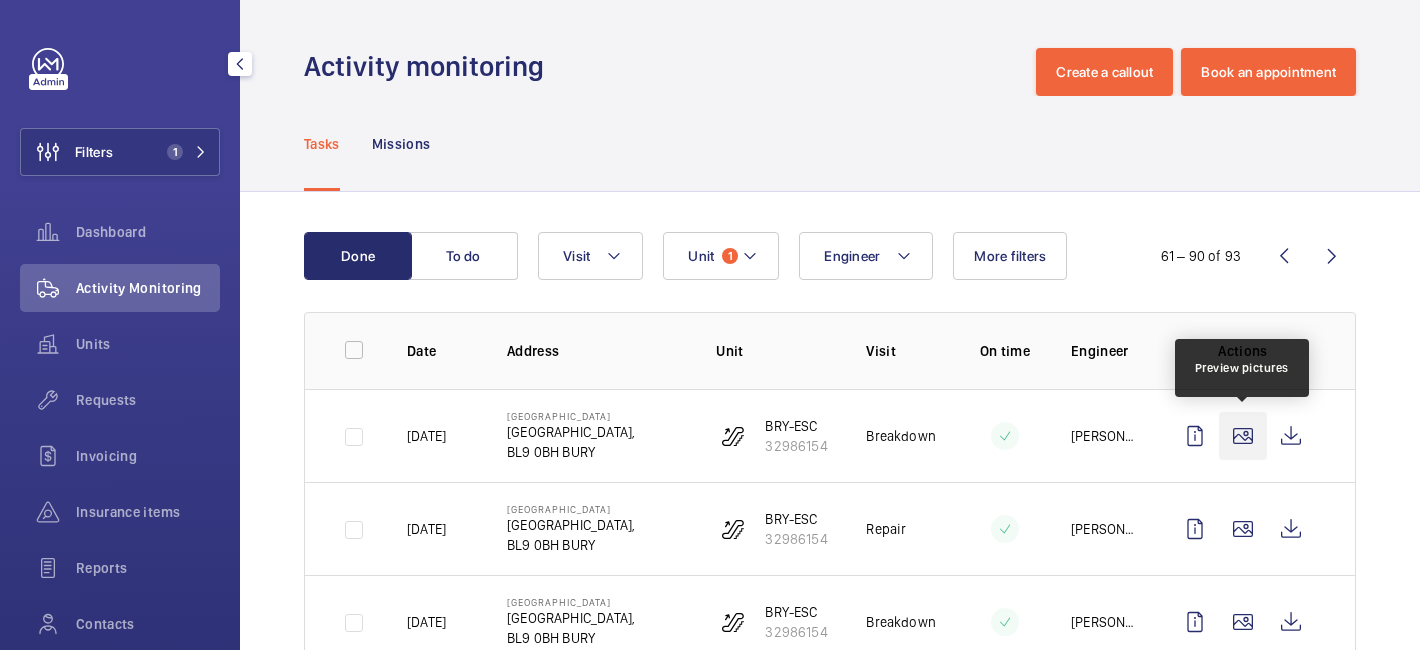 click 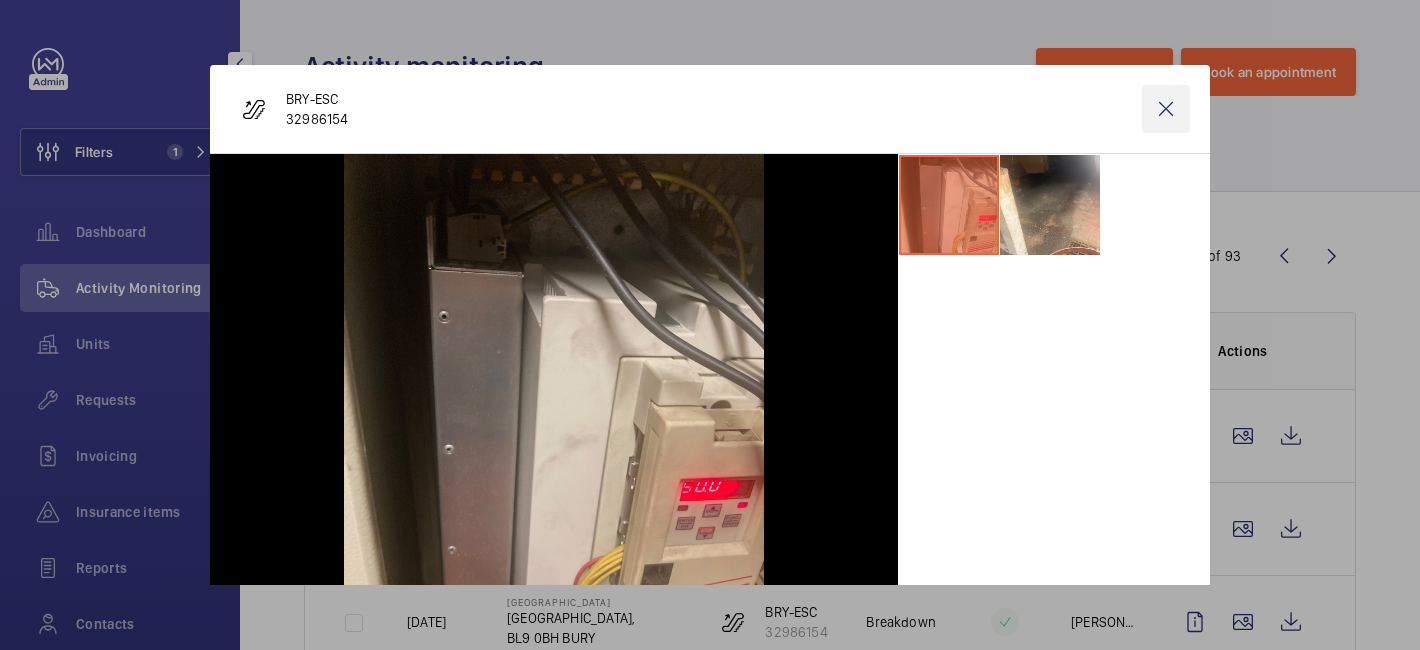 click at bounding box center (1166, 109) 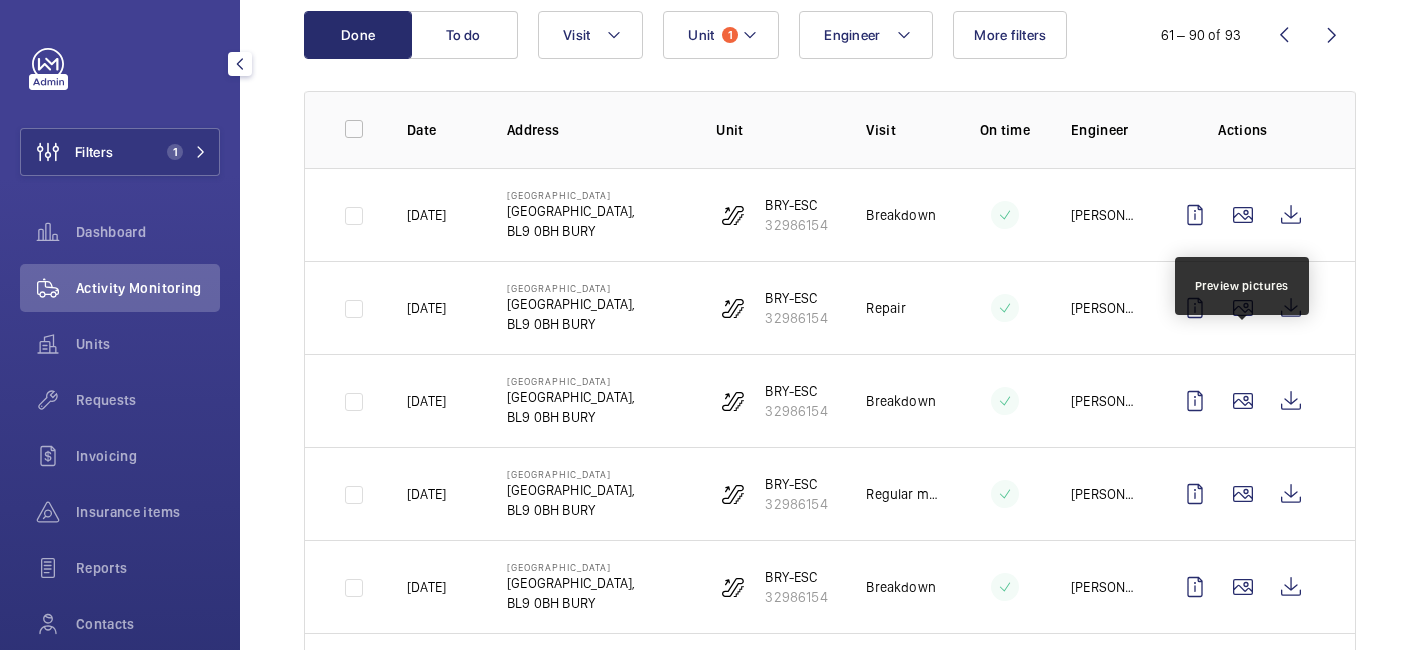 scroll, scrollTop: 640, scrollLeft: 0, axis: vertical 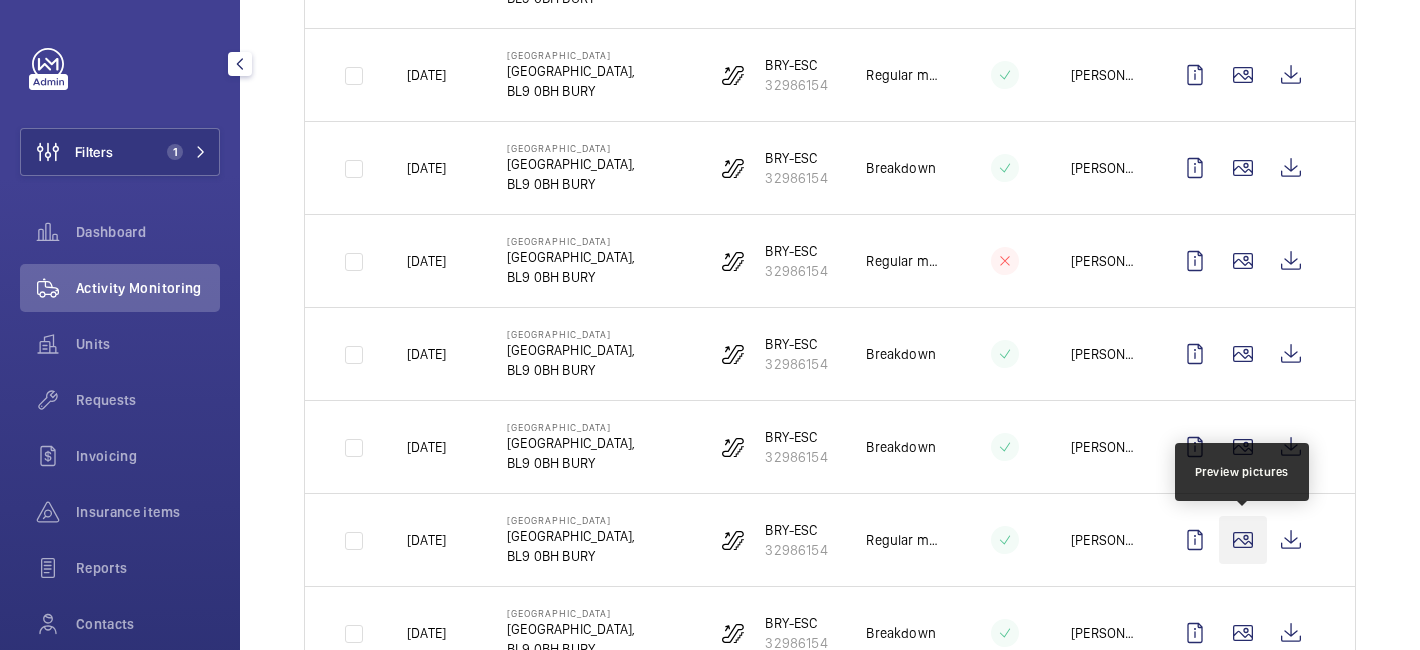 click 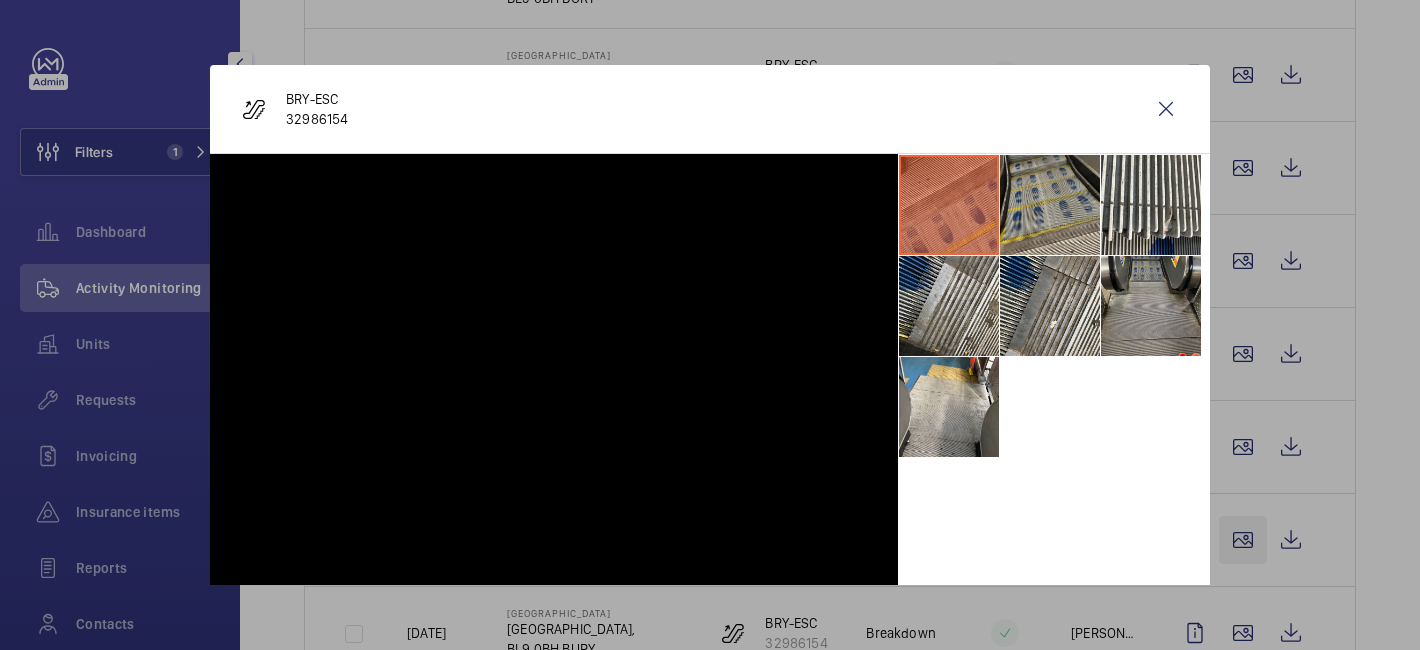 click at bounding box center [710, 325] 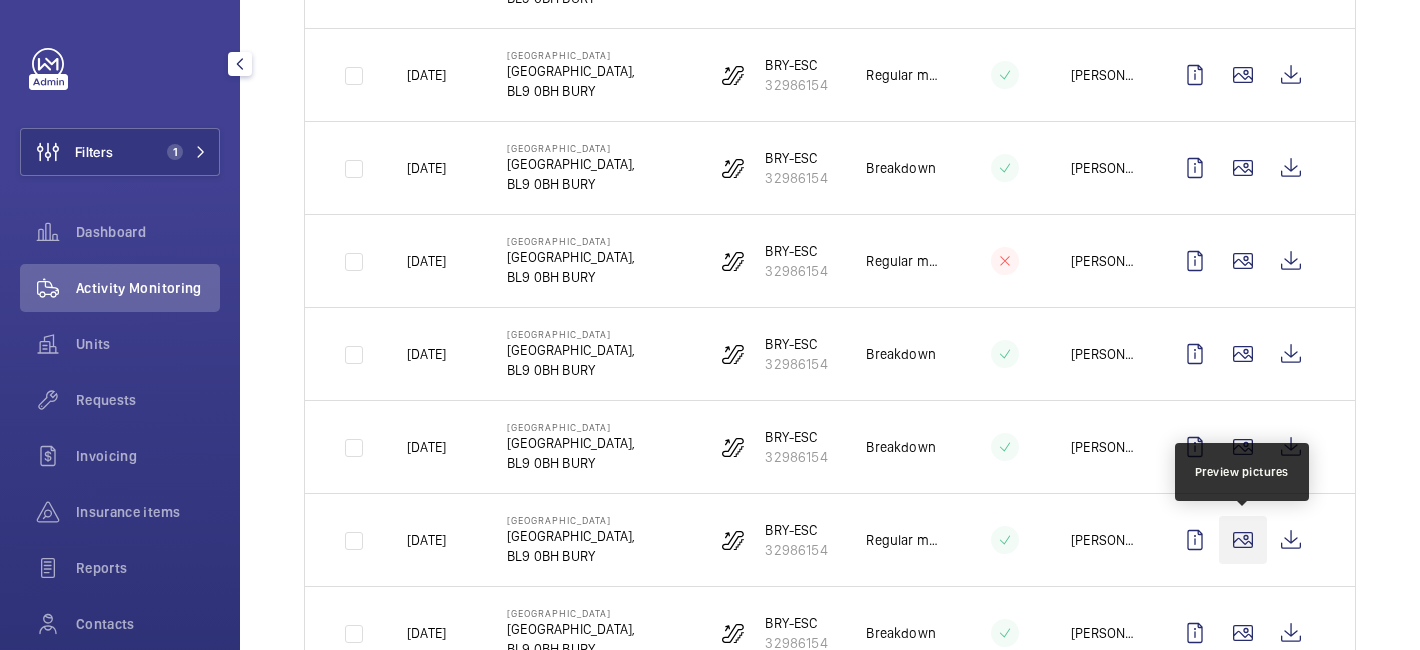 click 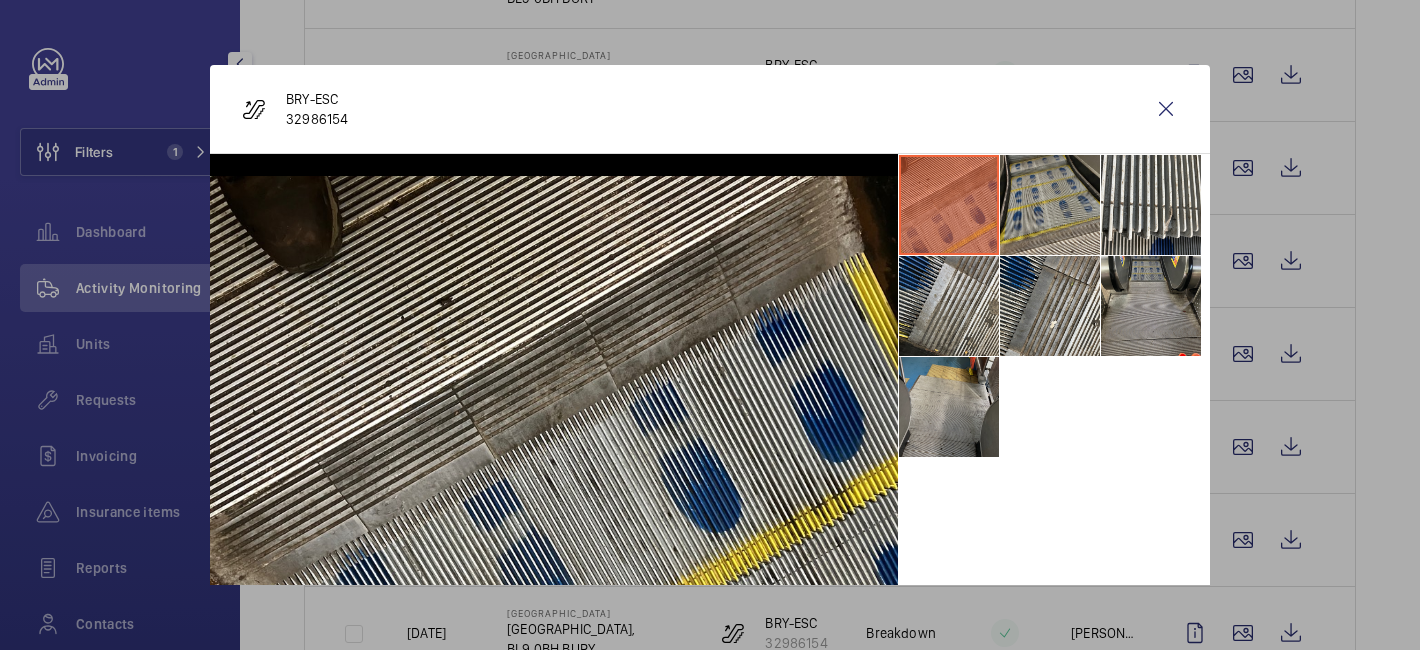 click at bounding box center [949, 407] 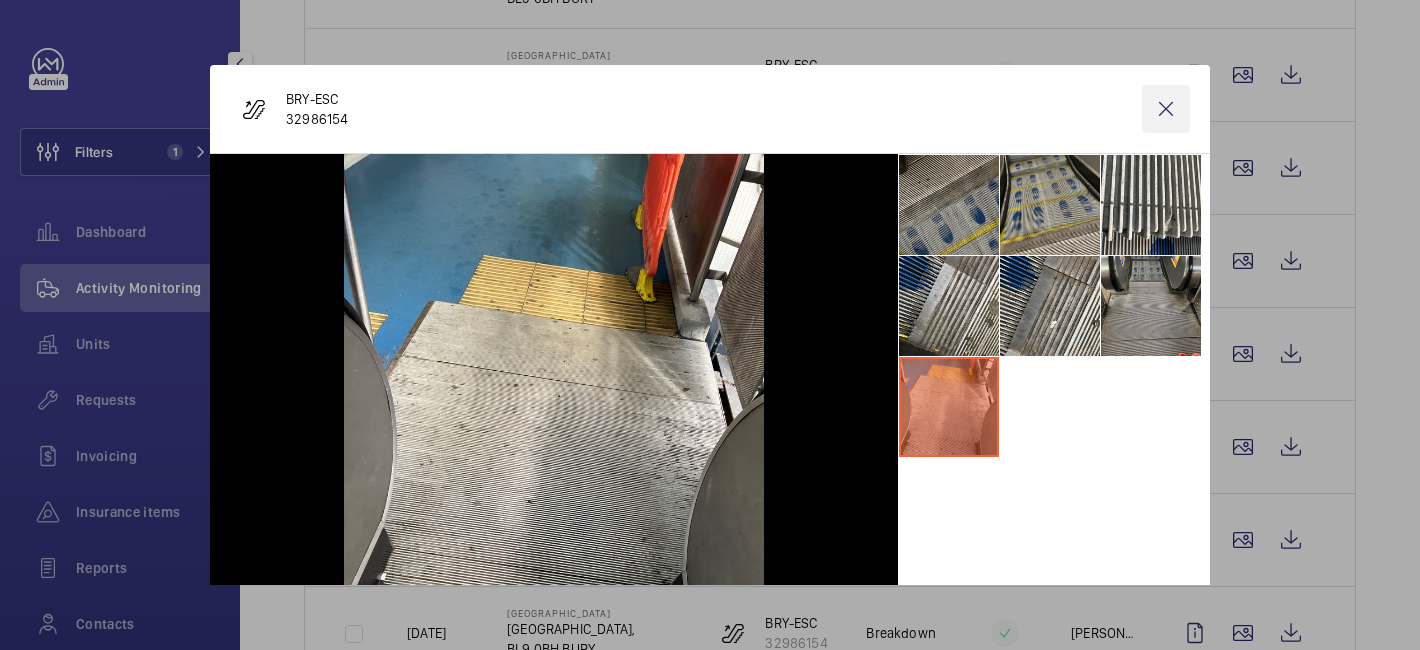 click at bounding box center [1166, 109] 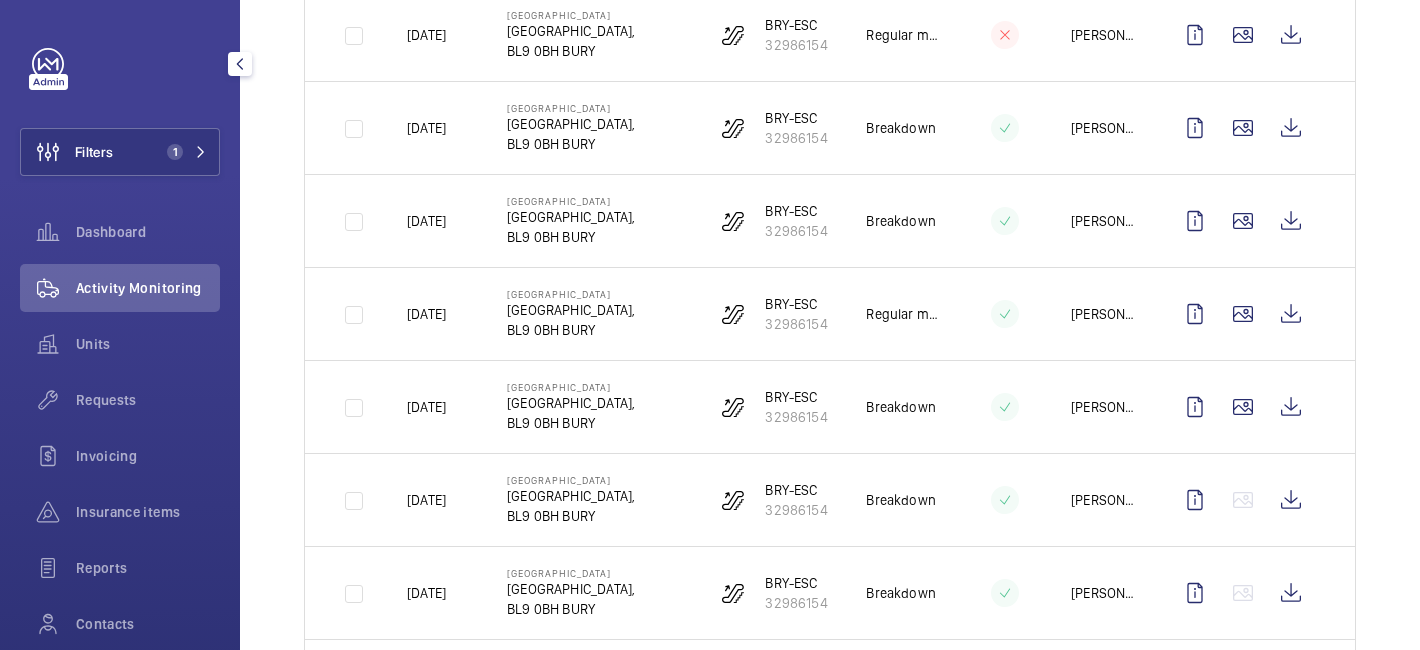 scroll, scrollTop: 1447, scrollLeft: 0, axis: vertical 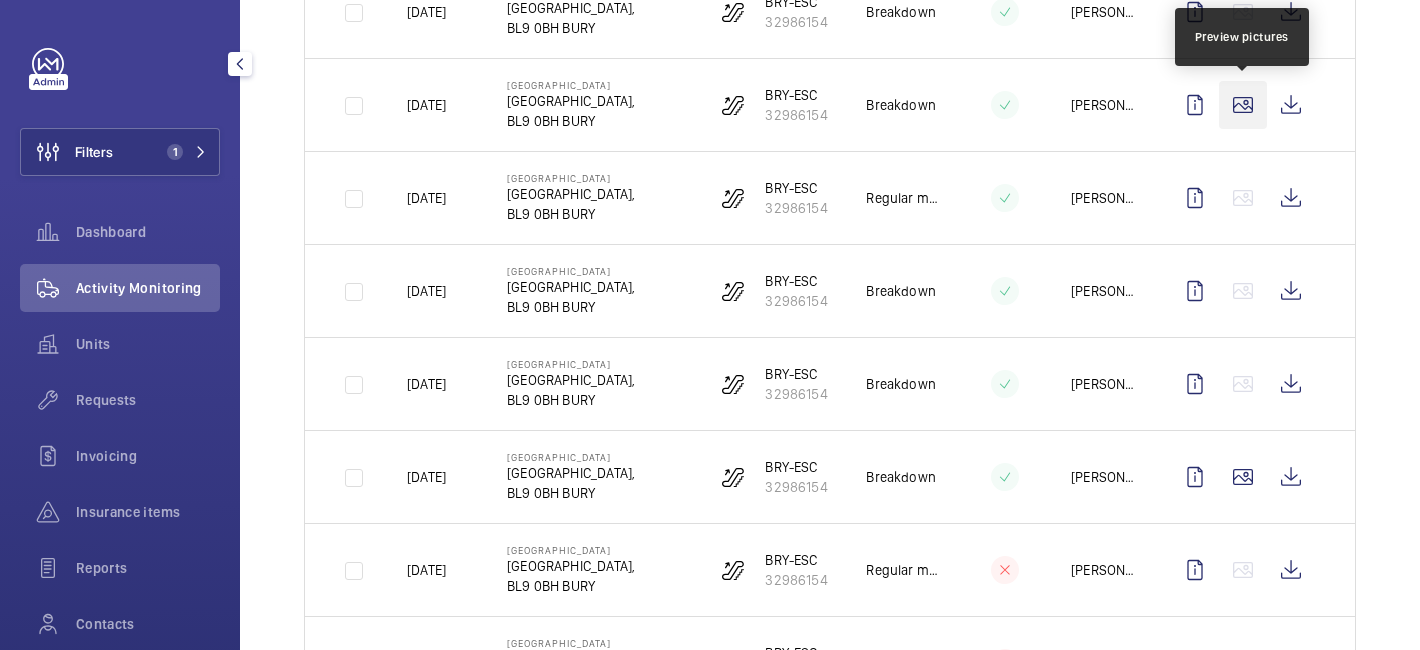click 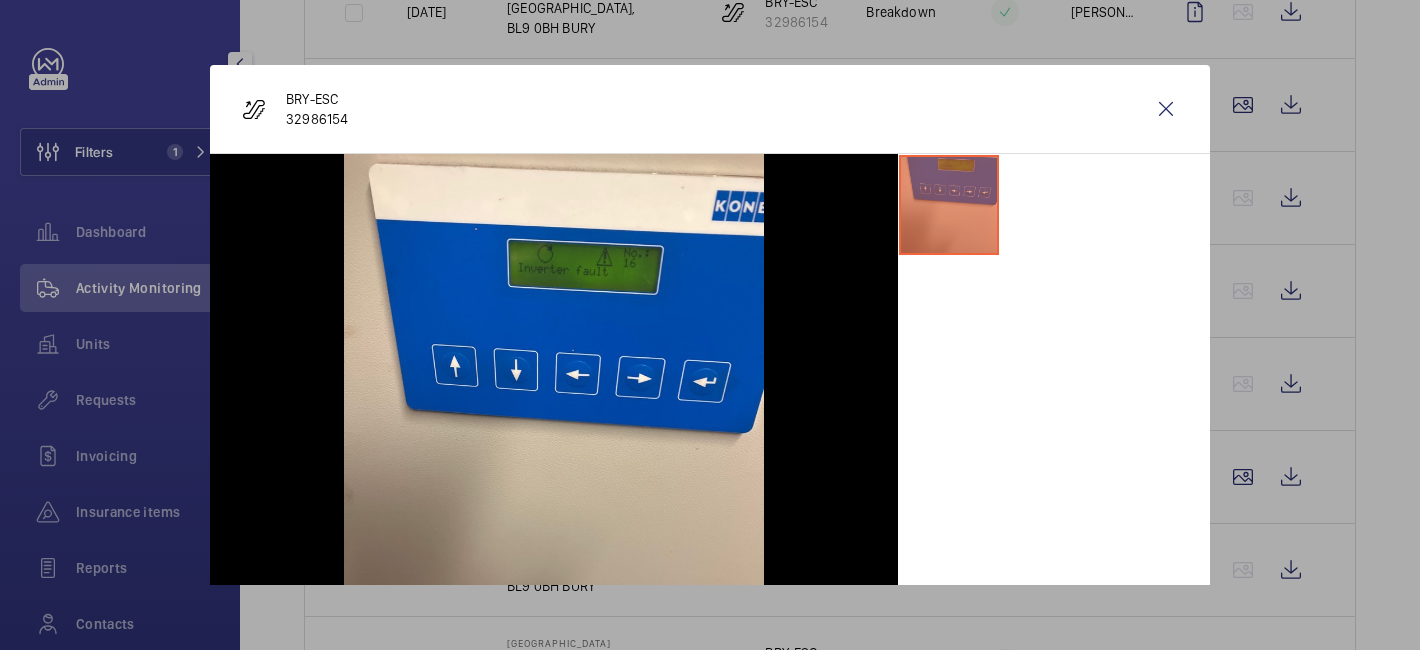 click at bounding box center (710, 325) 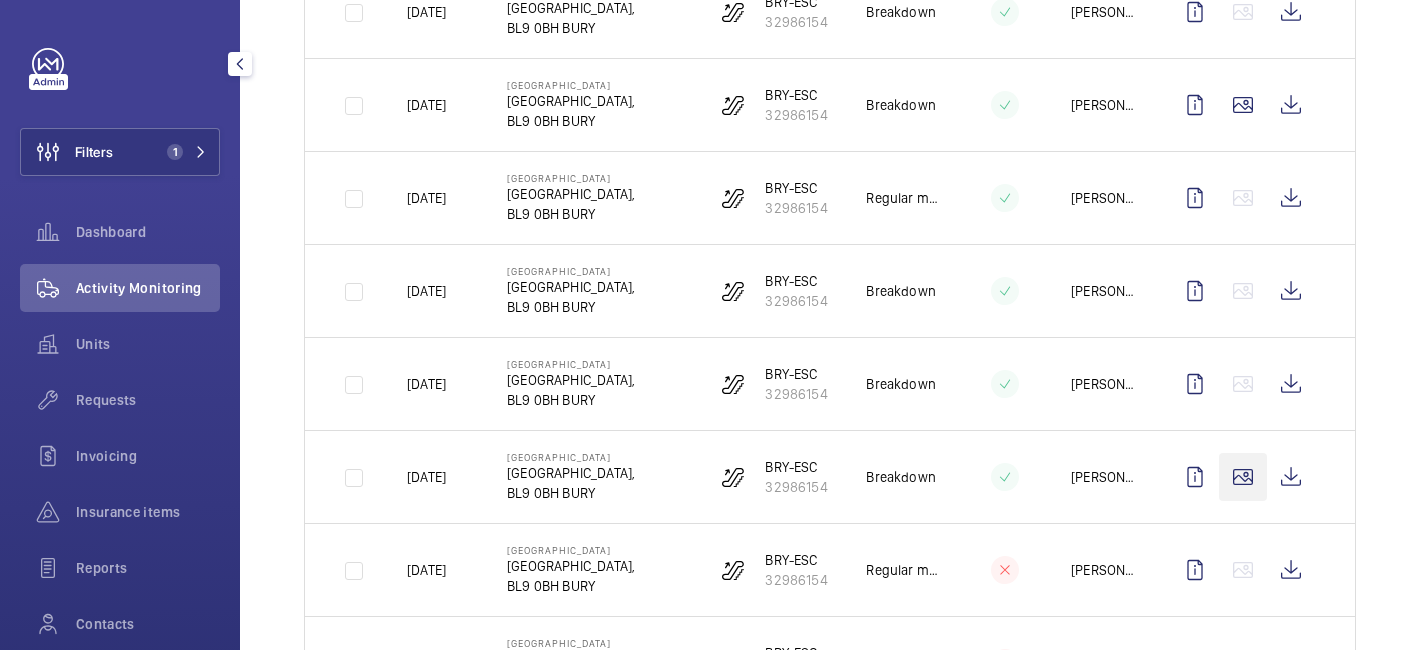 click 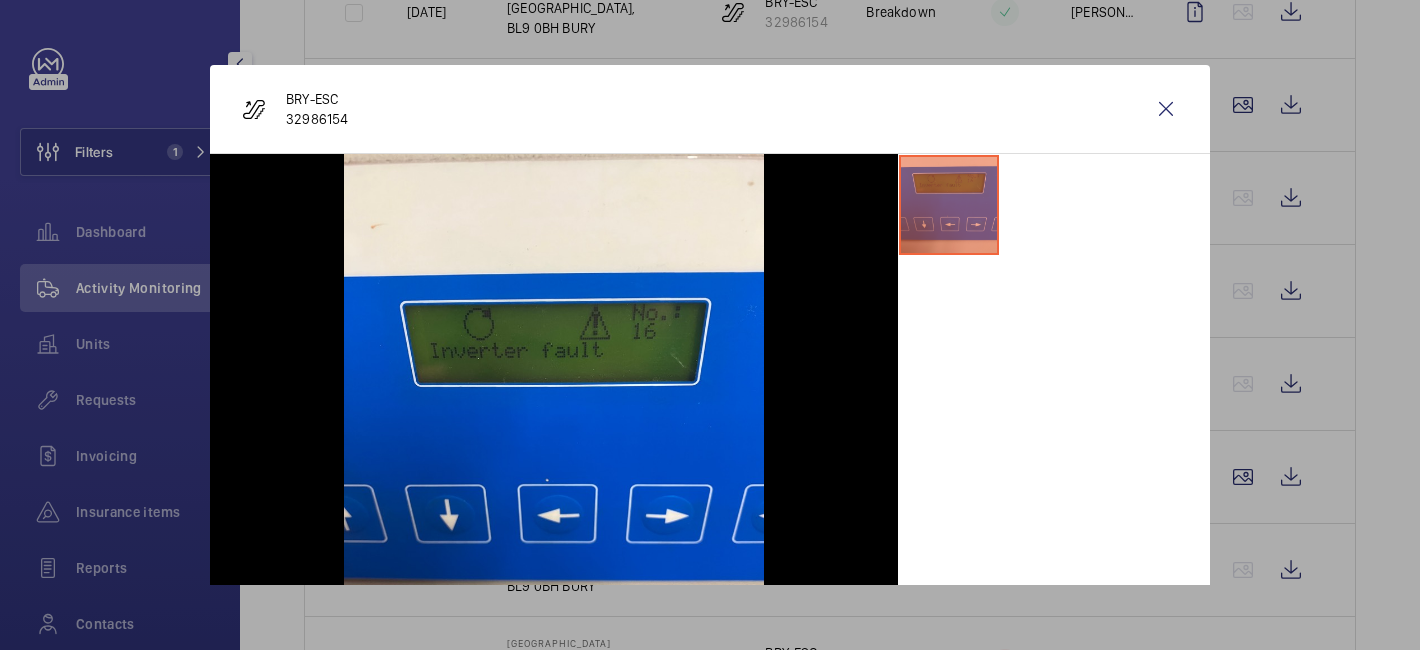 click at bounding box center [710, 325] 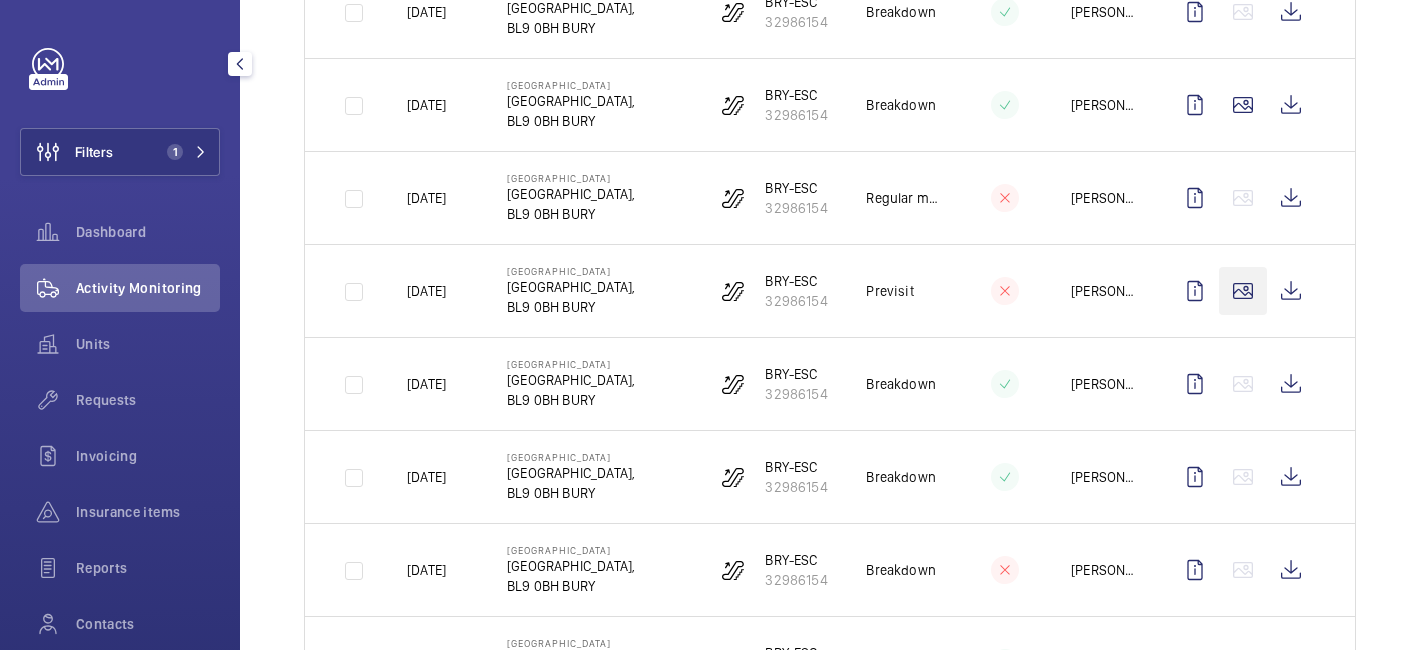 scroll, scrollTop: 1858, scrollLeft: 0, axis: vertical 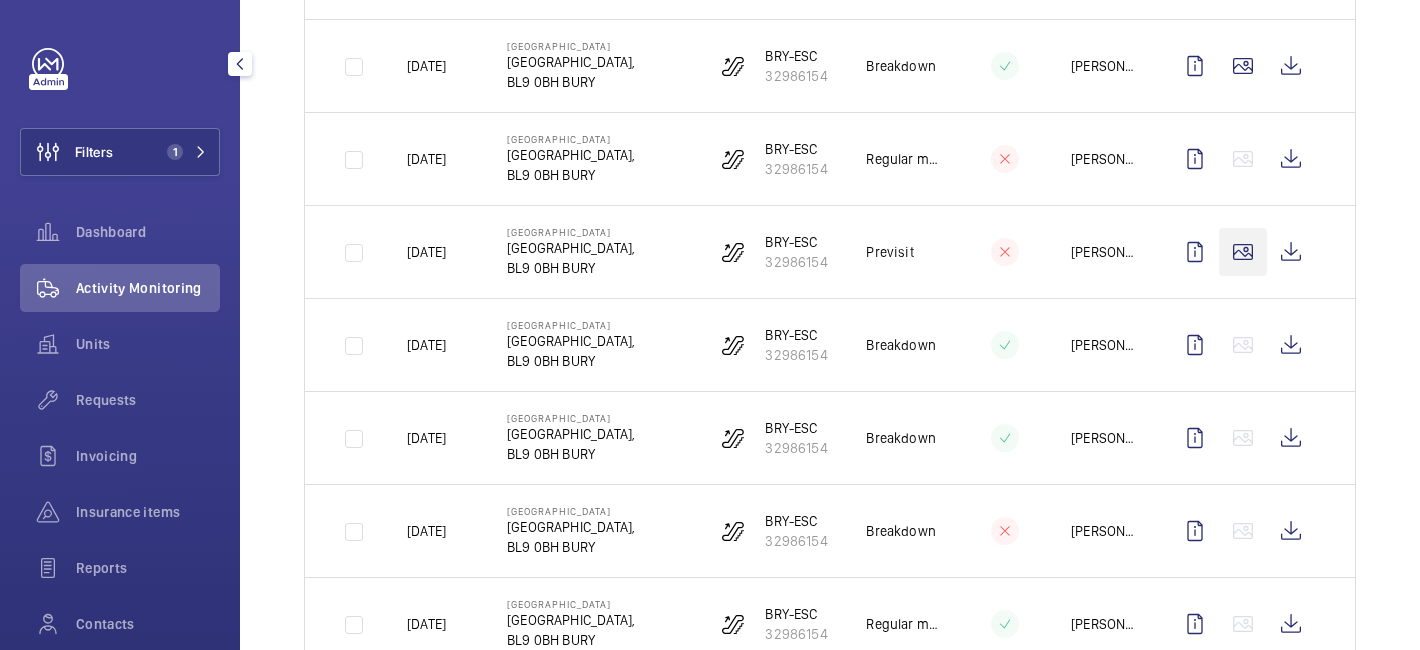 click 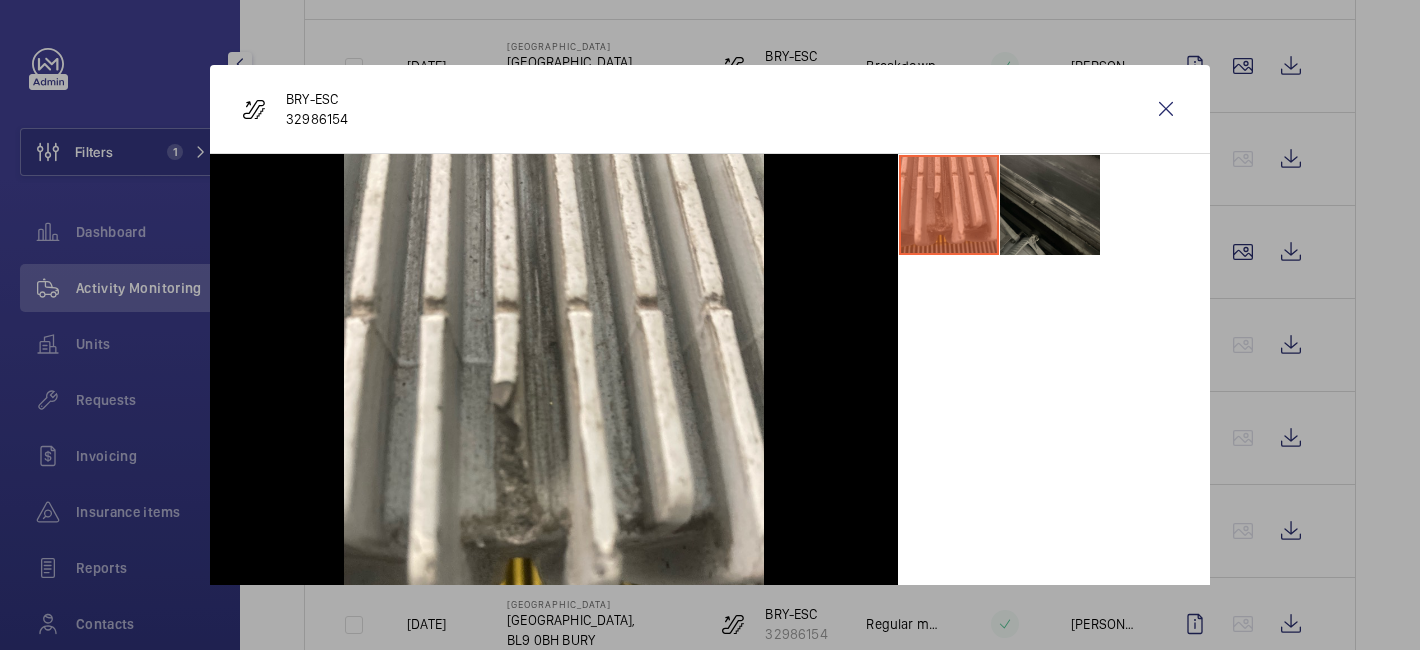 click at bounding box center [710, 325] 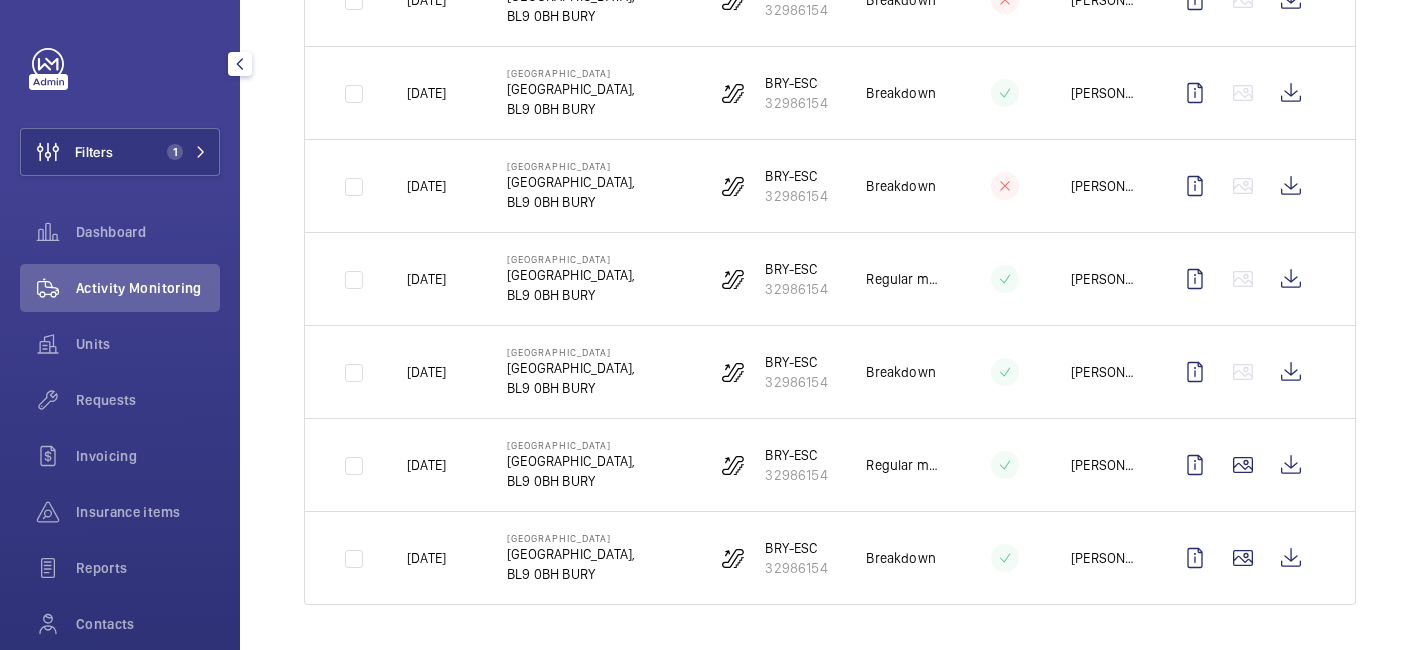 scroll, scrollTop: 2578, scrollLeft: 0, axis: vertical 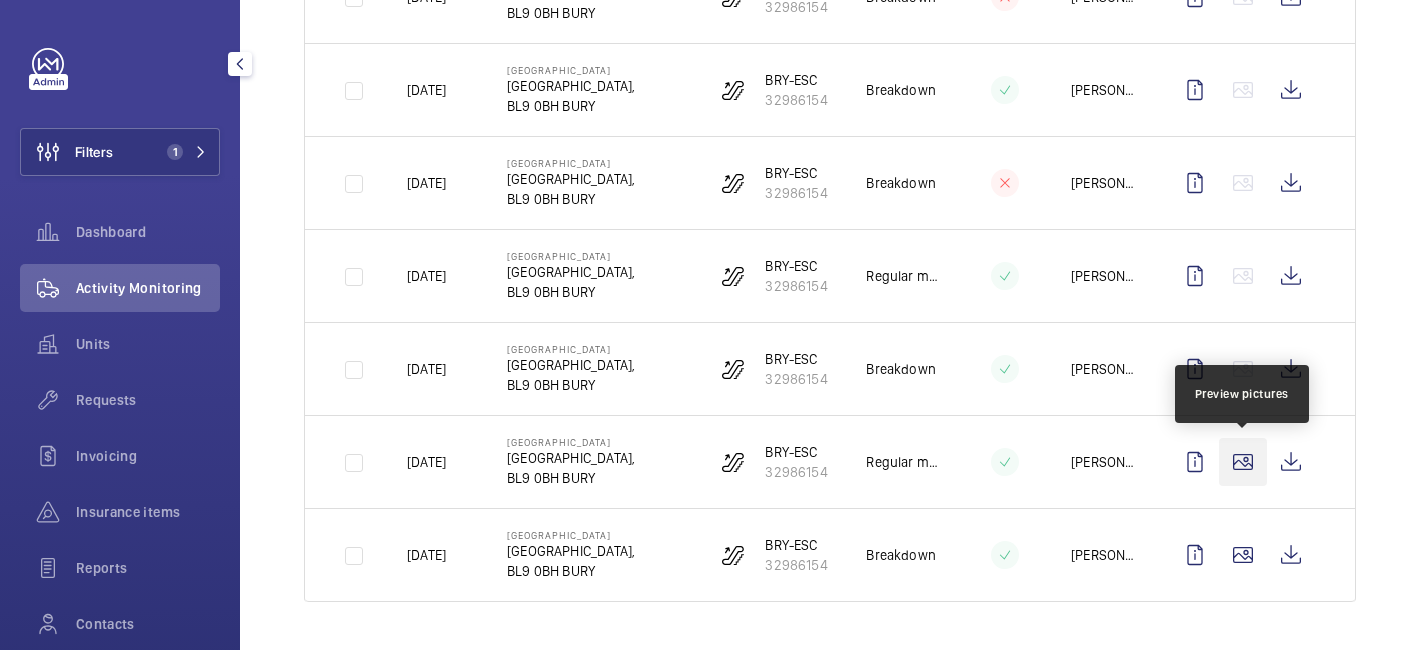 click 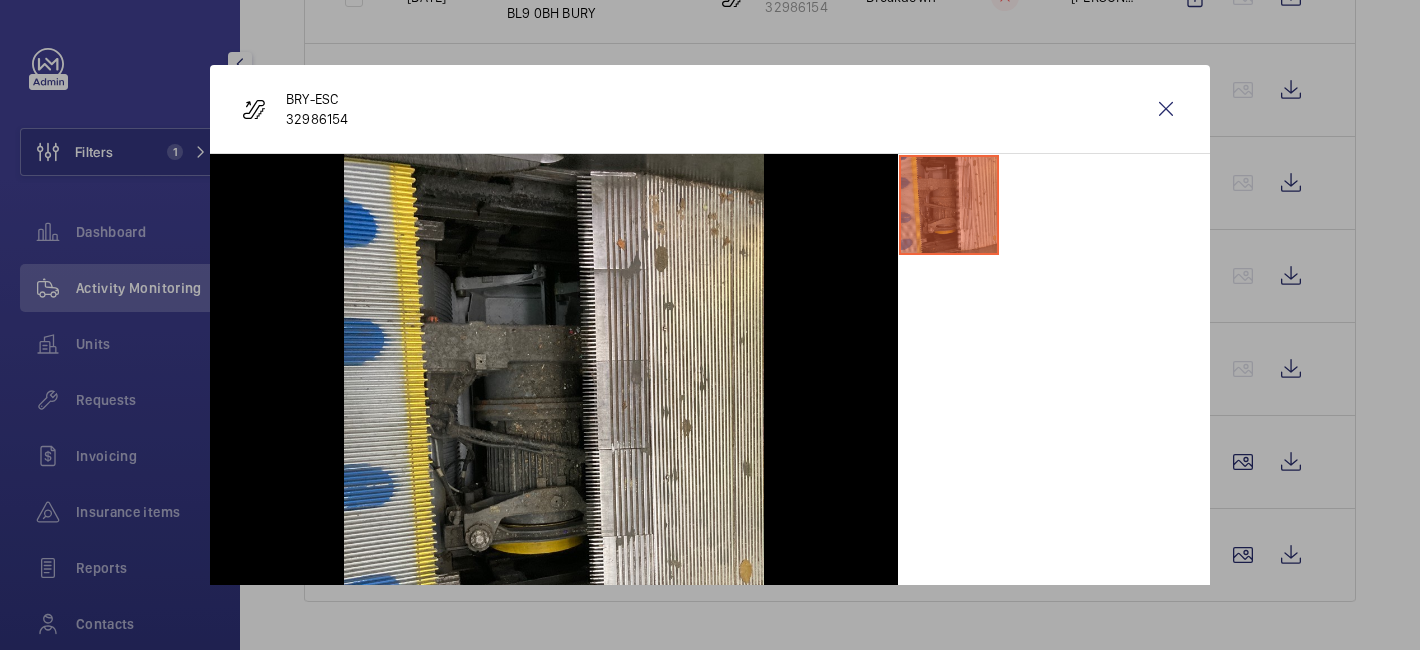 click at bounding box center [710, 325] 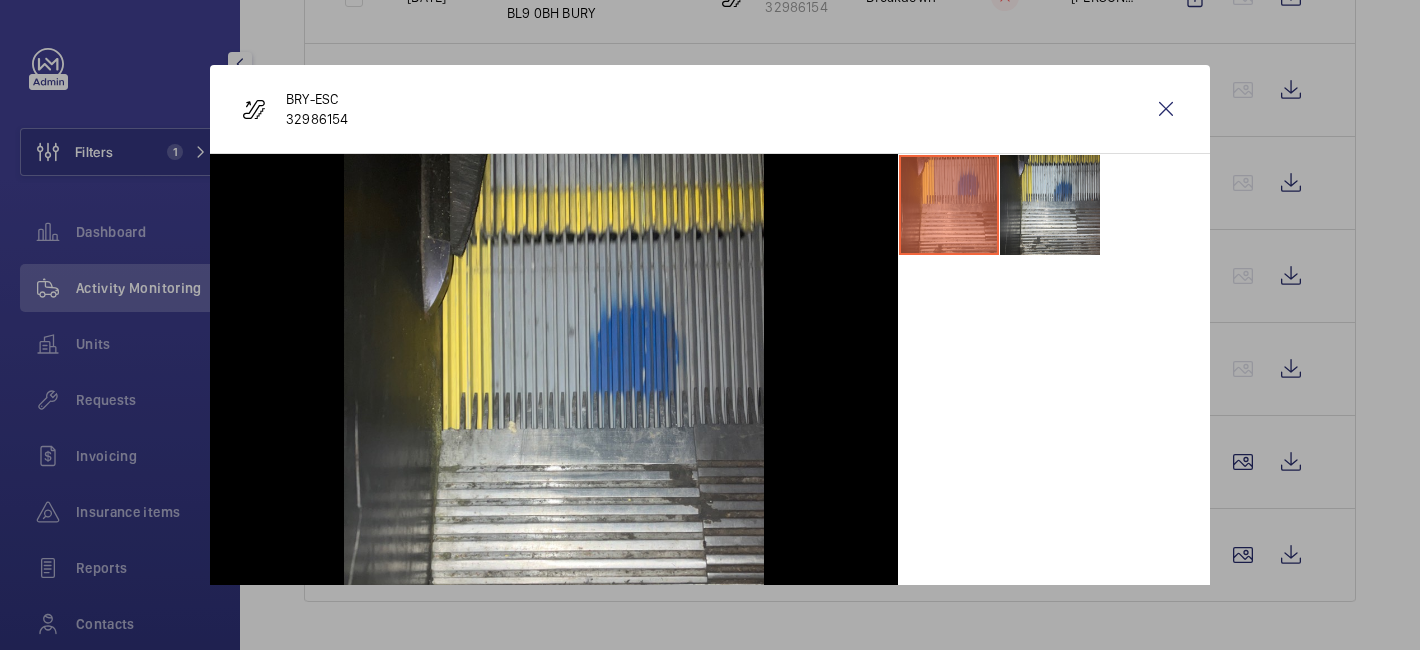 click at bounding box center (710, 325) 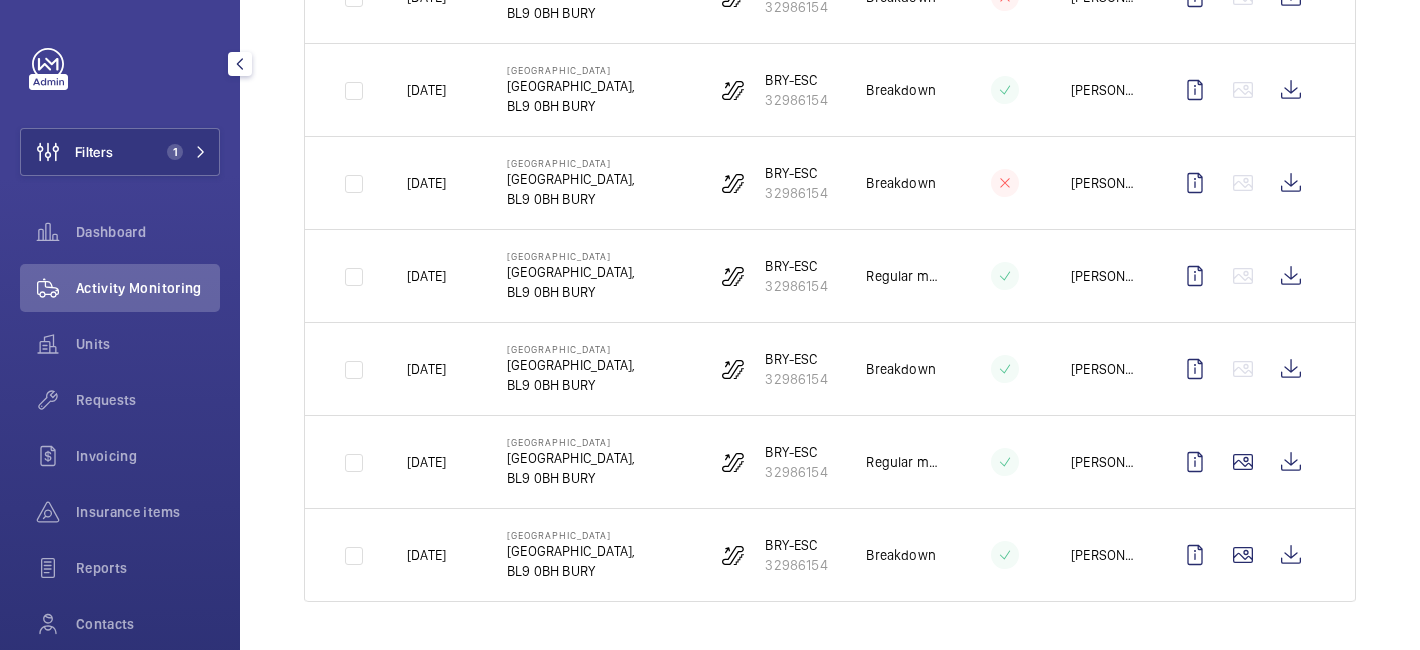 scroll, scrollTop: 0, scrollLeft: 0, axis: both 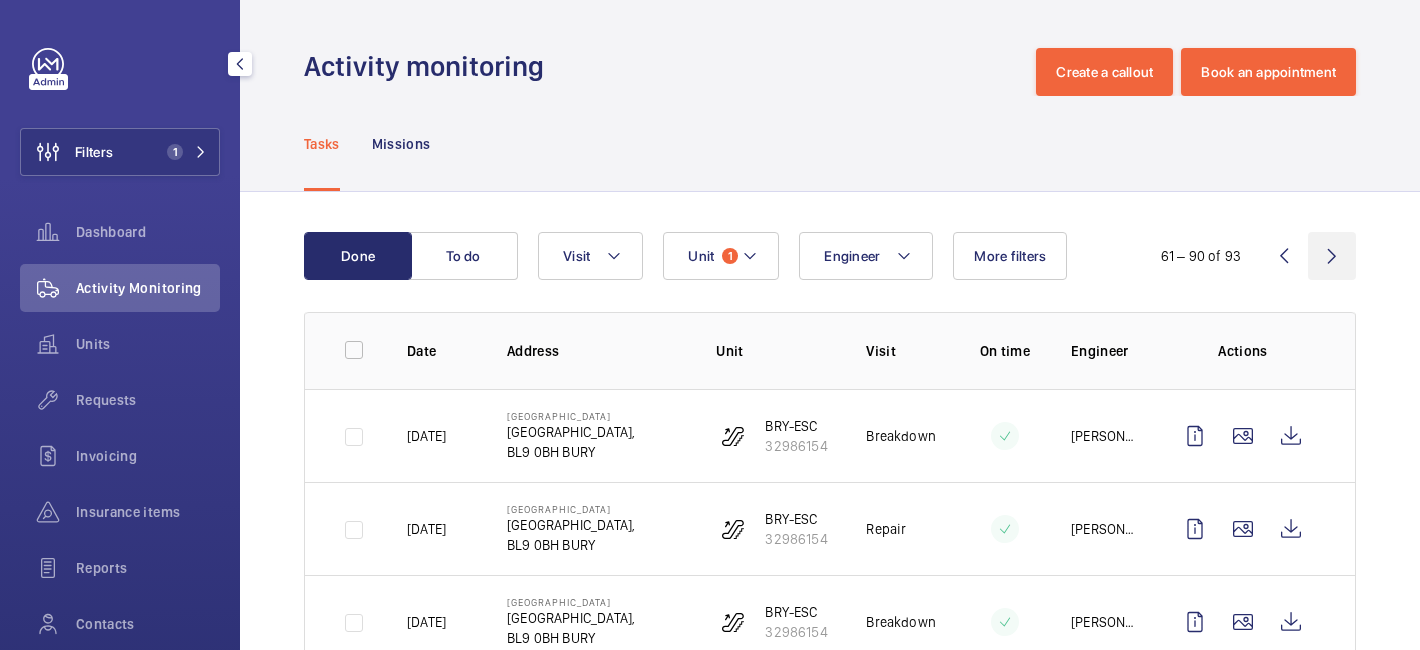 click 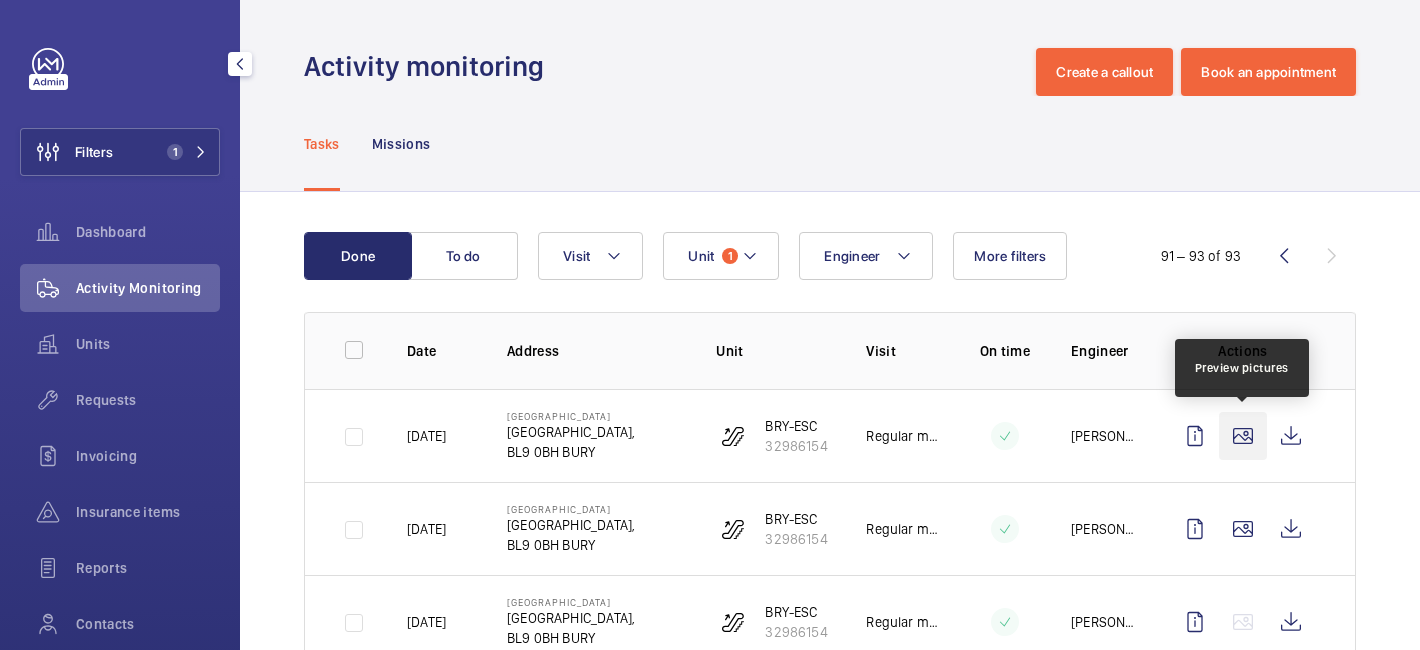 click 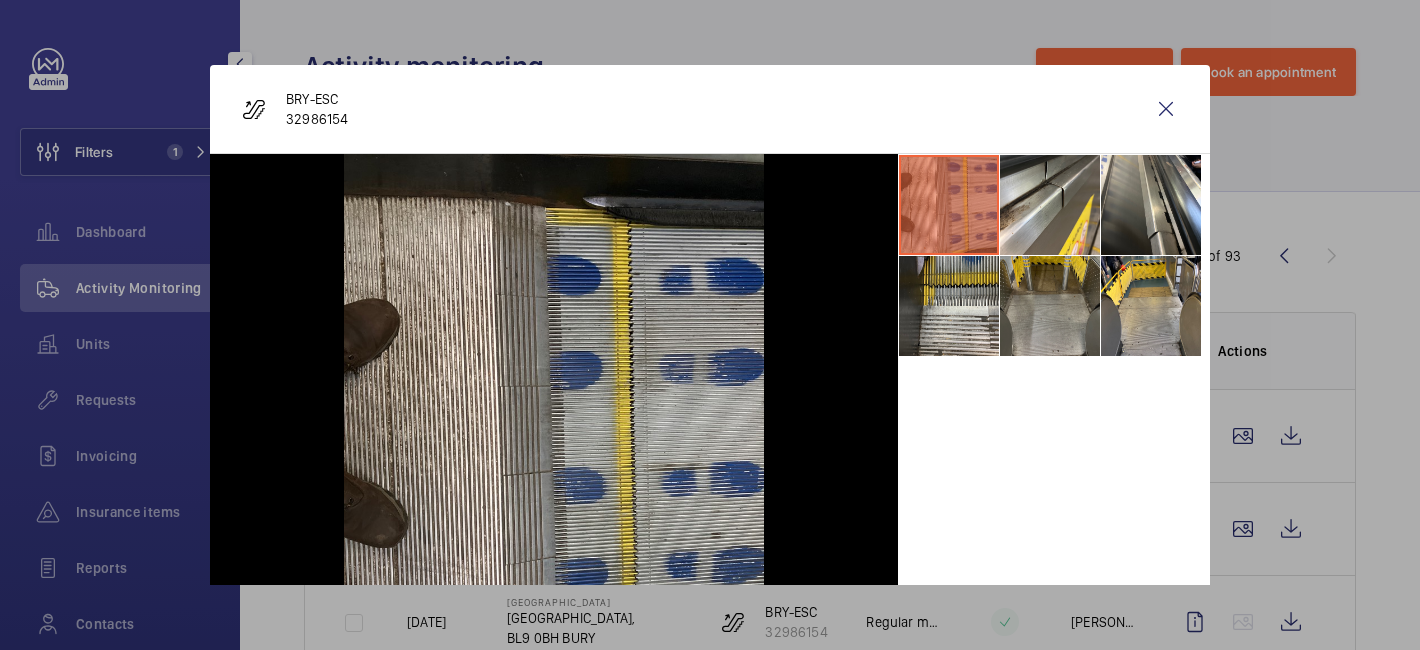click at bounding box center (1050, 306) 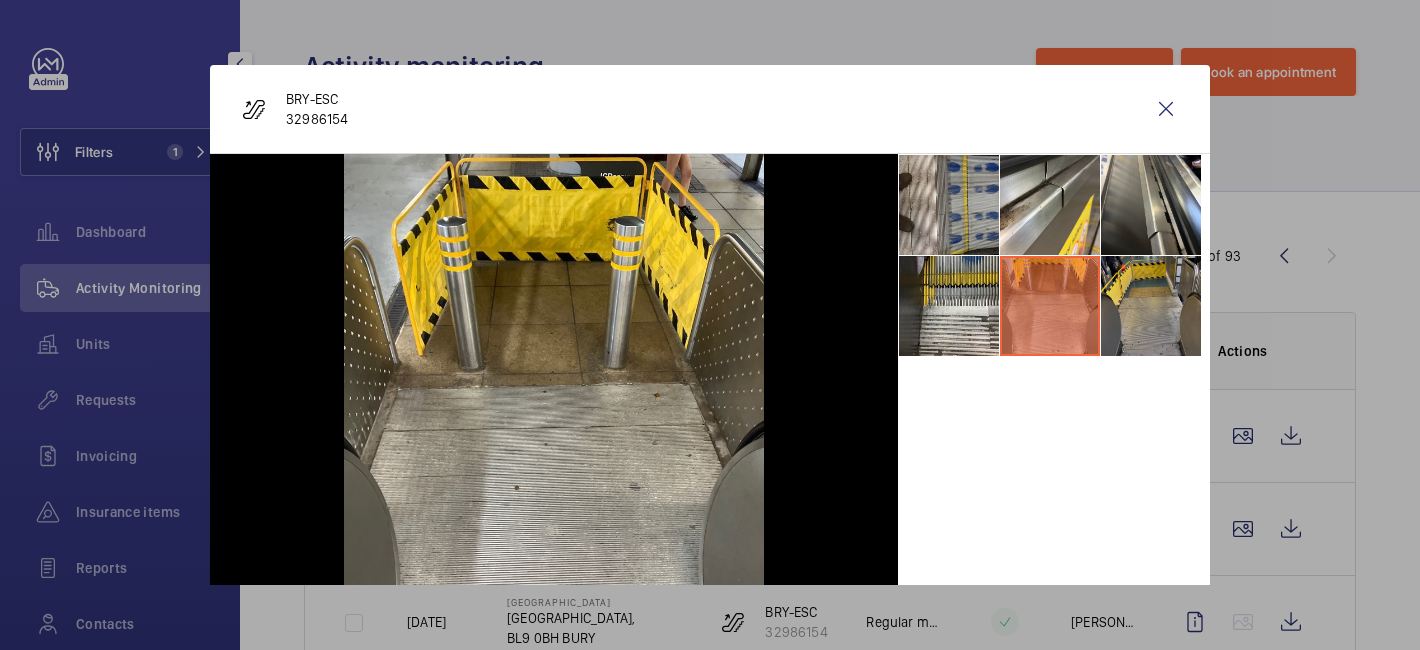 click at bounding box center (1151, 306) 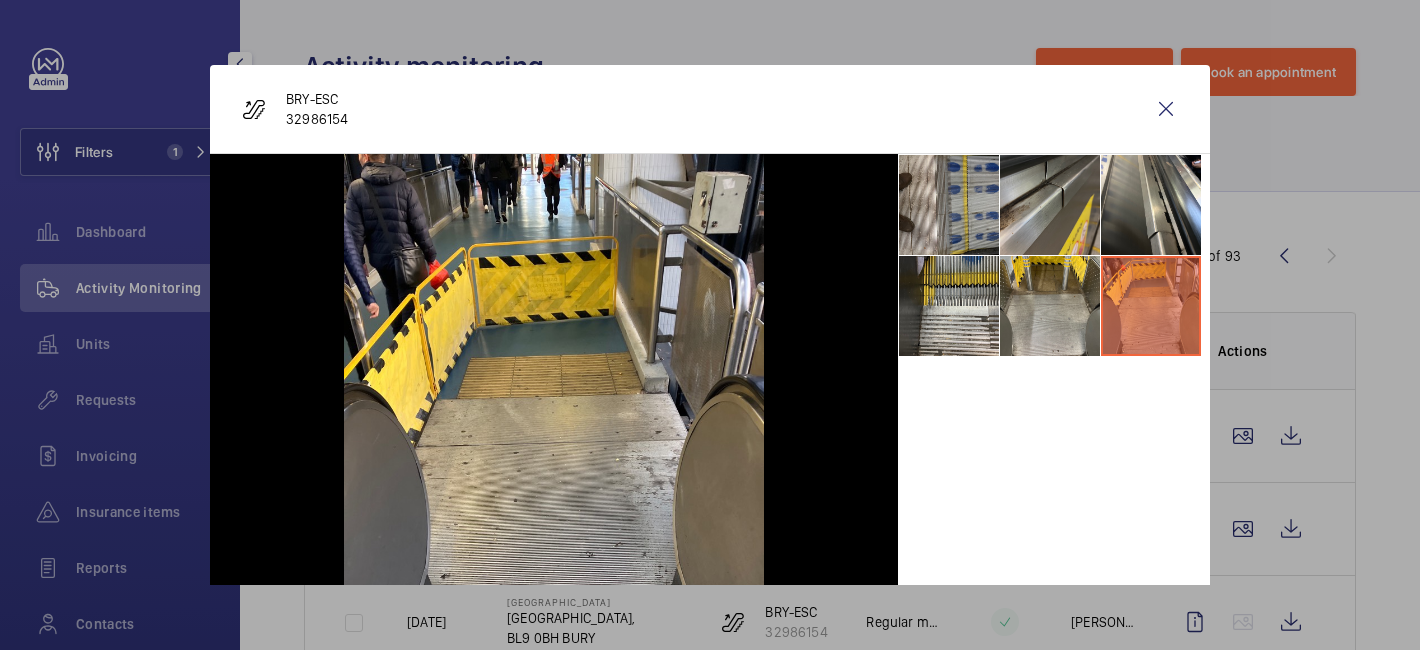 click at bounding box center (1050, 205) 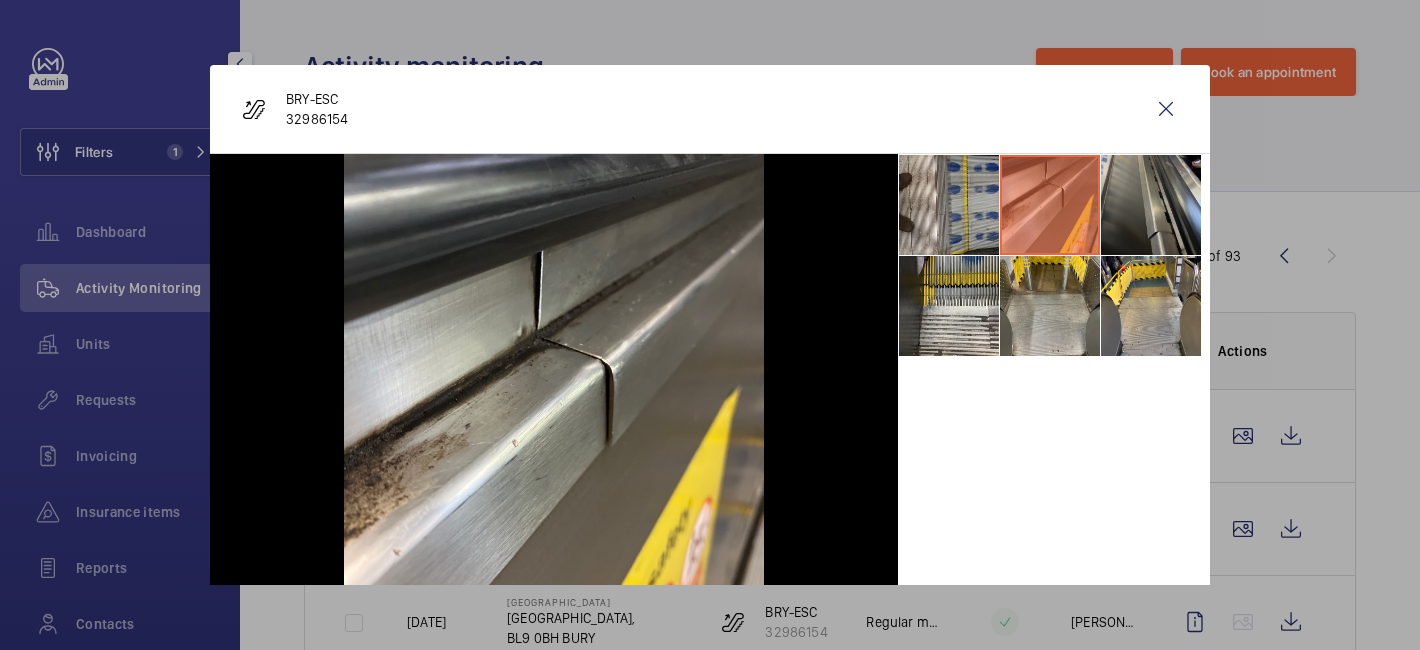 click at bounding box center (1151, 205) 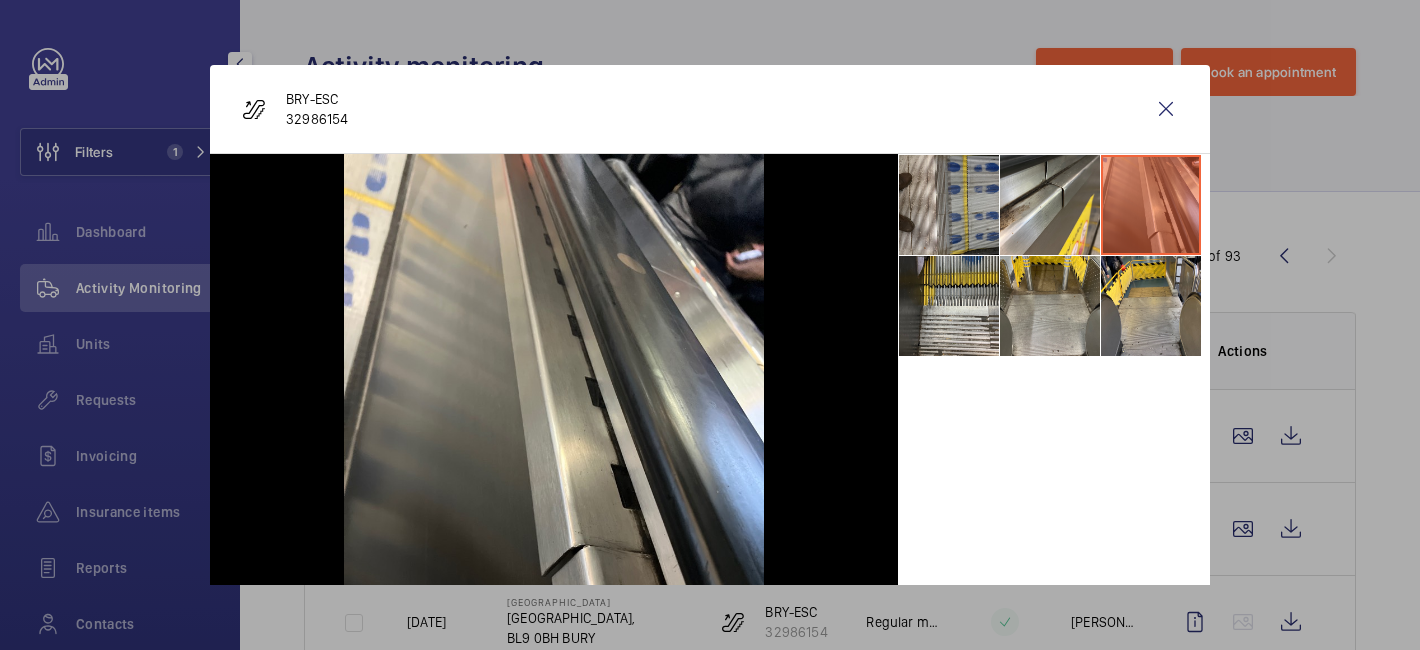 click at bounding box center (710, 325) 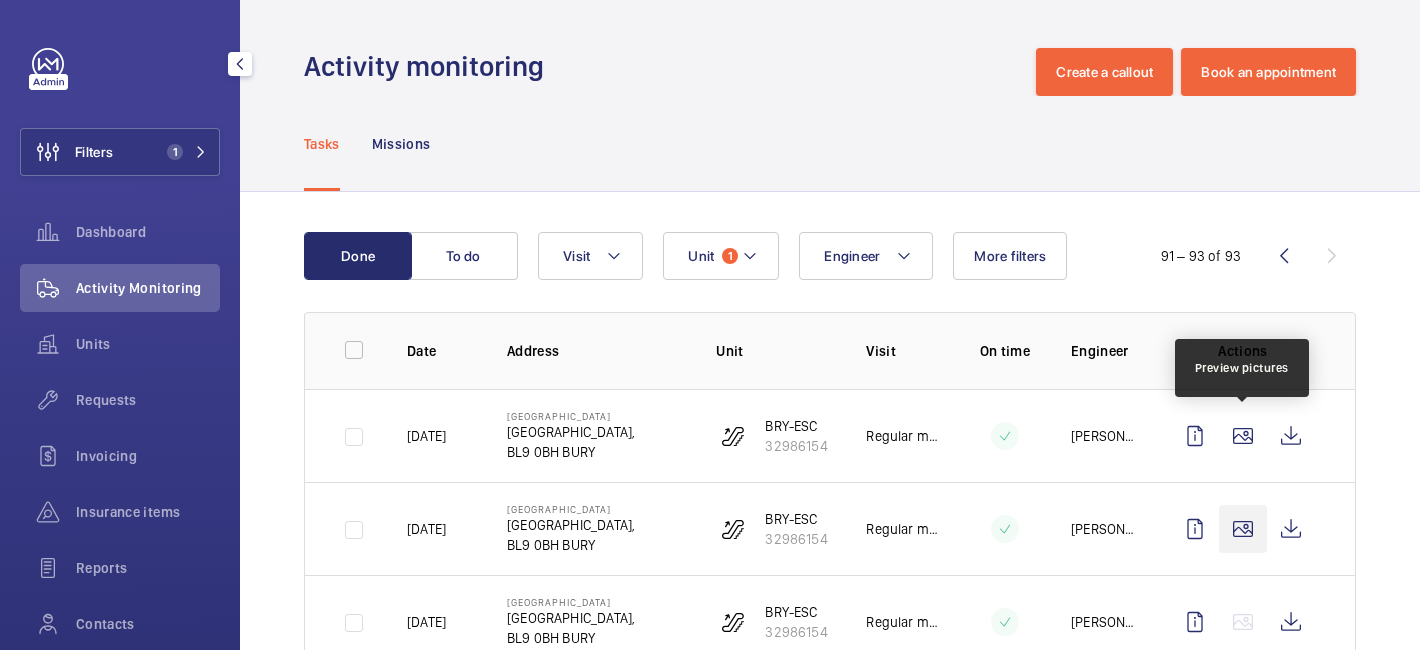 click 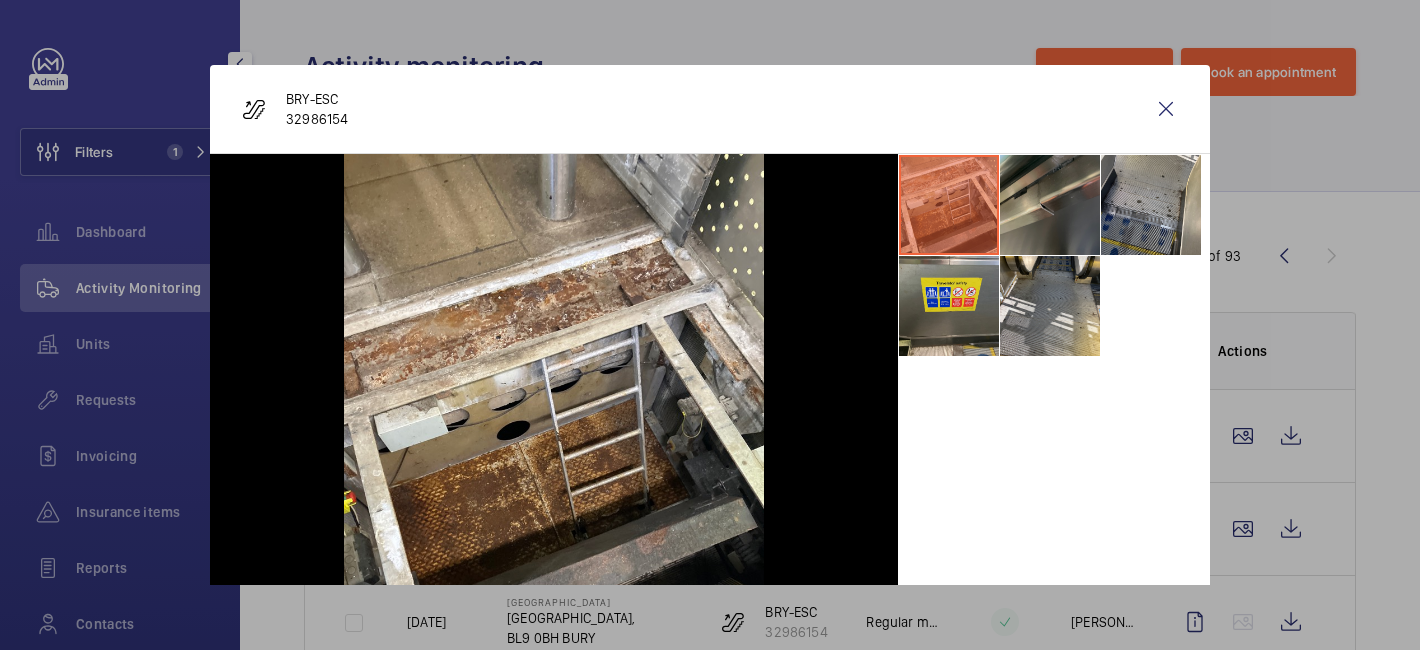 click at bounding box center (1050, 205) 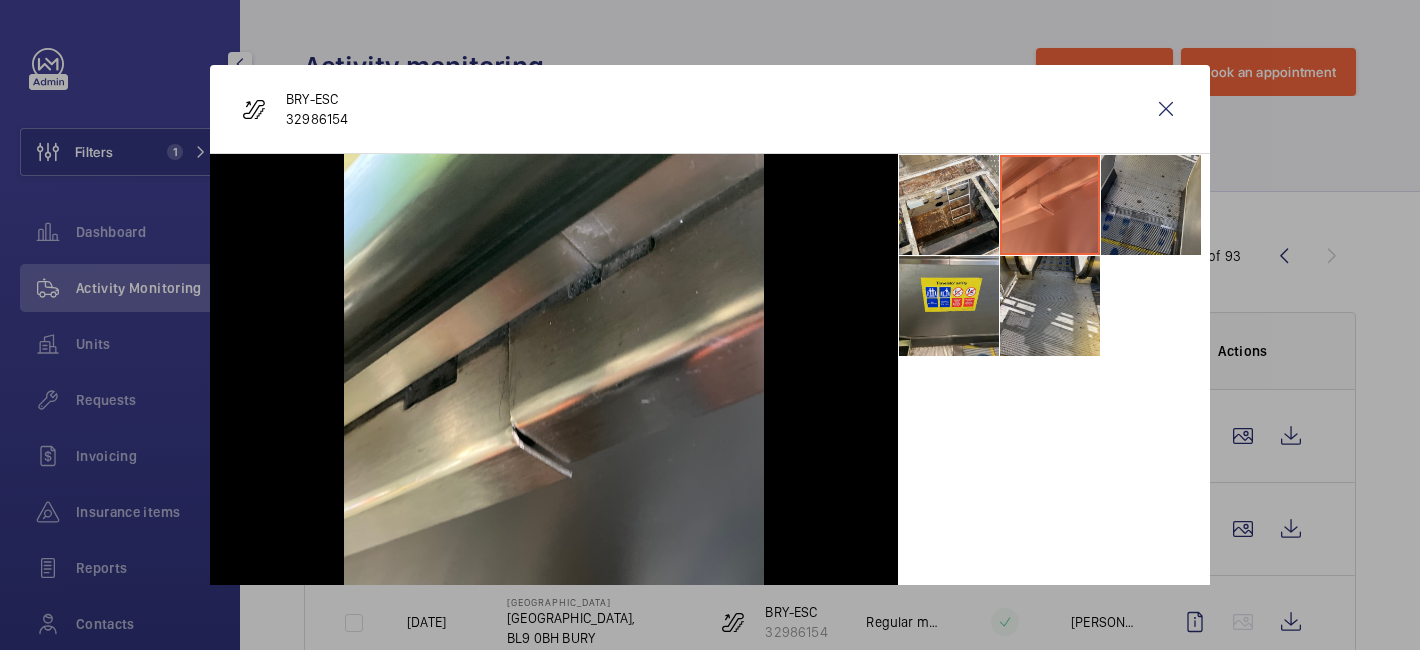 click at bounding box center (1151, 205) 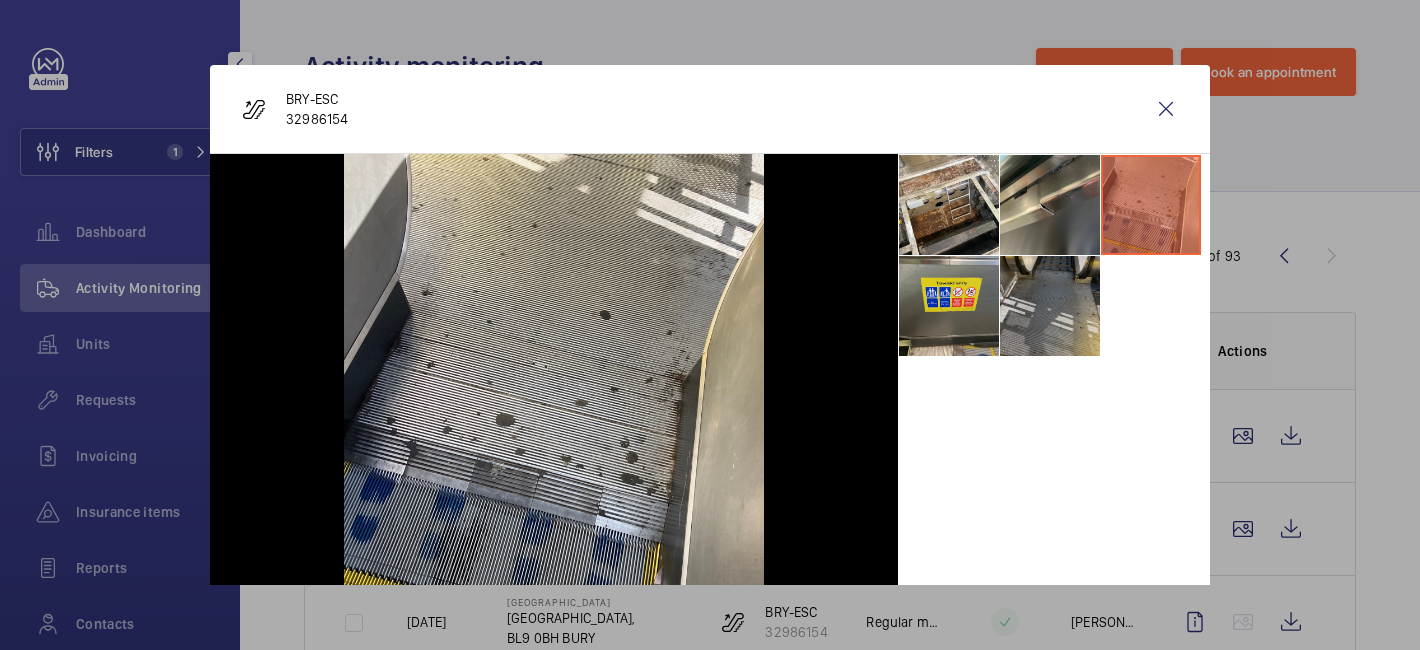 click at bounding box center [1050, 306] 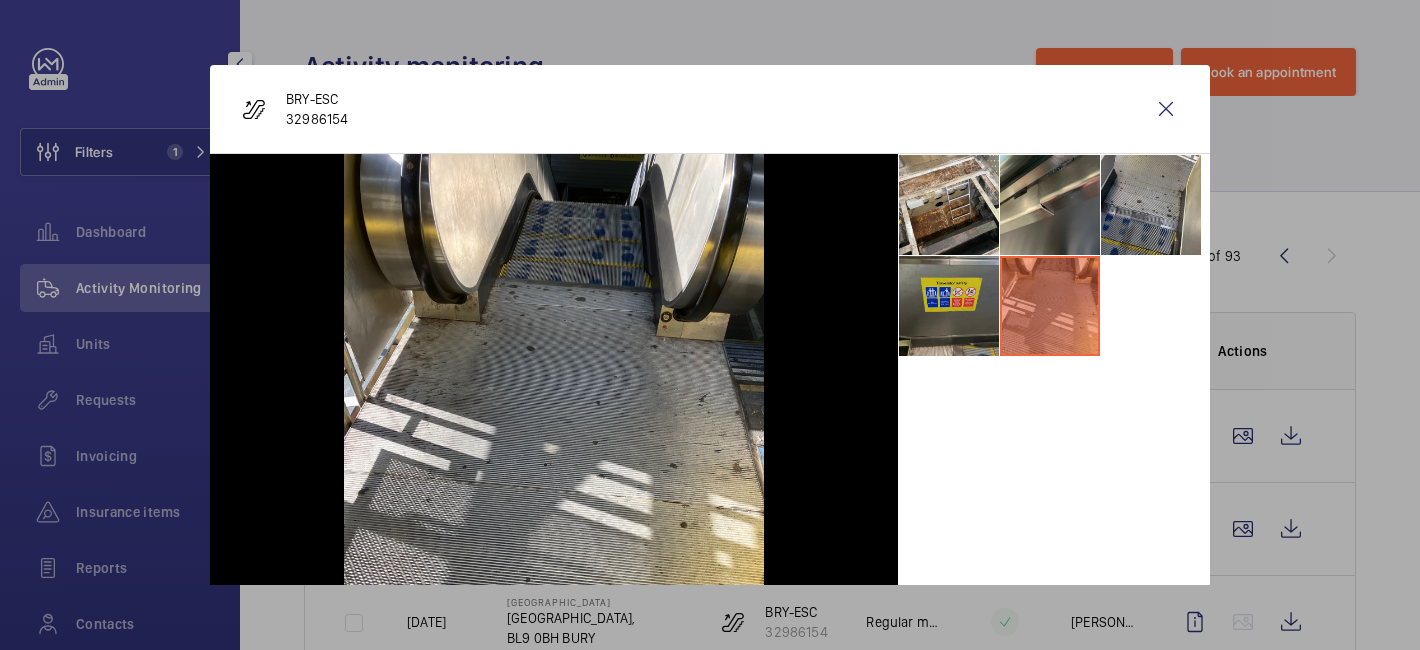 click at bounding box center (949, 306) 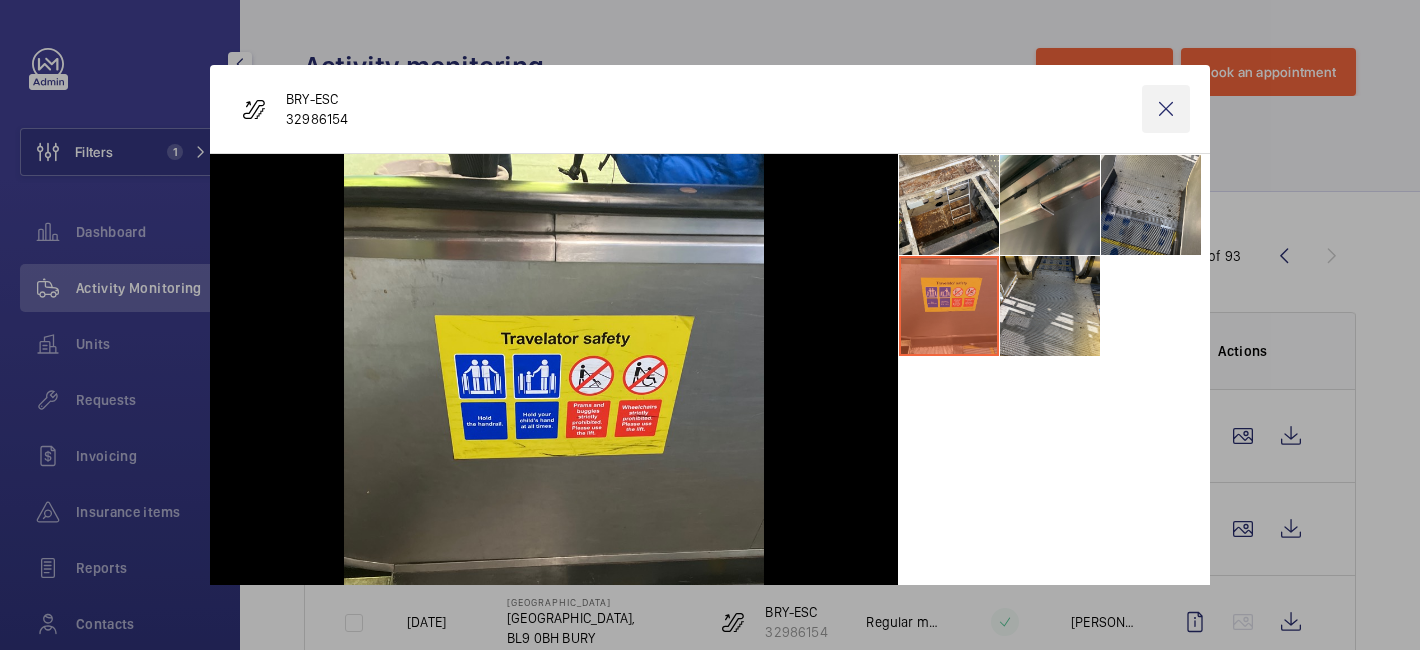 click at bounding box center (1166, 109) 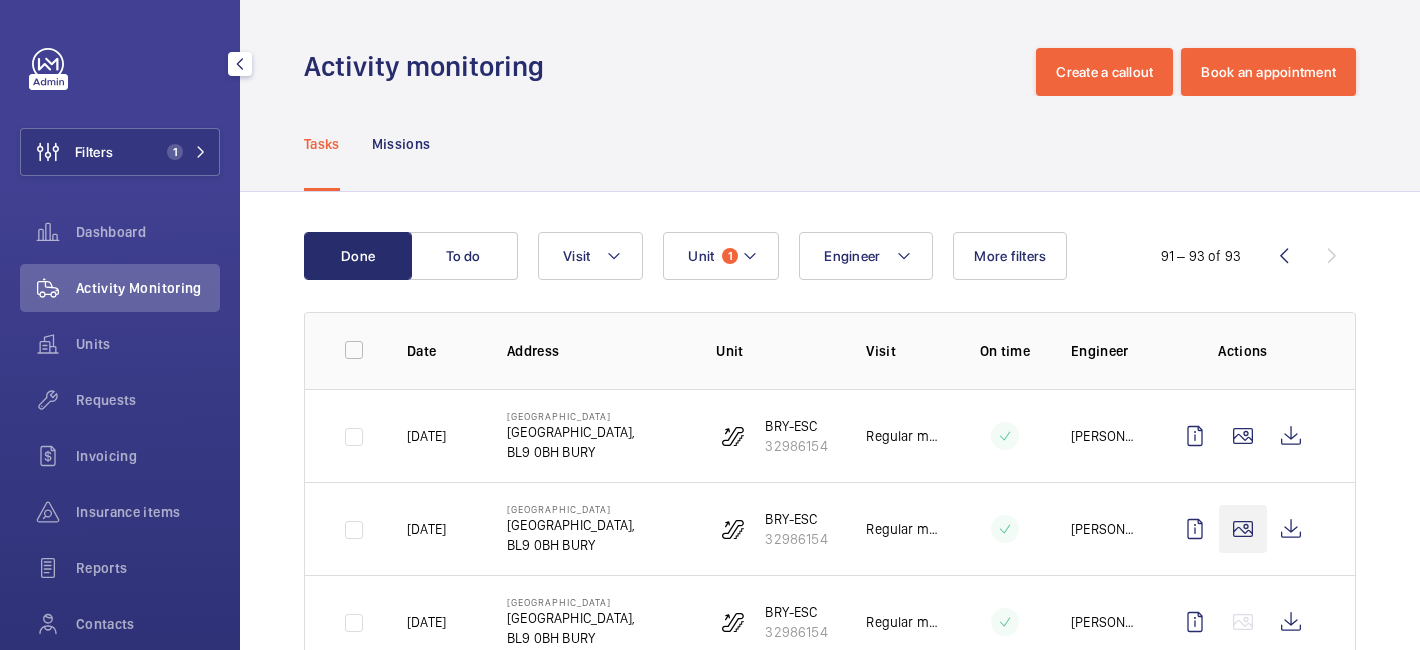 scroll, scrollTop: 67, scrollLeft: 0, axis: vertical 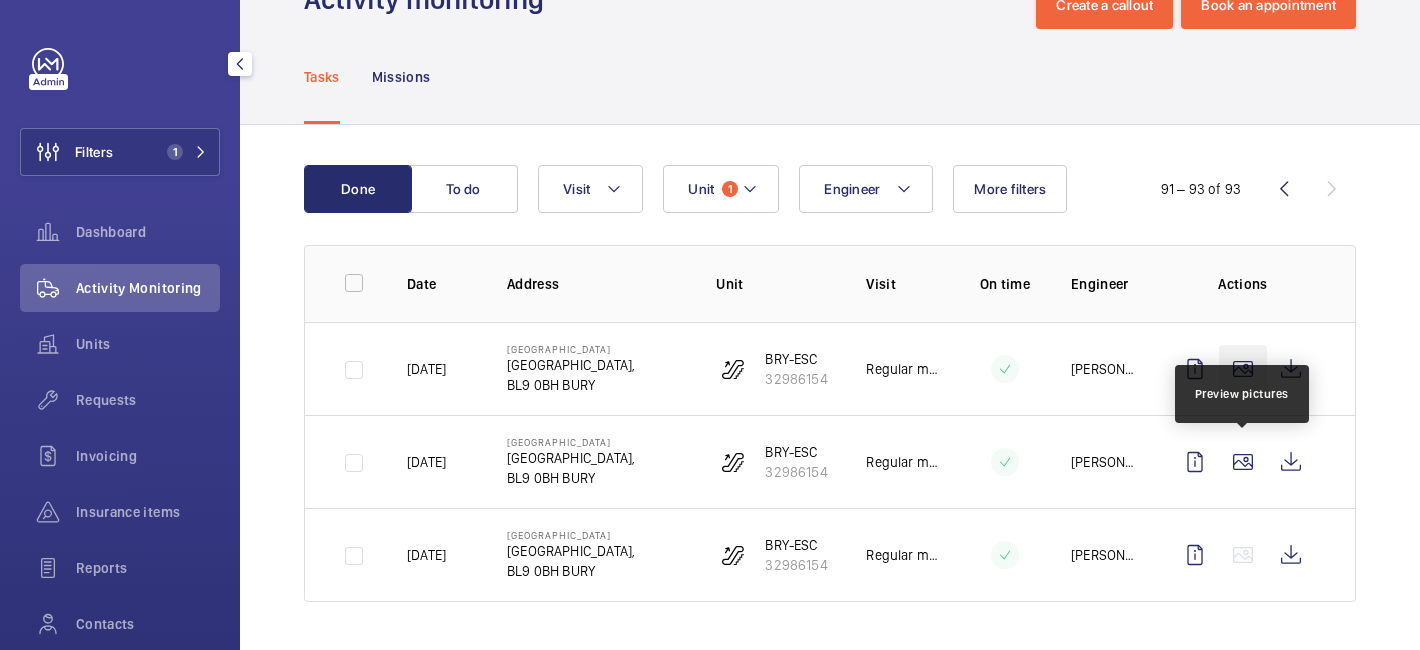 click 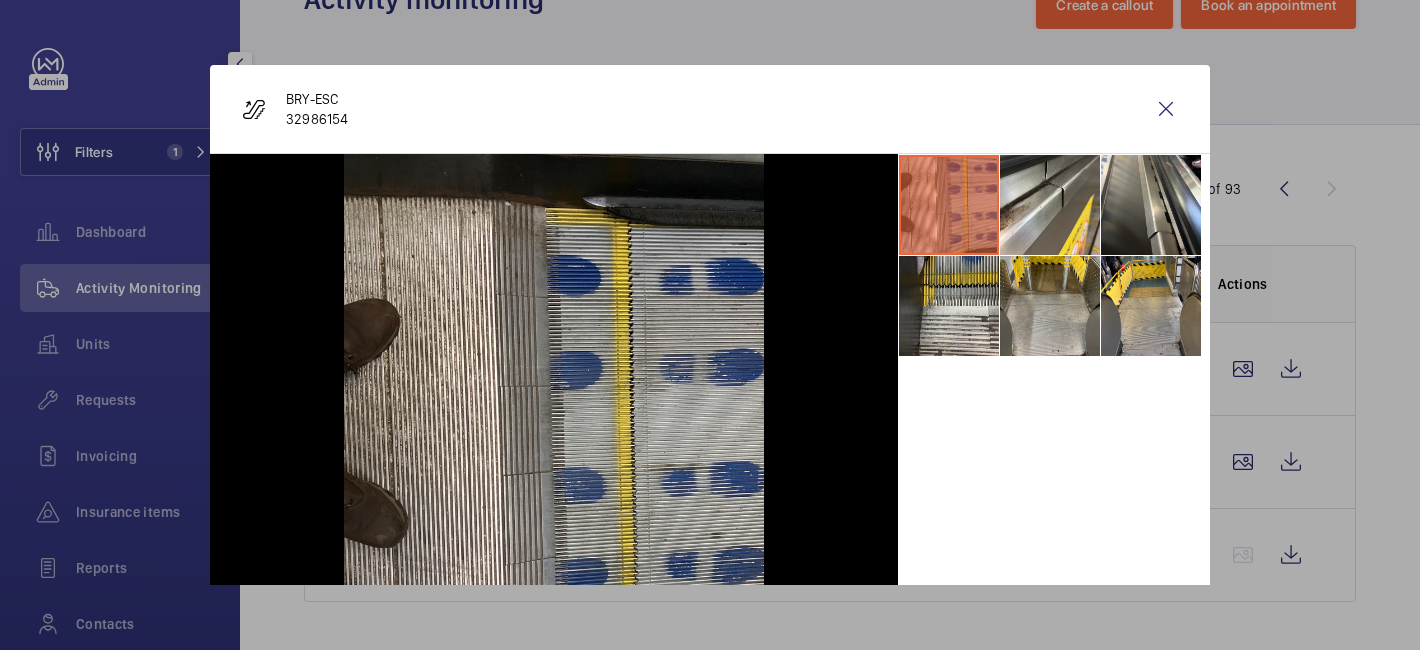 click at bounding box center [710, 325] 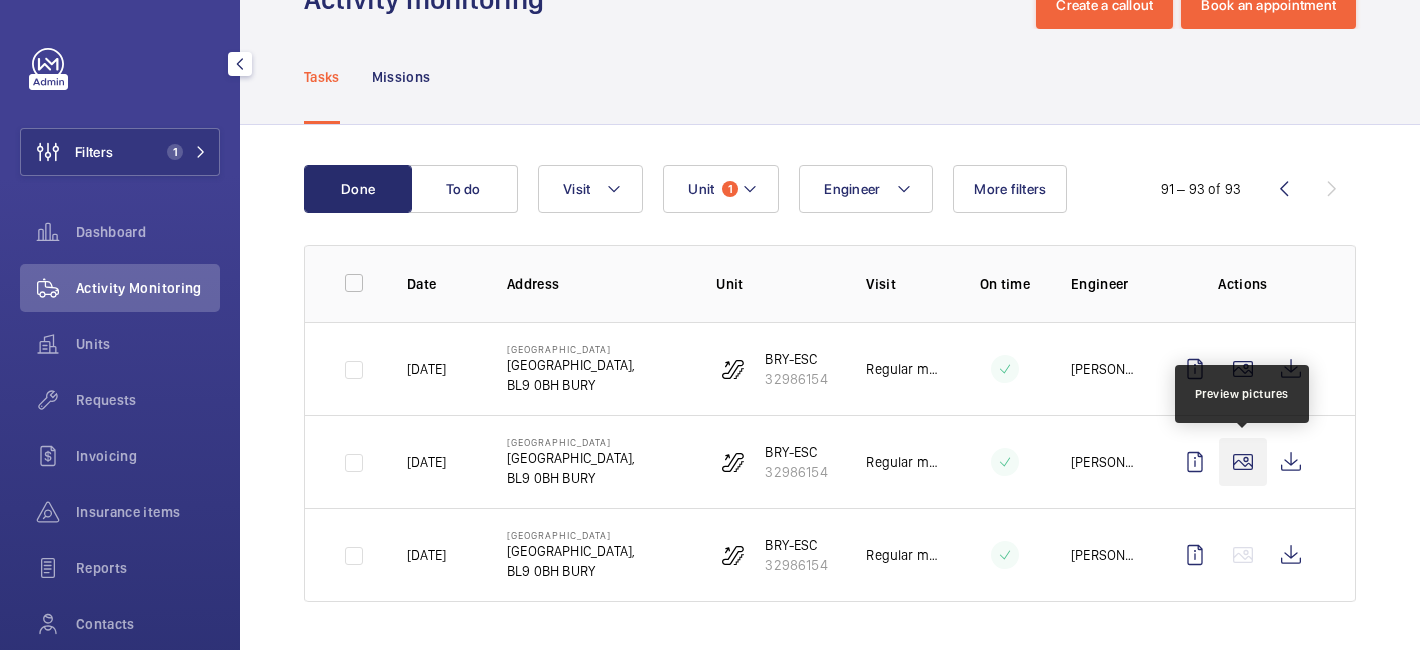 click 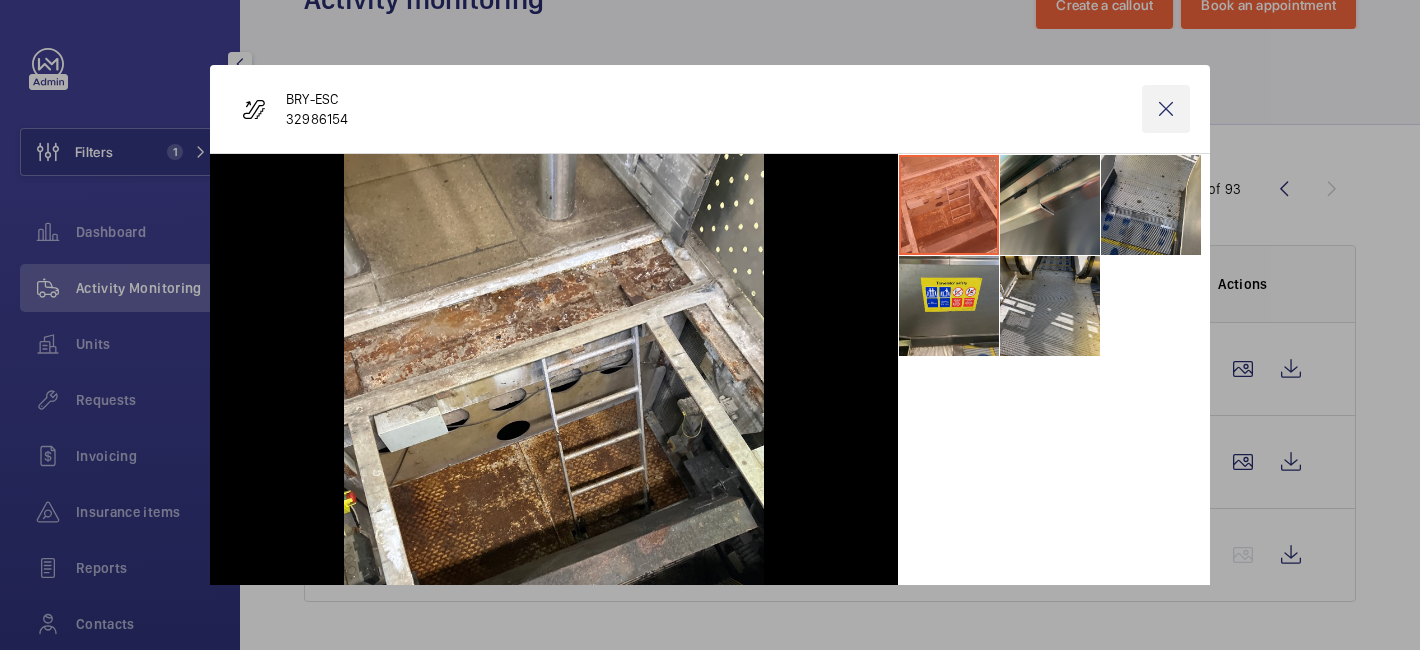 click at bounding box center [1166, 109] 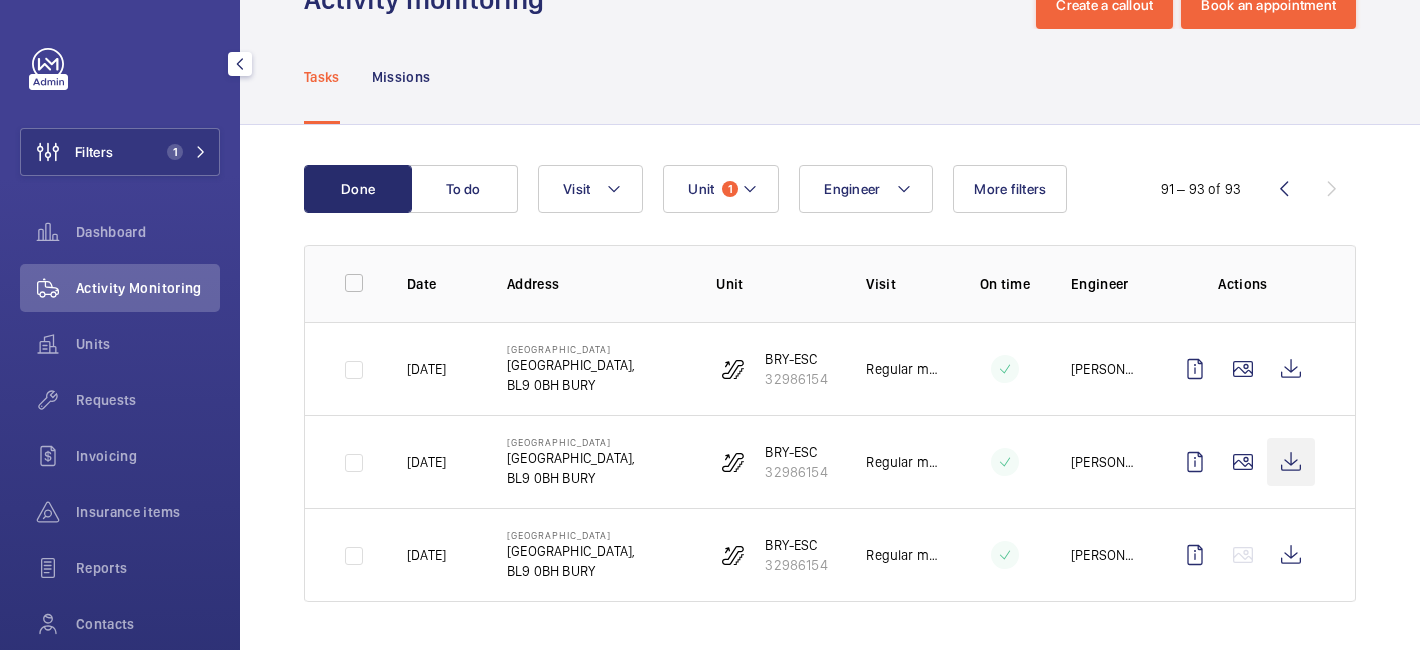 click 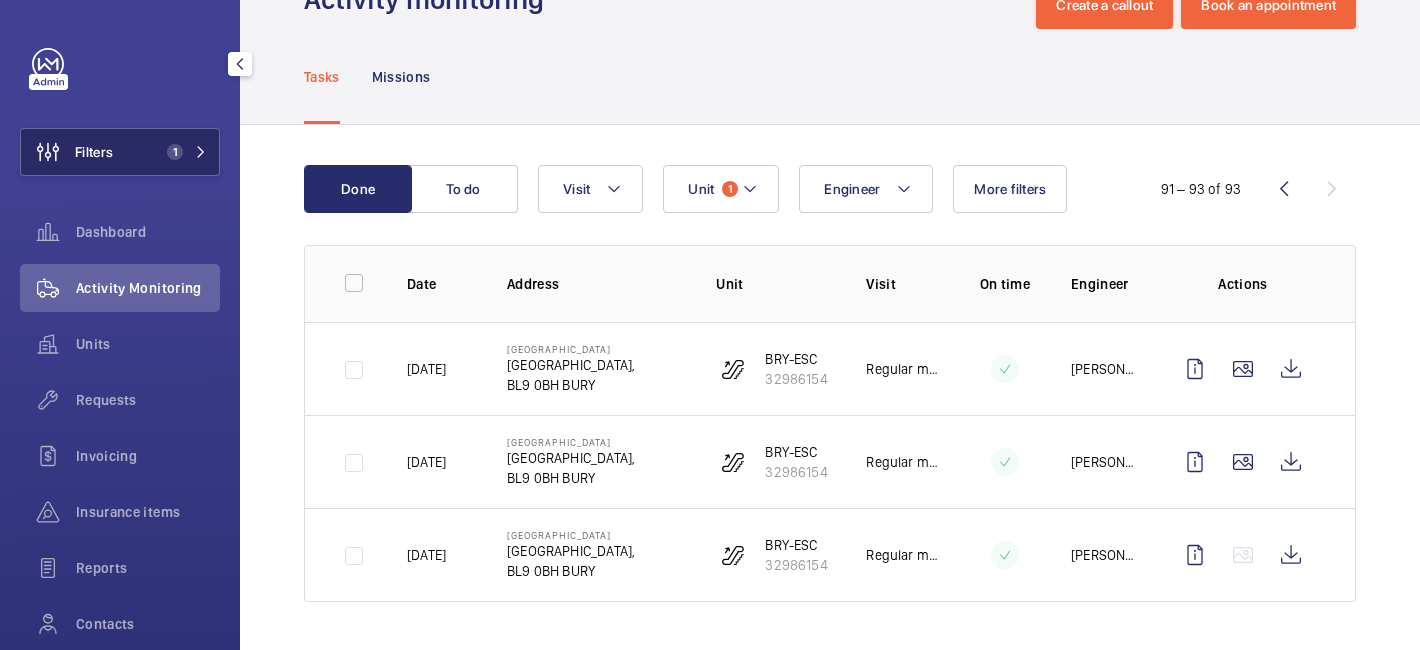 click 